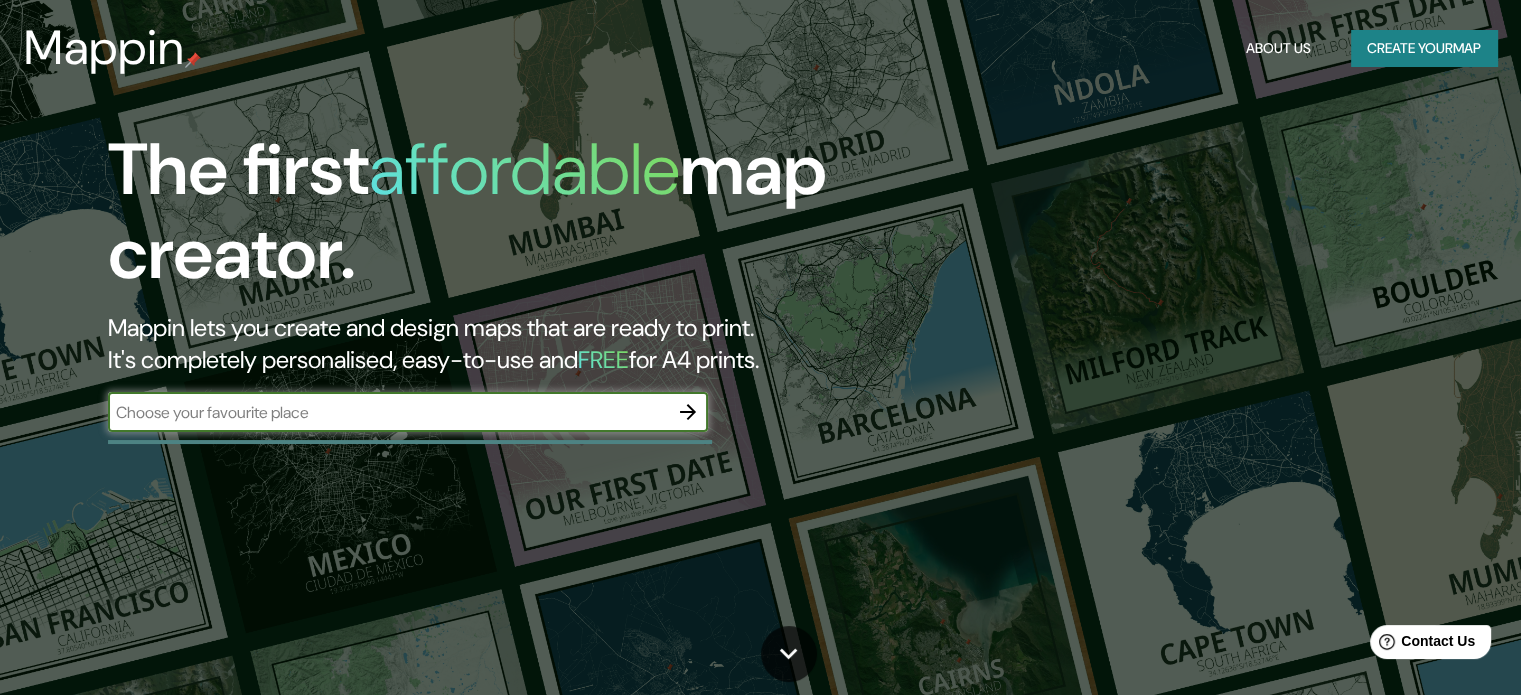 scroll, scrollTop: 0, scrollLeft: 0, axis: both 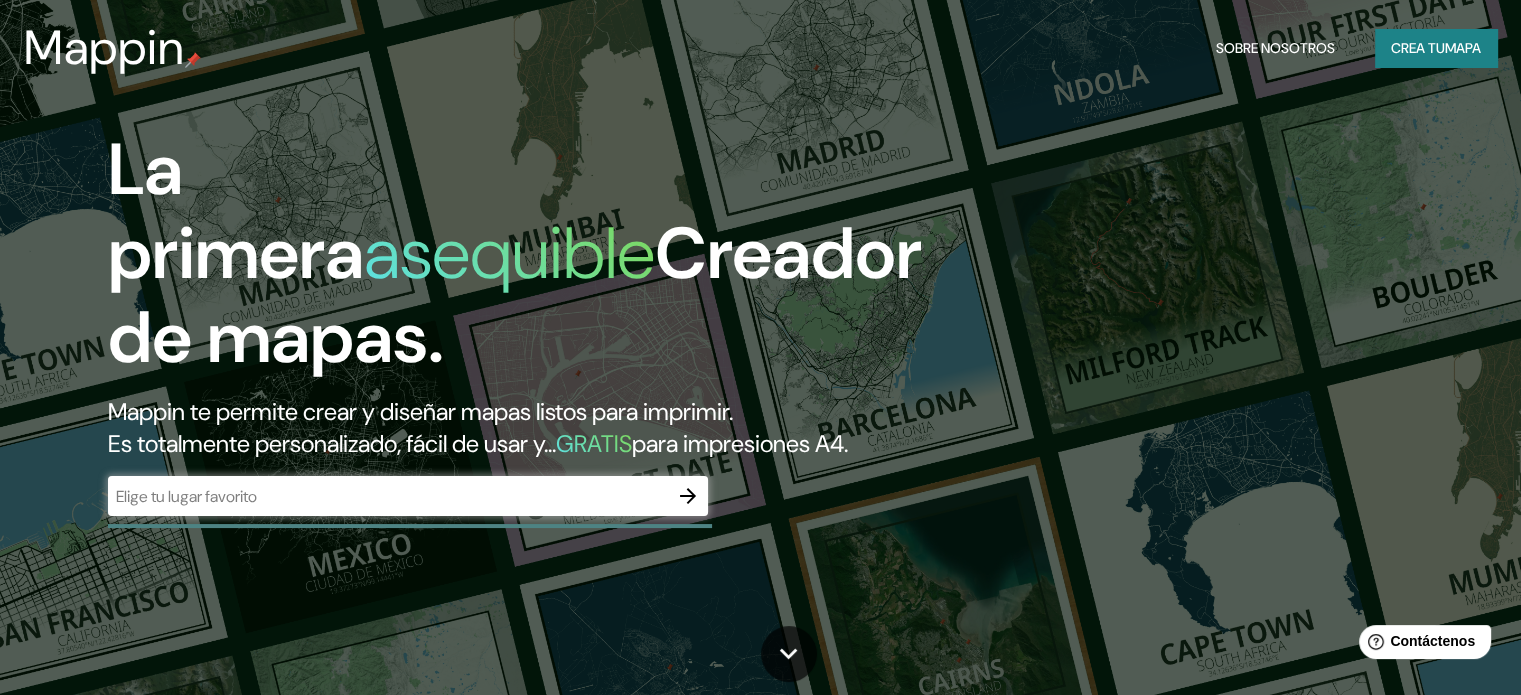 click on "​" at bounding box center [408, 496] 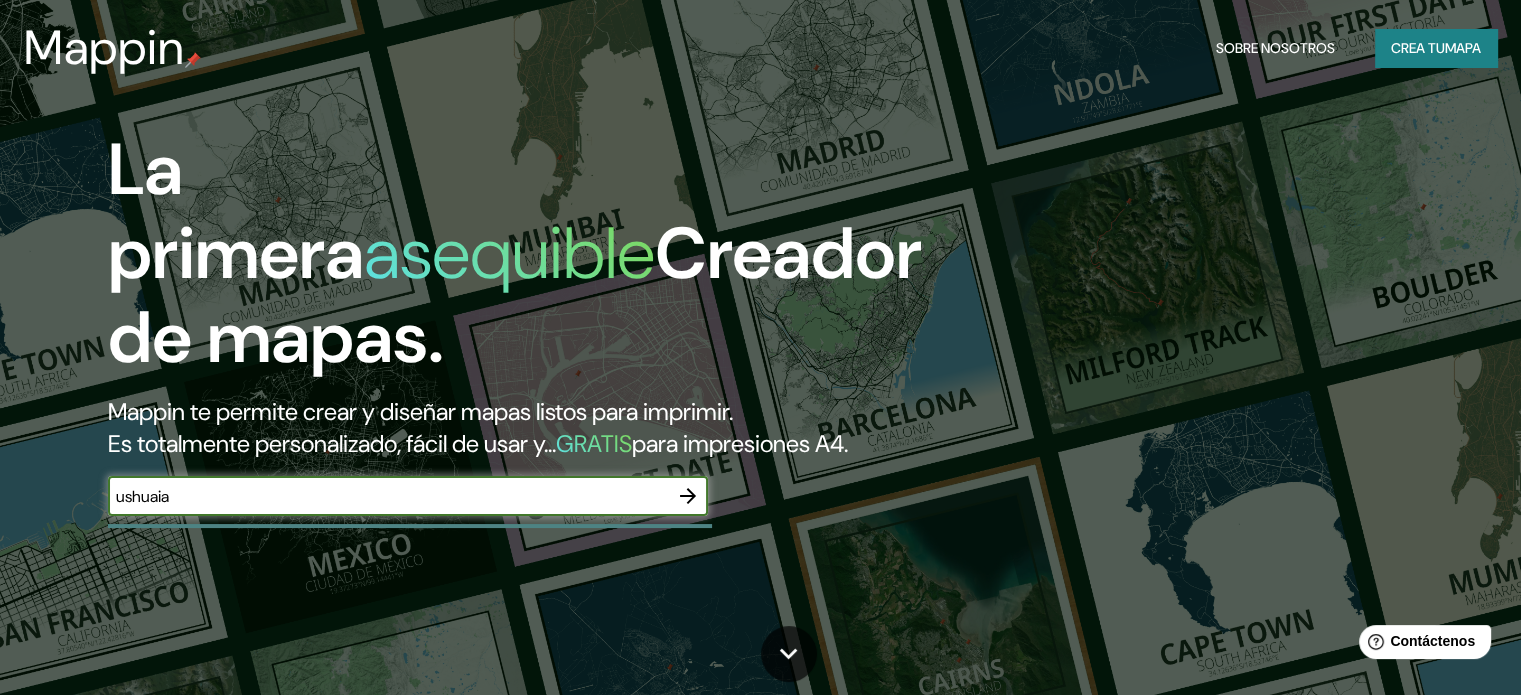type on "ushuaia" 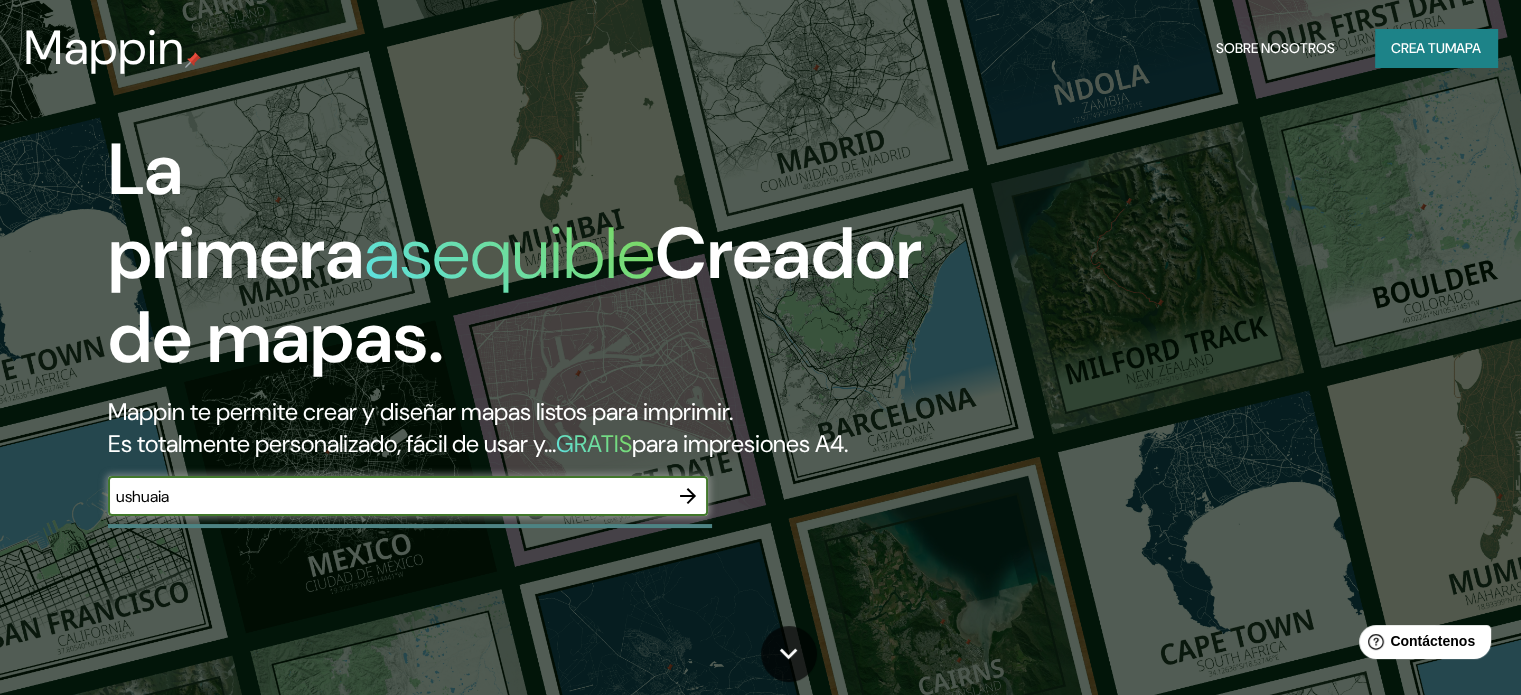 click 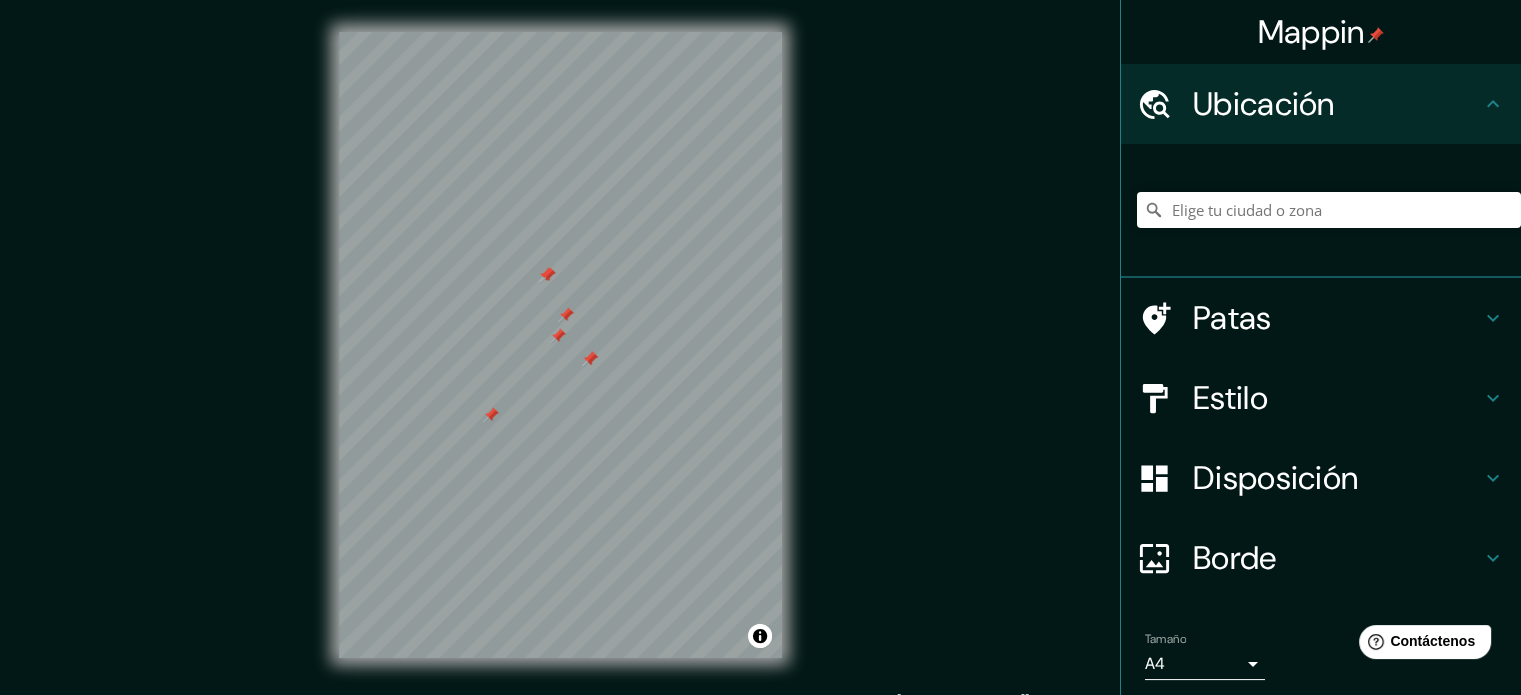click at bounding box center [558, 336] 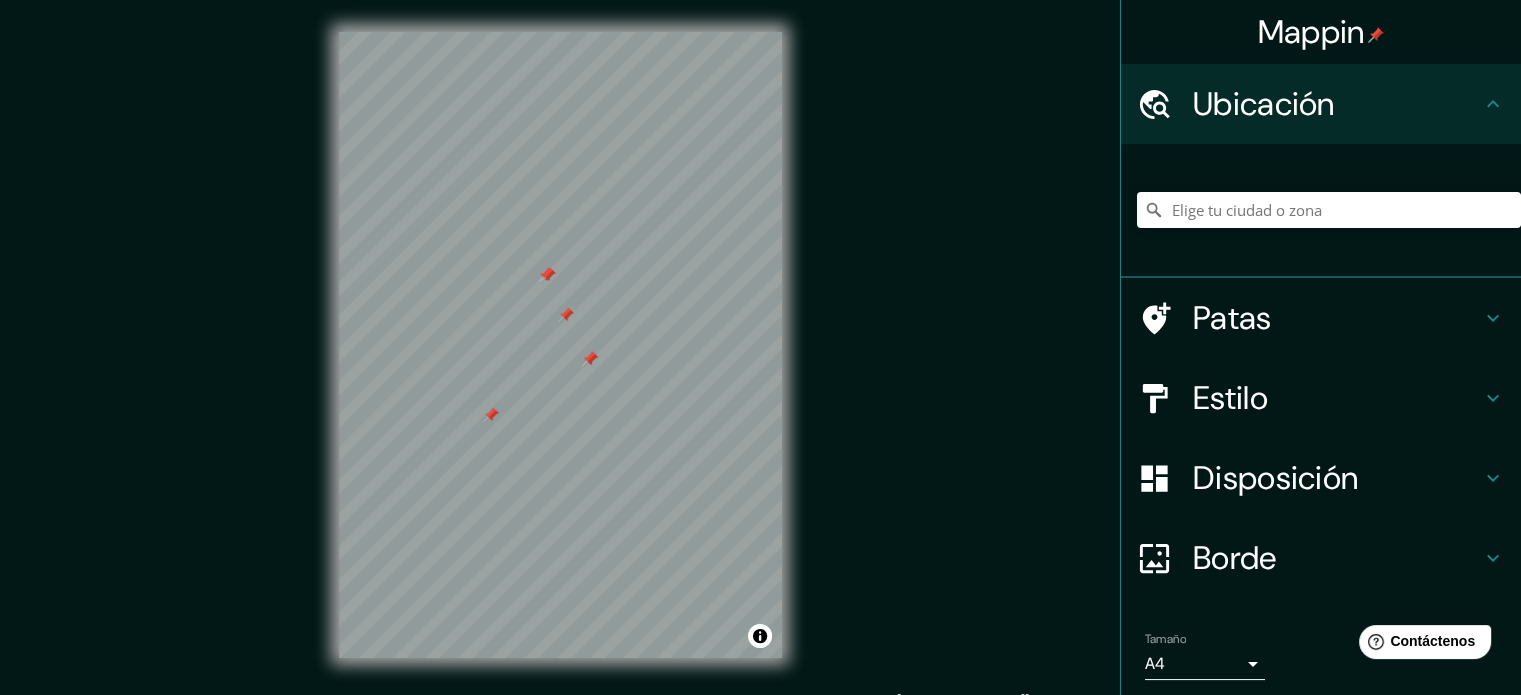 click at bounding box center (566, 315) 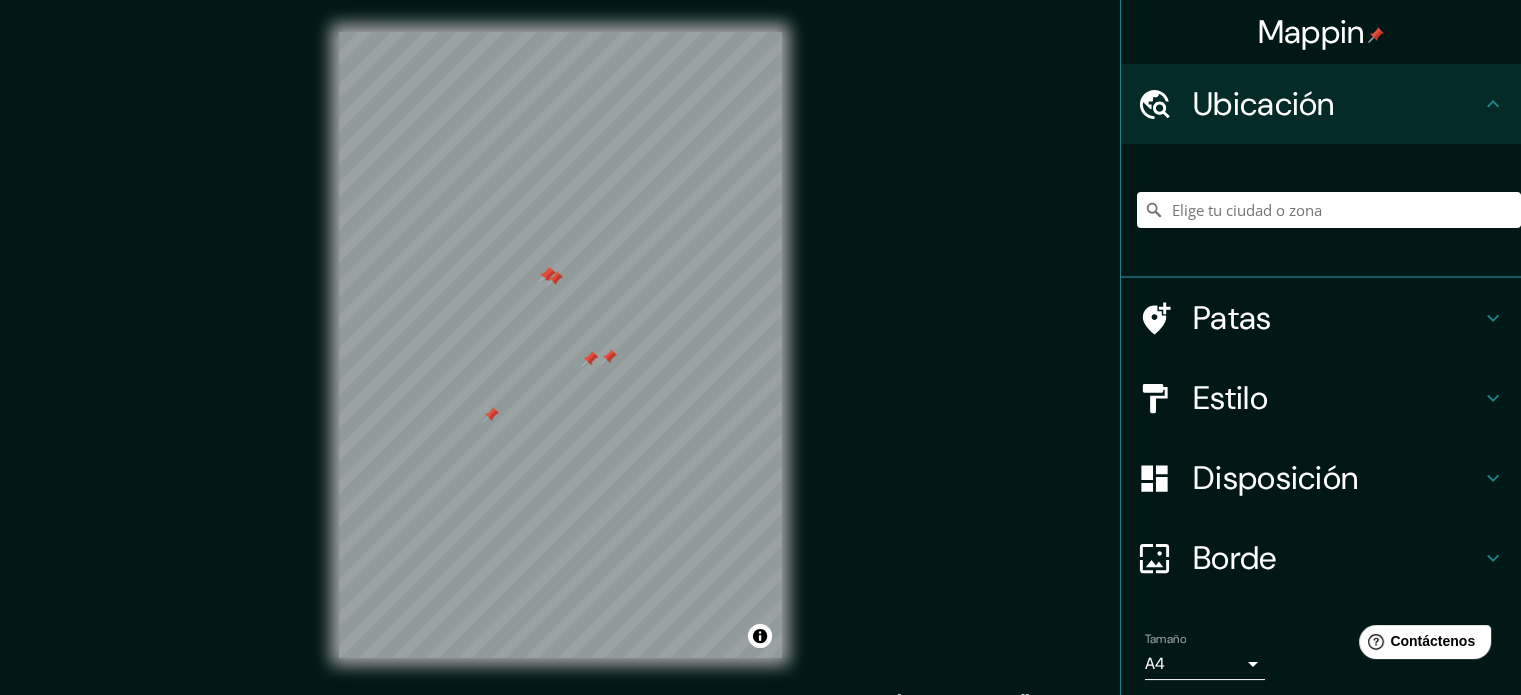click at bounding box center (491, 415) 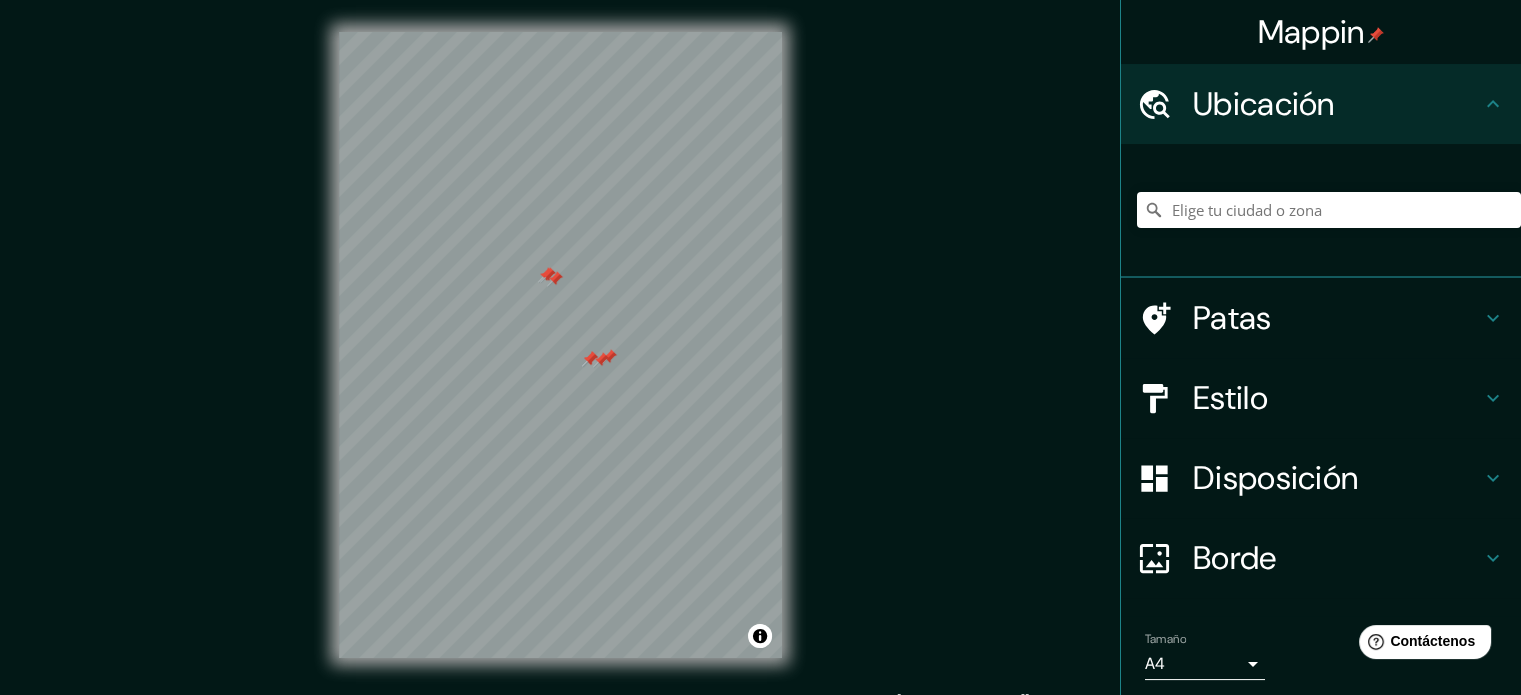 click at bounding box center (601, 360) 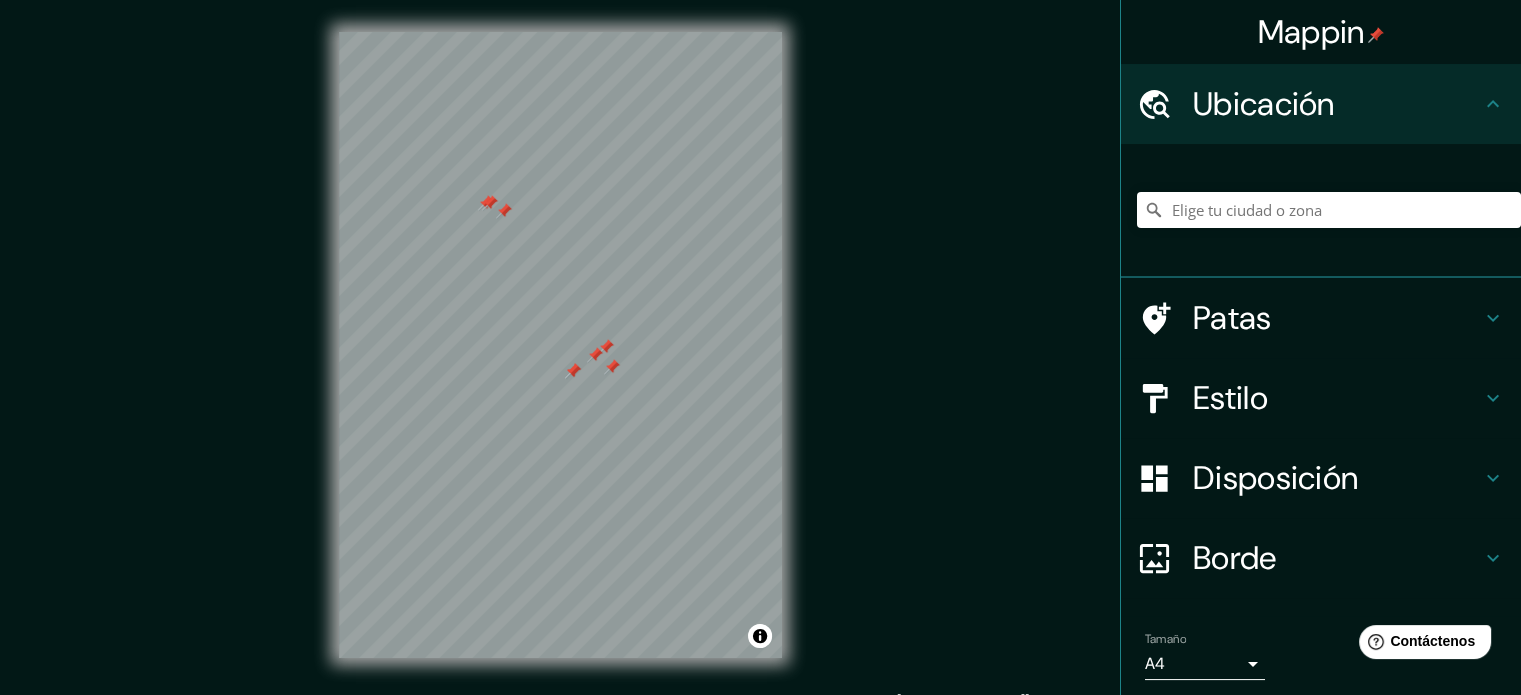 click at bounding box center [573, 371] 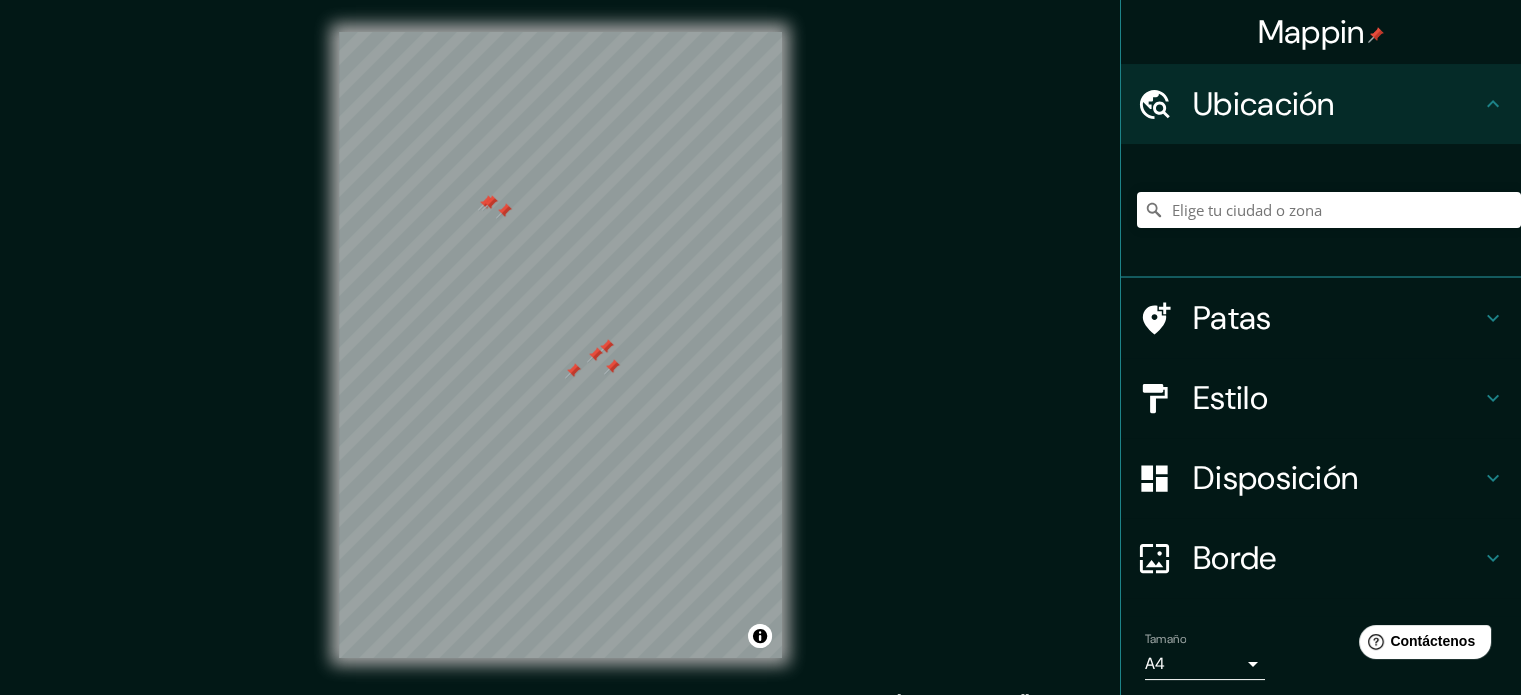 click at bounding box center (573, 371) 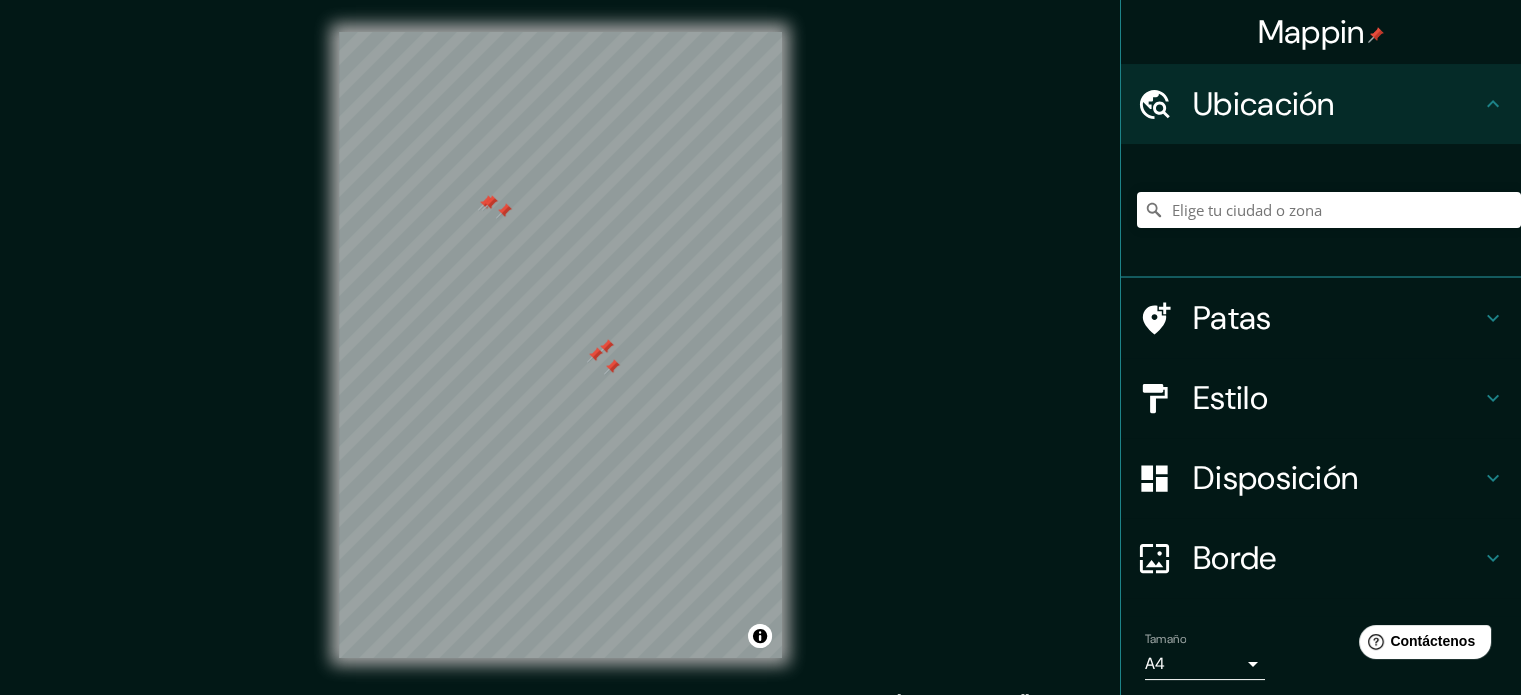 click at bounding box center (612, 367) 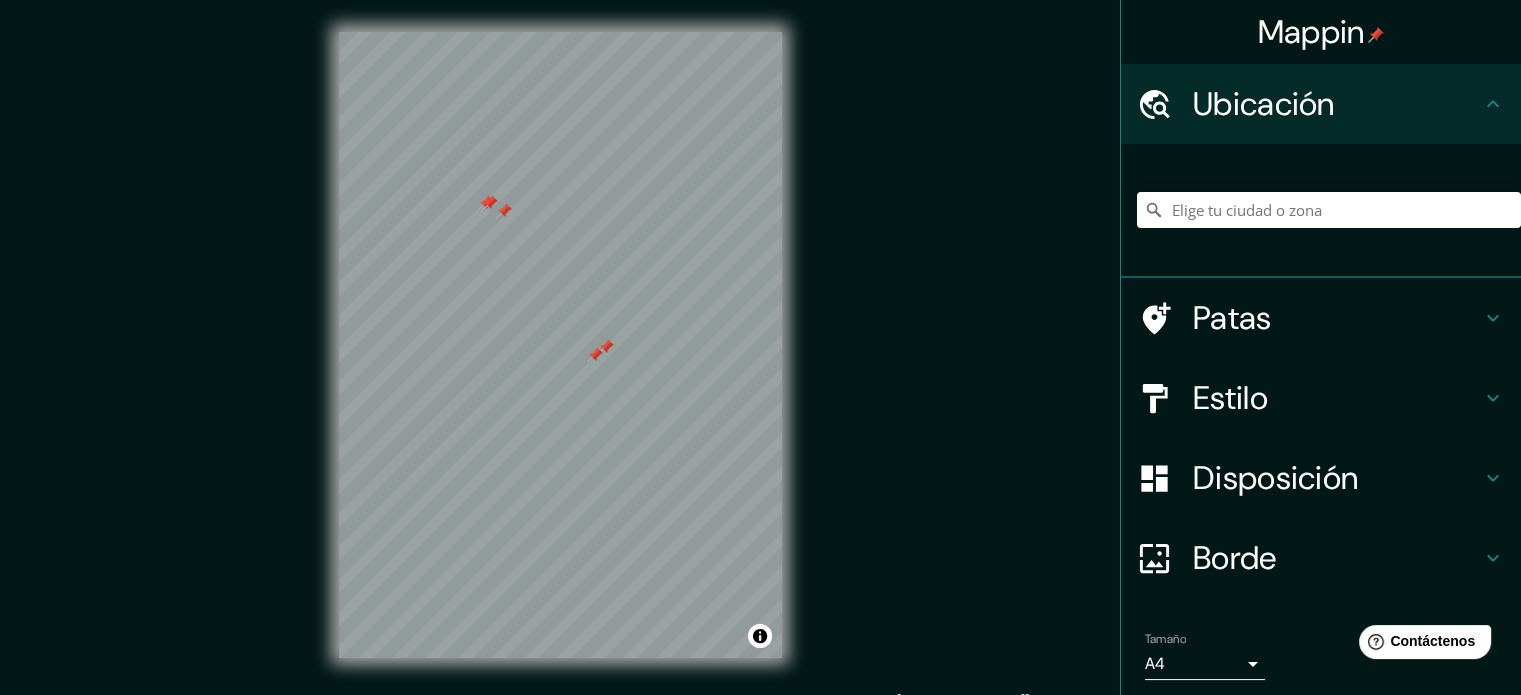 click at bounding box center [595, 355] 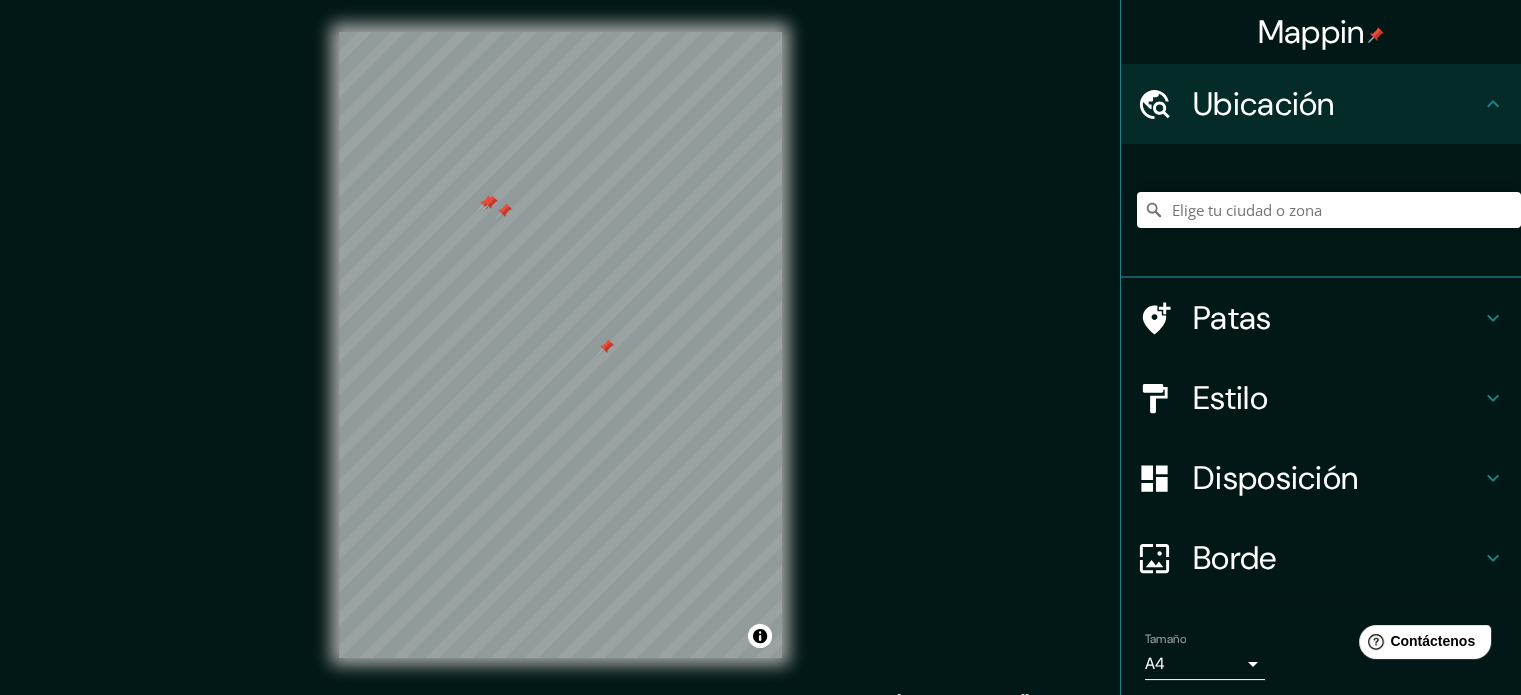 click at bounding box center [606, 347] 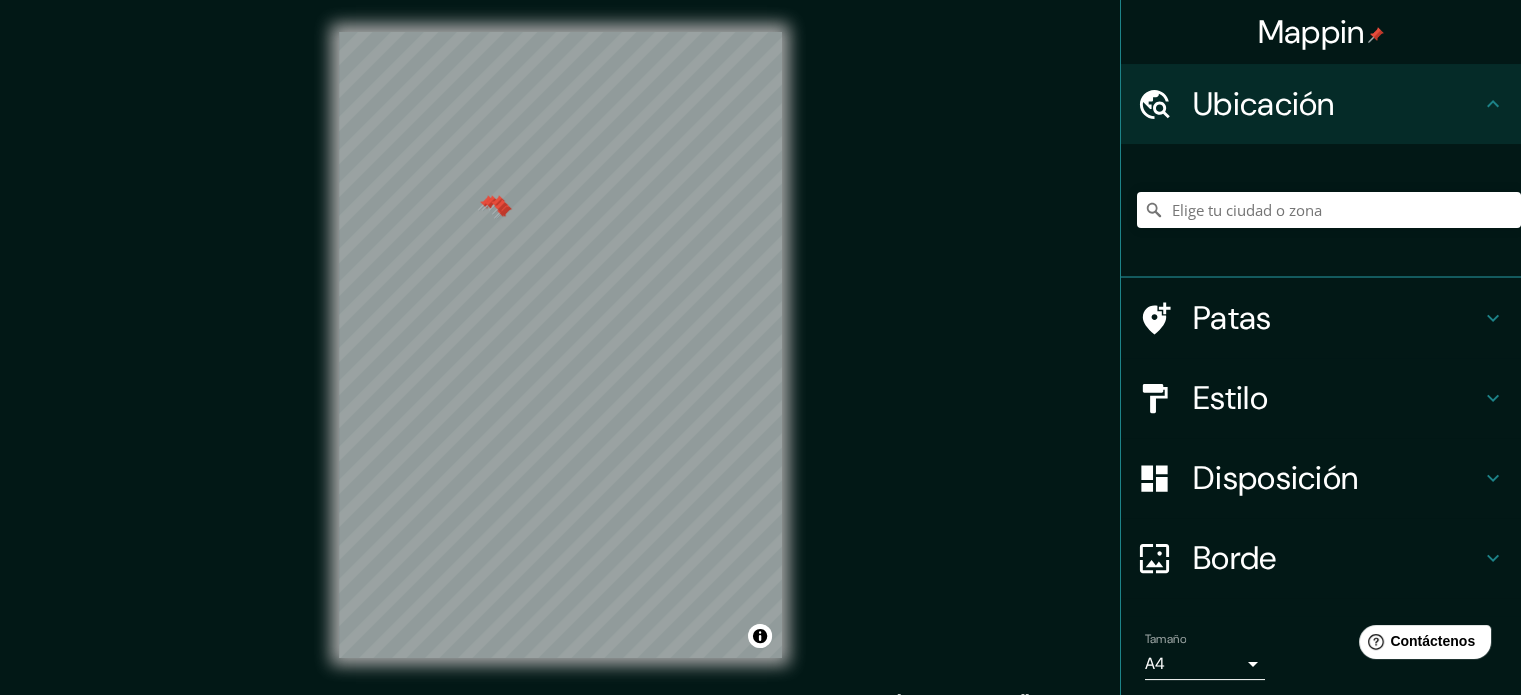 click at bounding box center (497, 203) 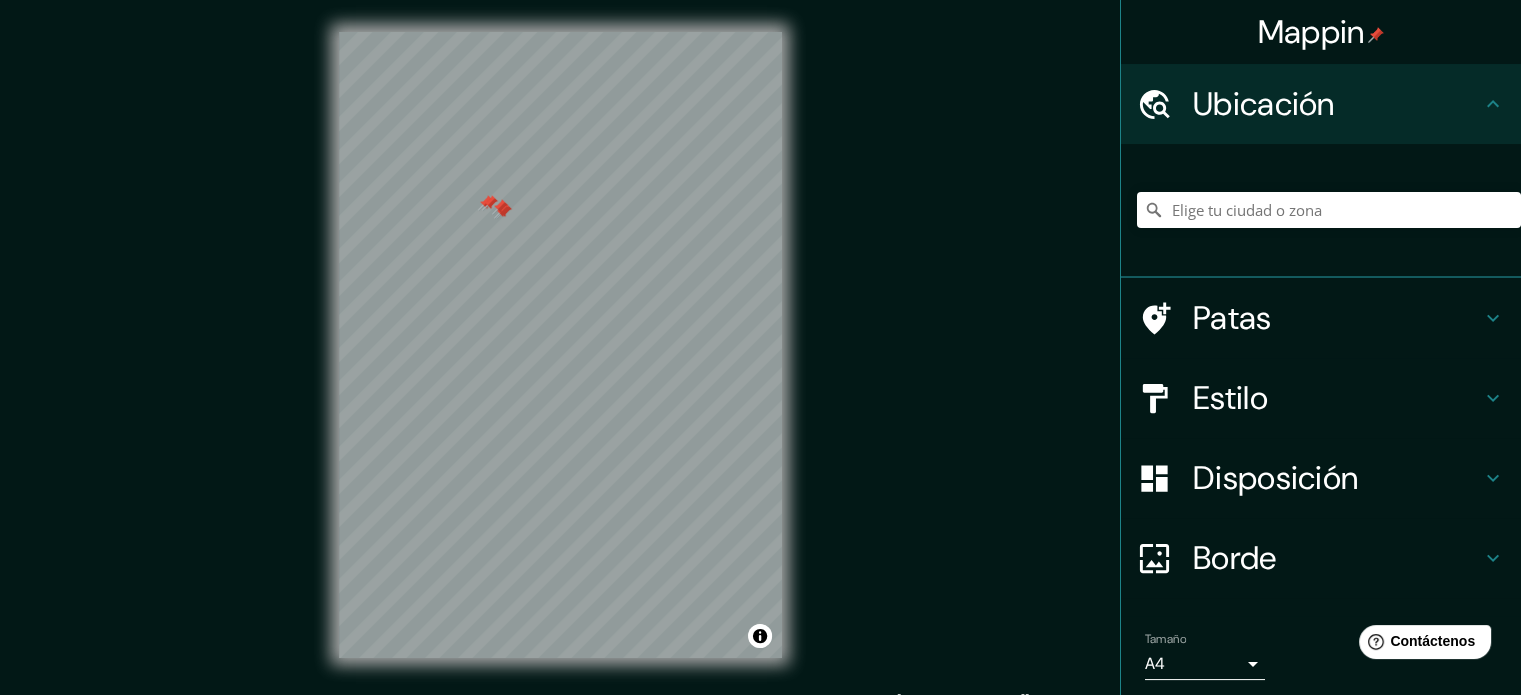 click at bounding box center [490, 203] 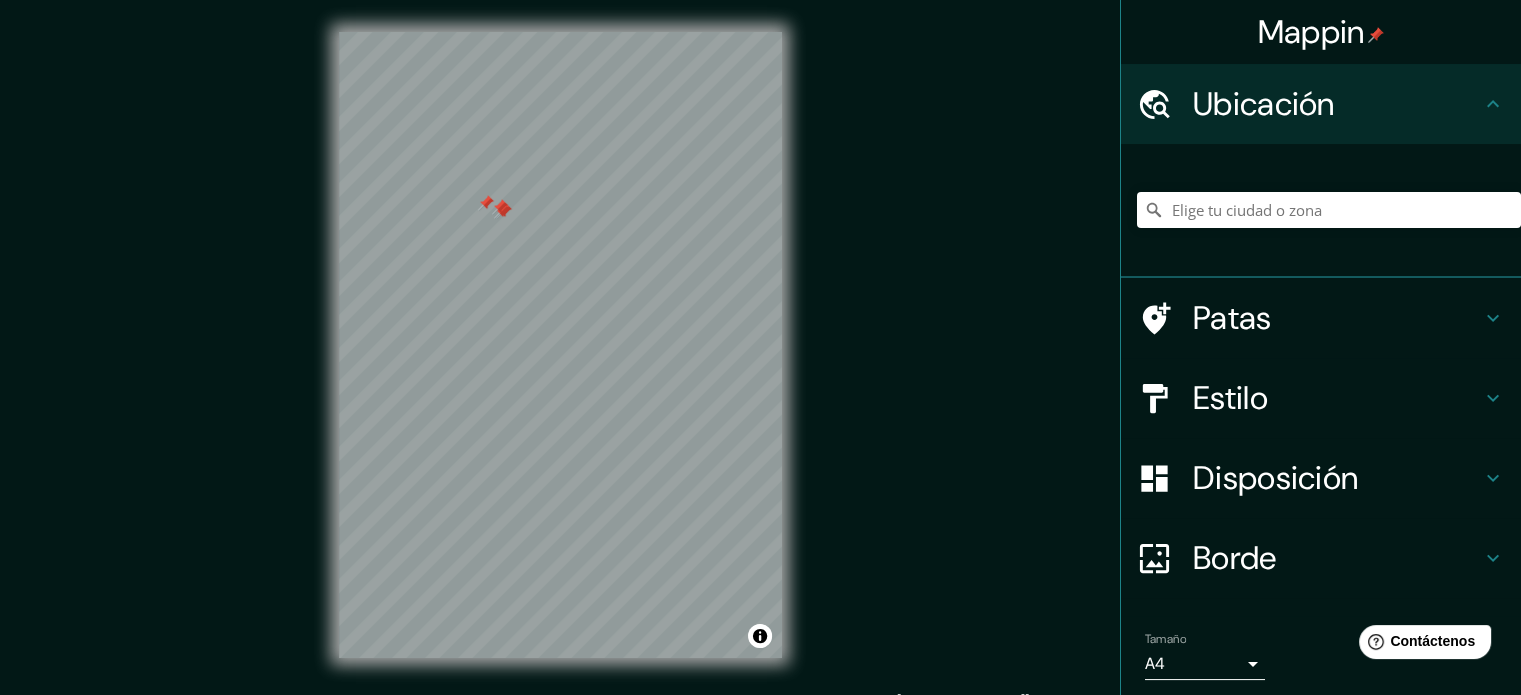 click at bounding box center (486, 203) 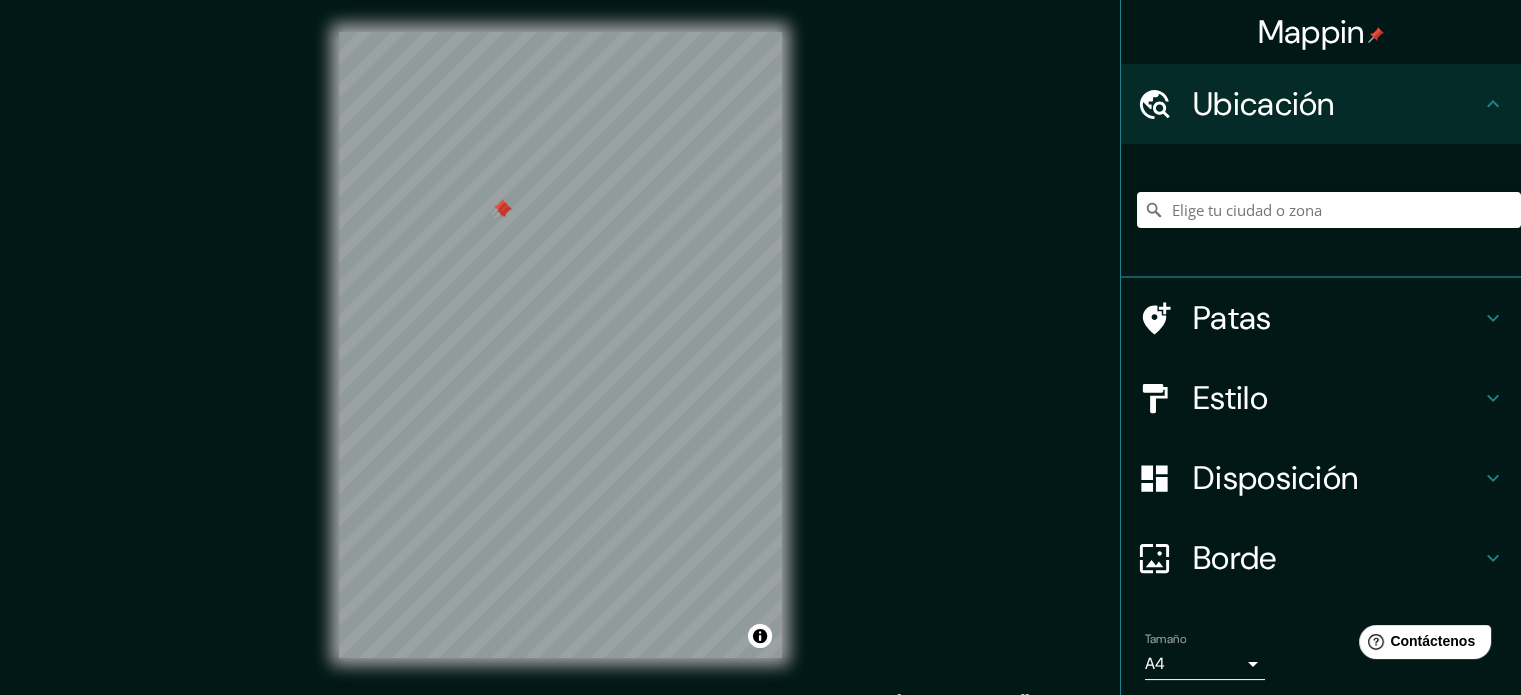 click at bounding box center (500, 207) 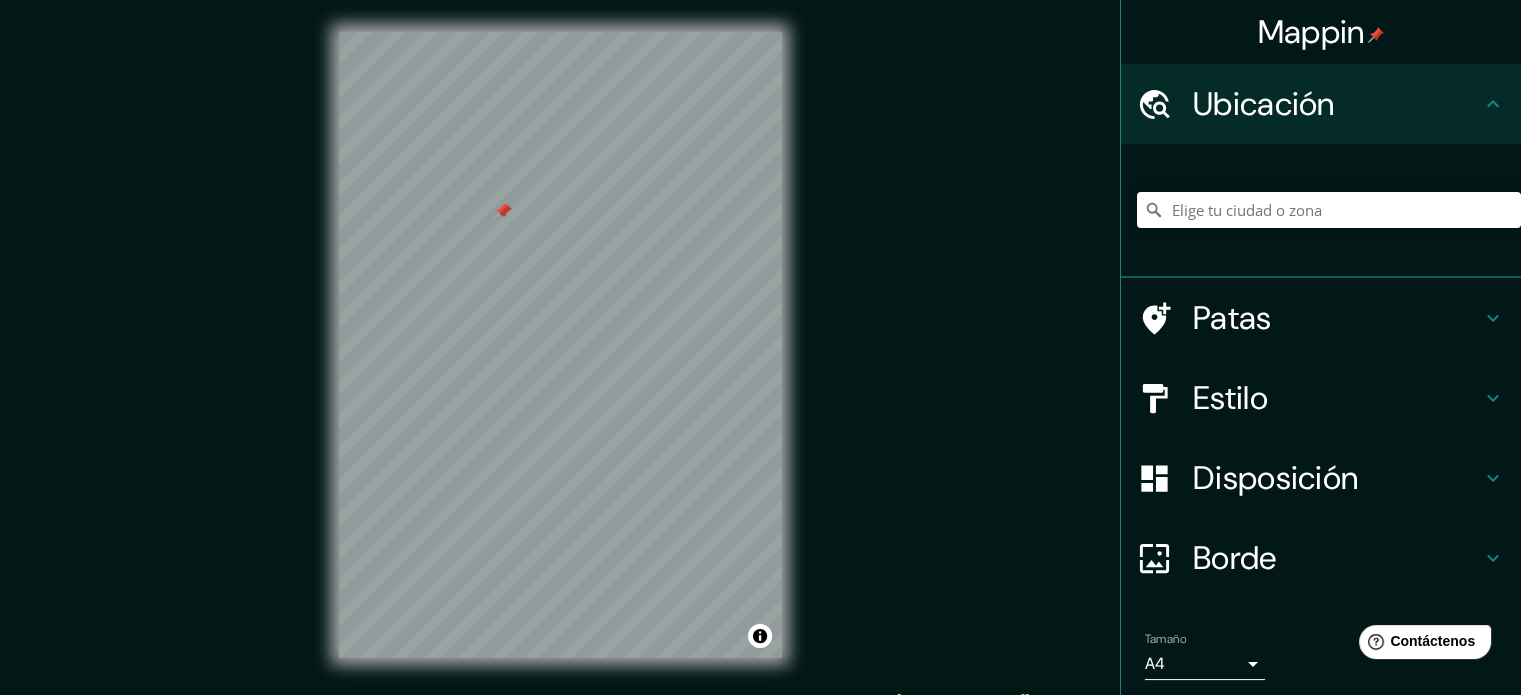 click at bounding box center (502, 211) 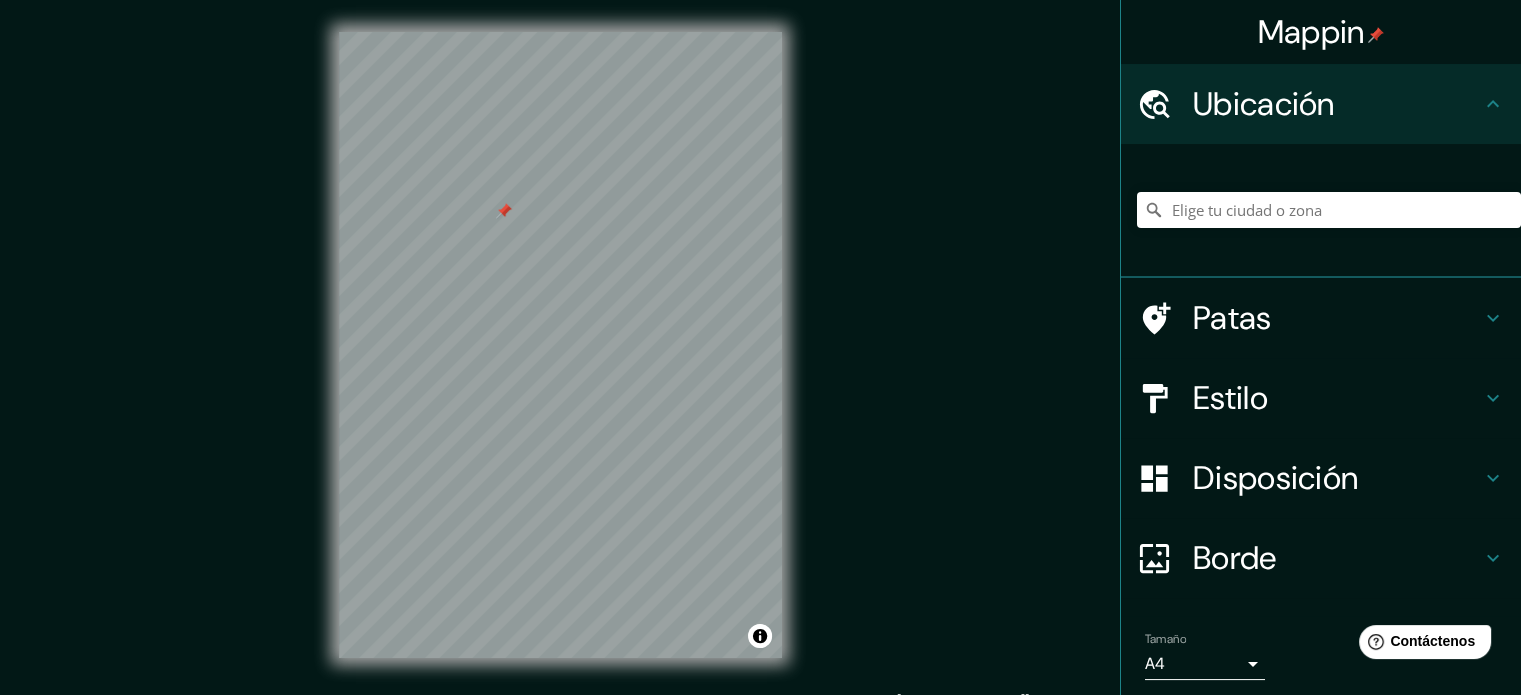 click at bounding box center [504, 211] 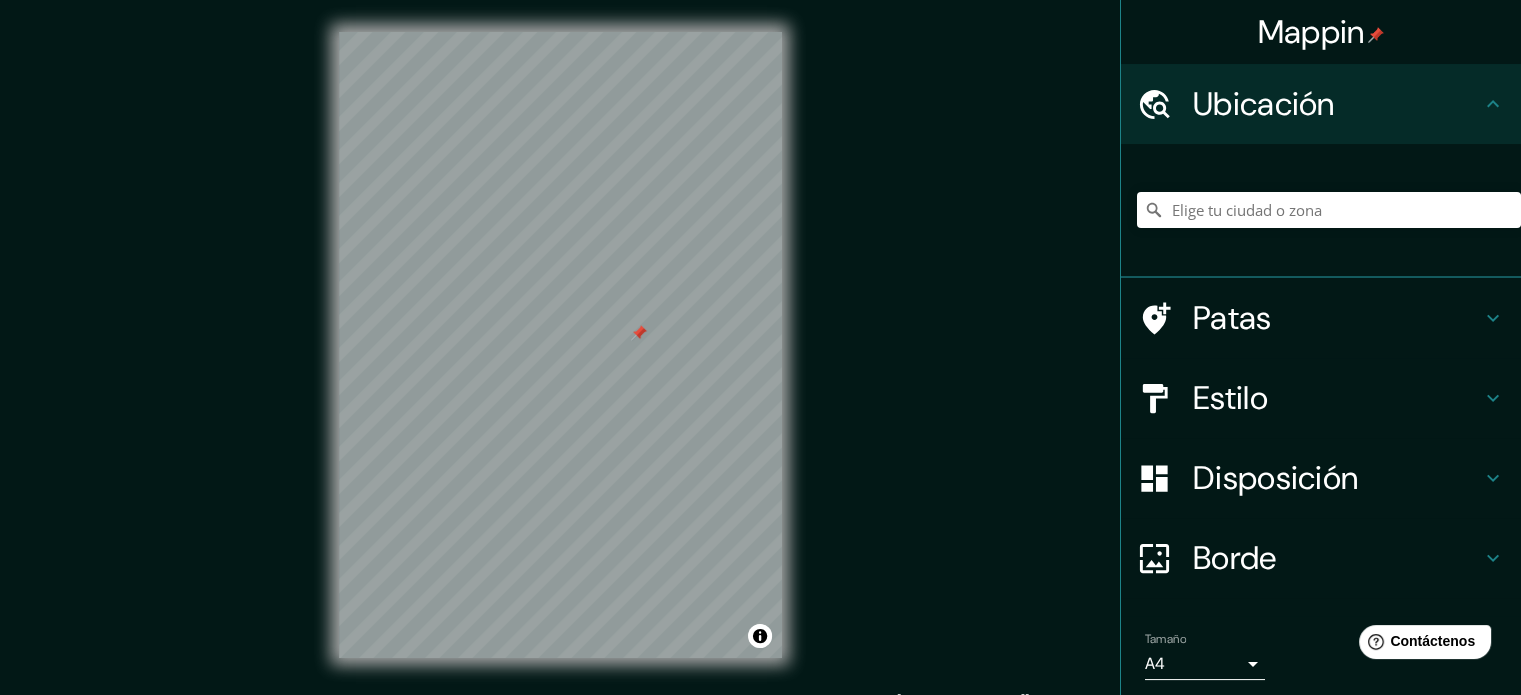 scroll, scrollTop: 26, scrollLeft: 0, axis: vertical 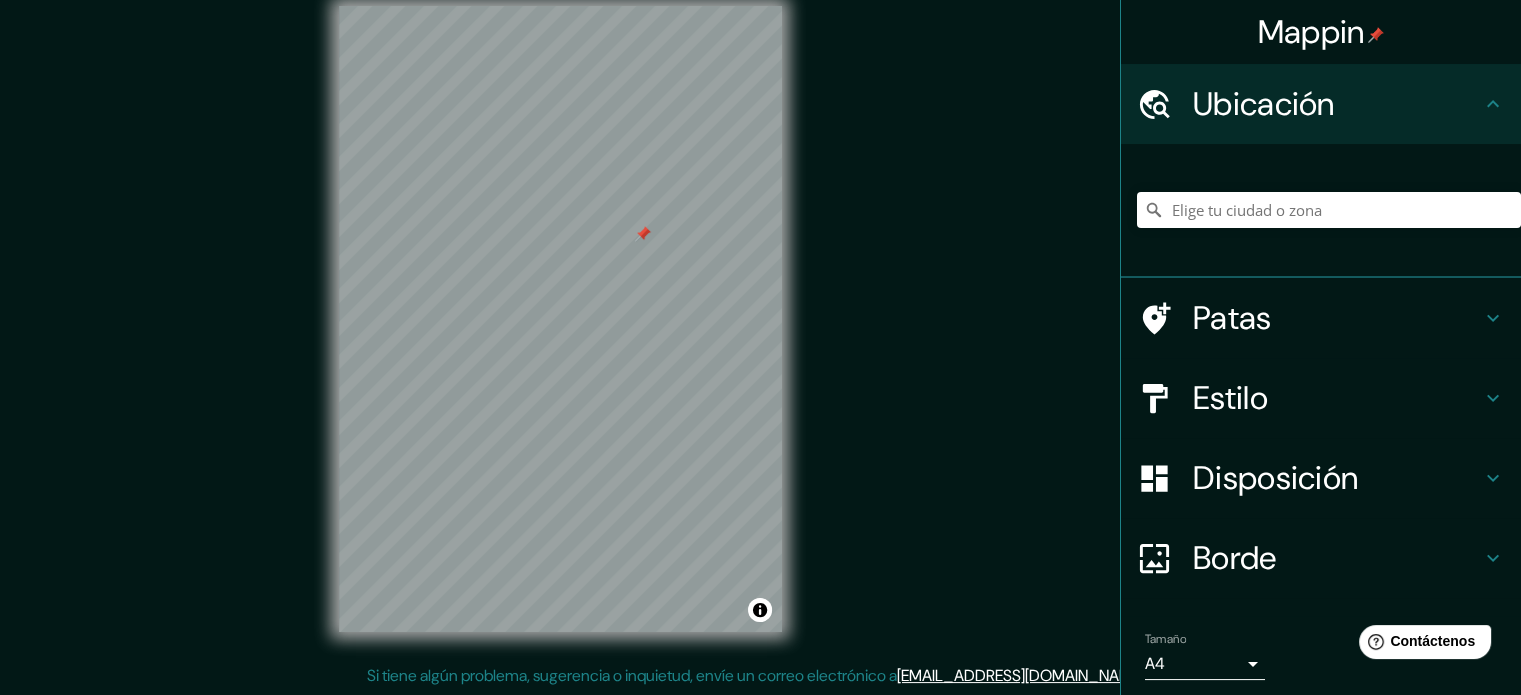 click 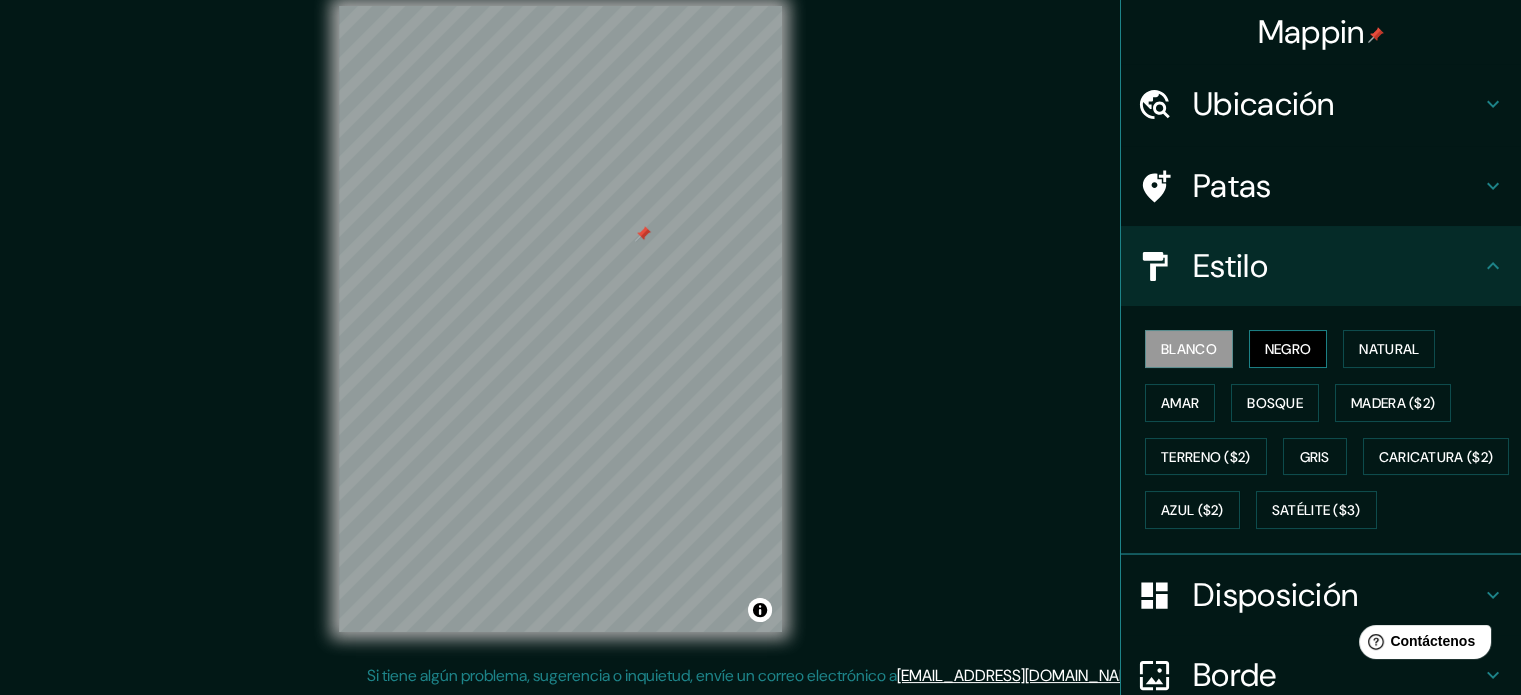 click on "Negro" at bounding box center (1288, 349) 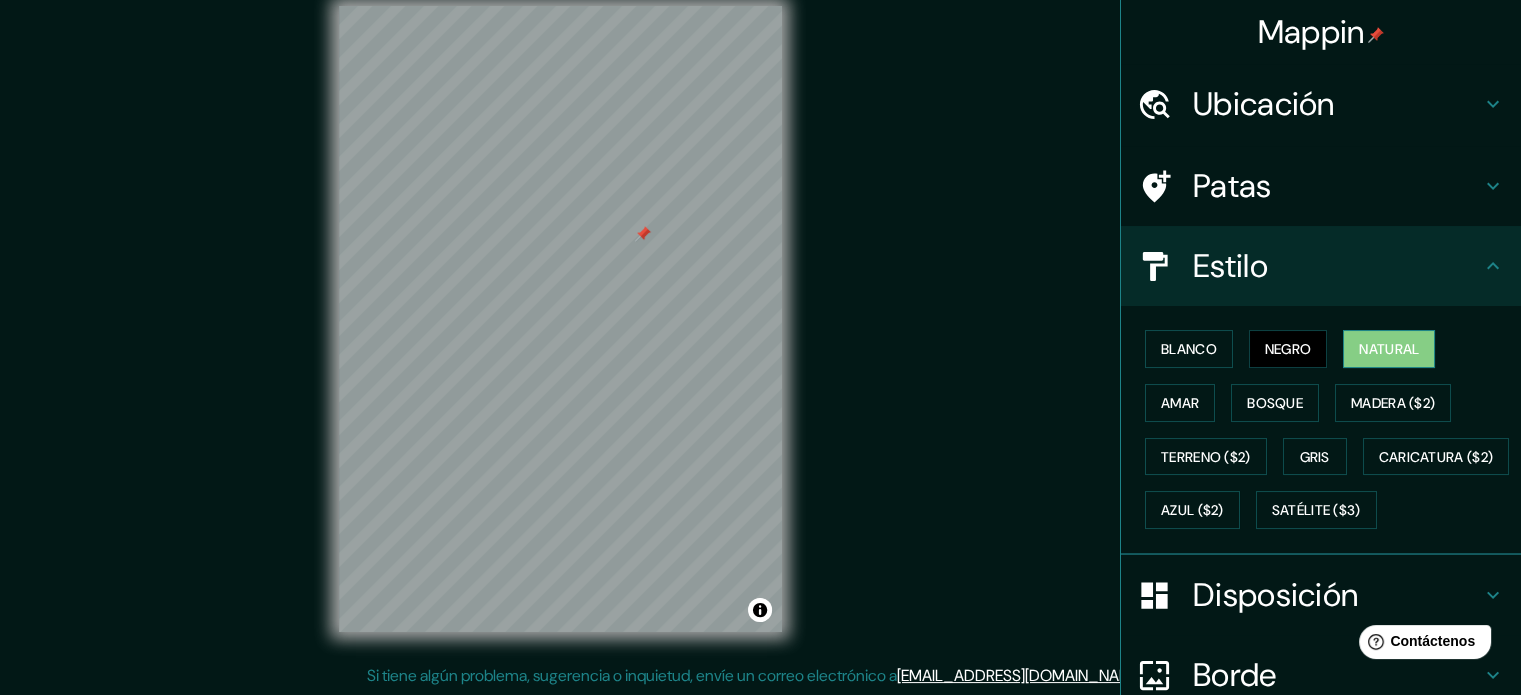 click on "Natural" at bounding box center (1389, 349) 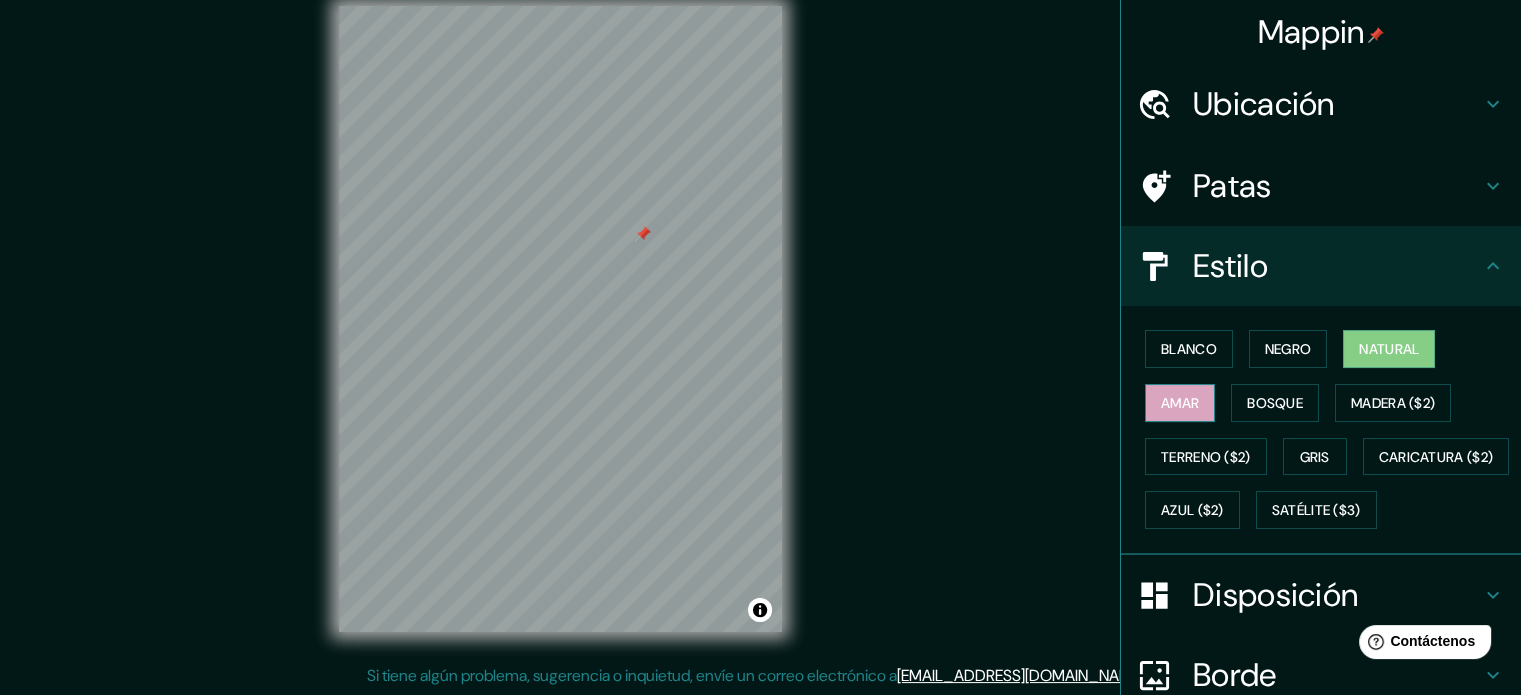 click on "Amar" at bounding box center [1180, 403] 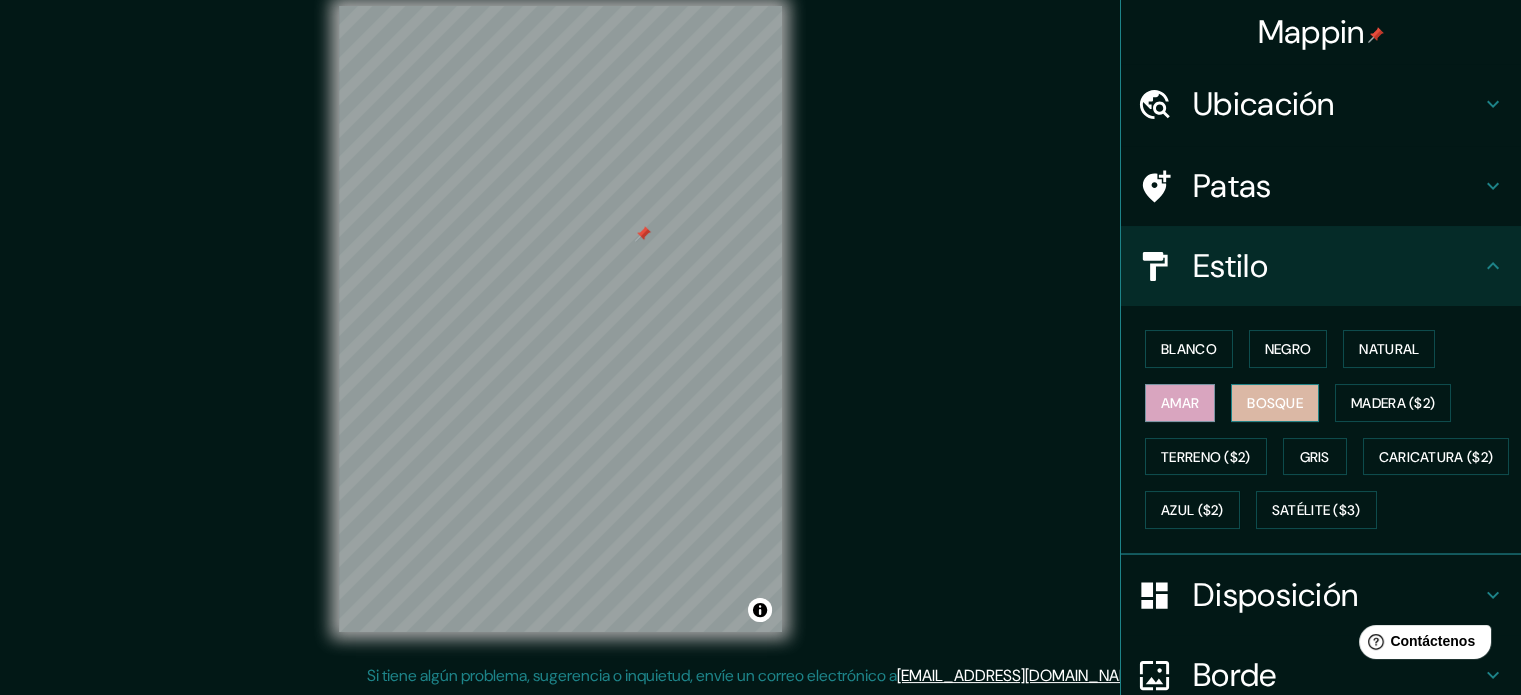click on "Bosque" at bounding box center [1275, 403] 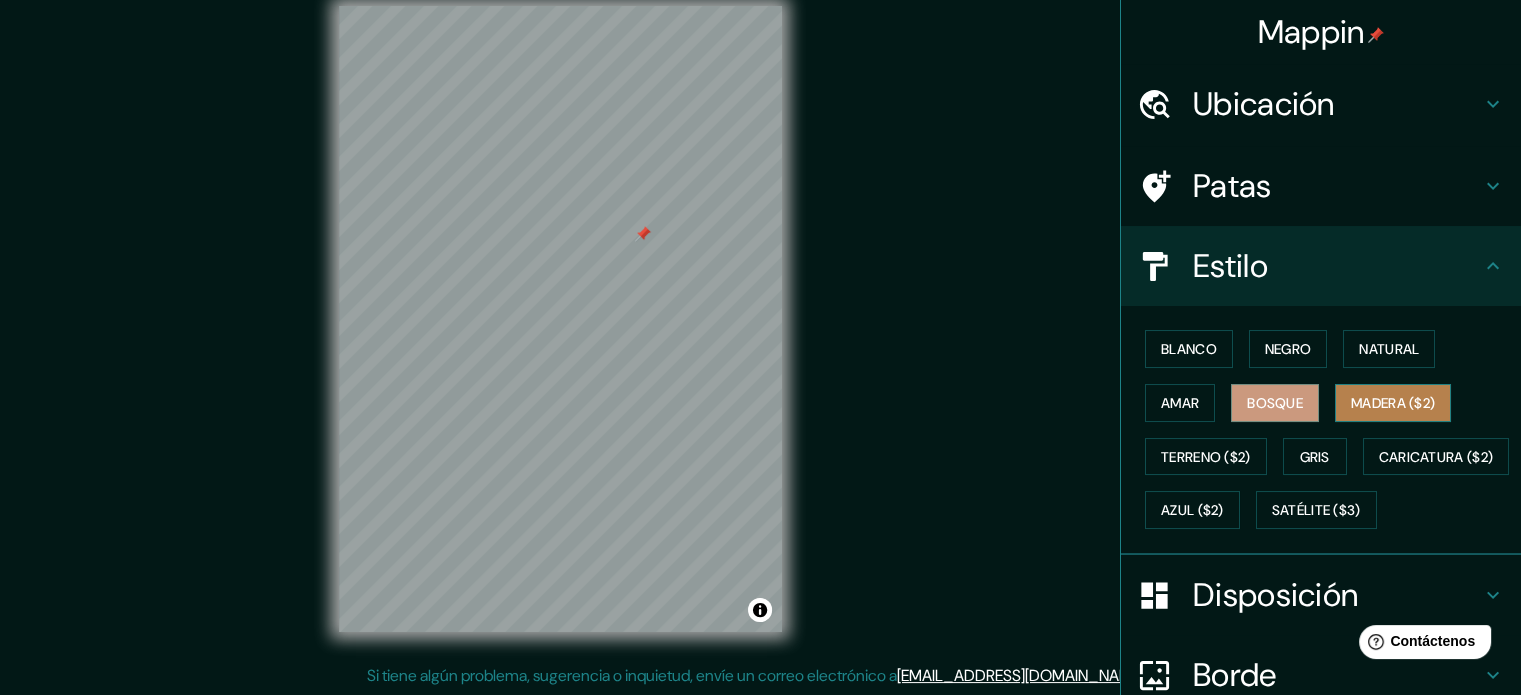 click on "Madera ($2)" at bounding box center (1393, 403) 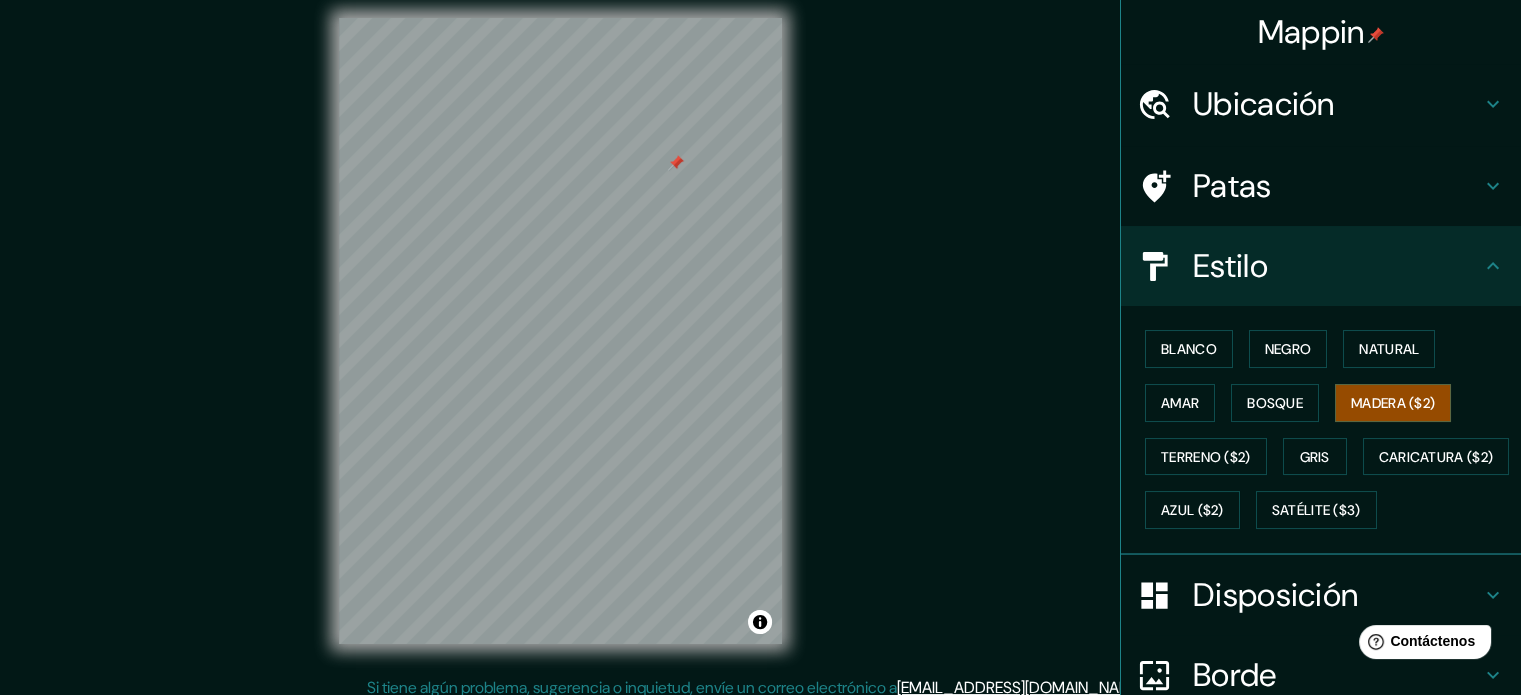 scroll, scrollTop: 0, scrollLeft: 0, axis: both 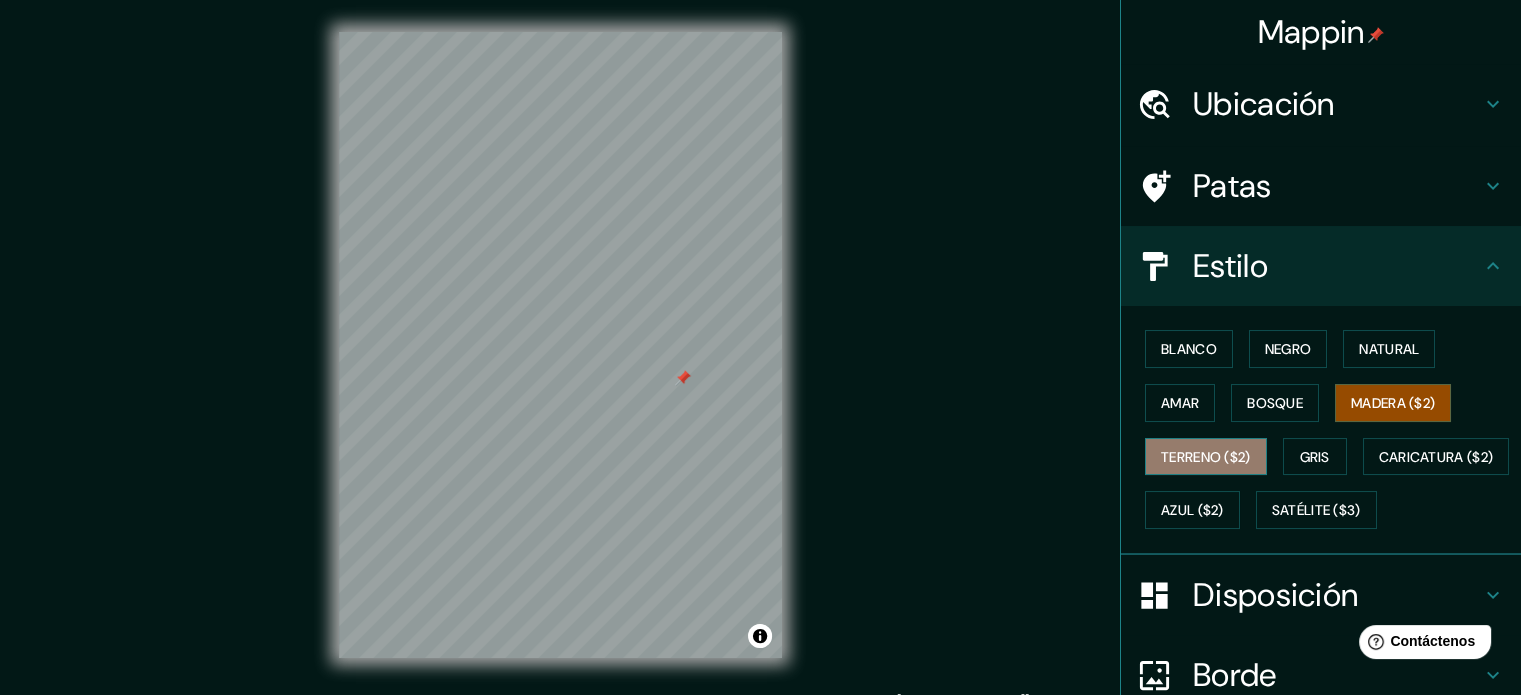 click on "Terreno ($2)" at bounding box center (1206, 457) 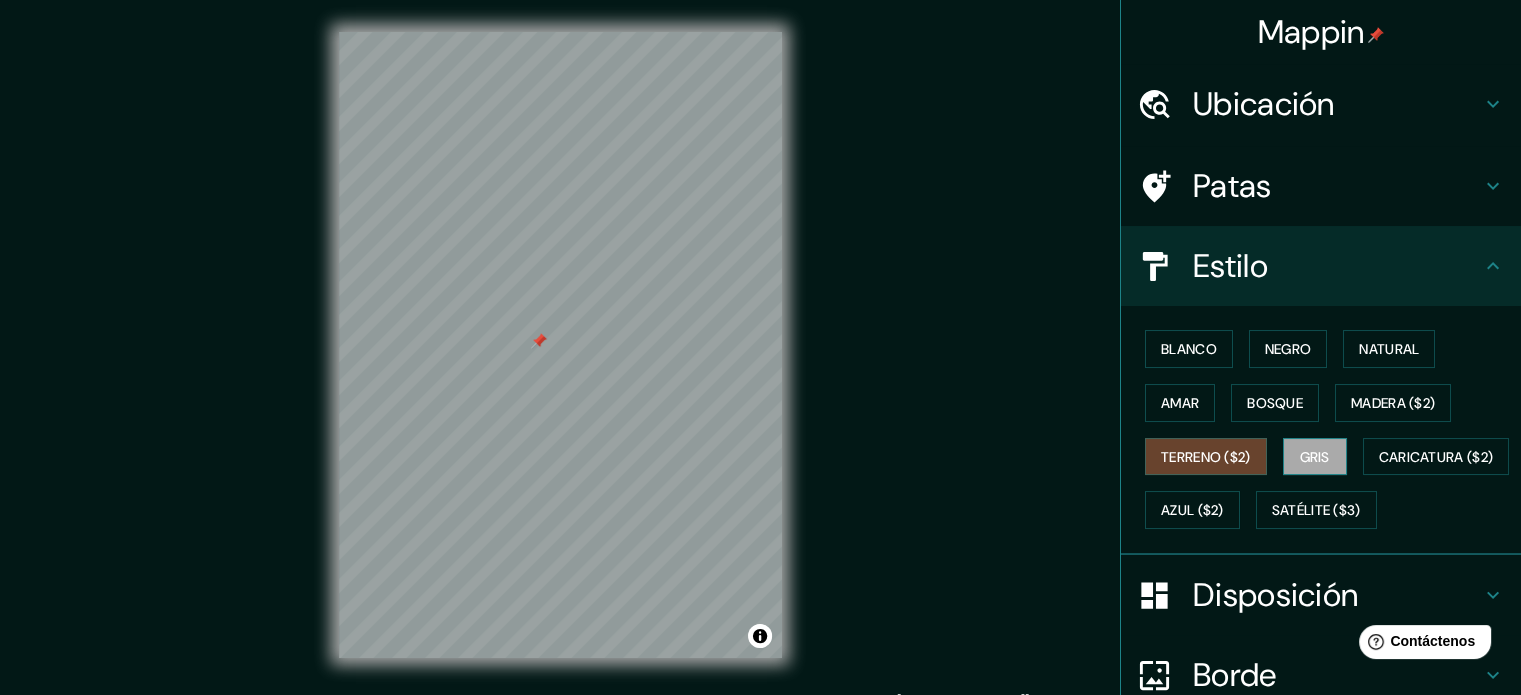 click on "Gris" at bounding box center [1315, 457] 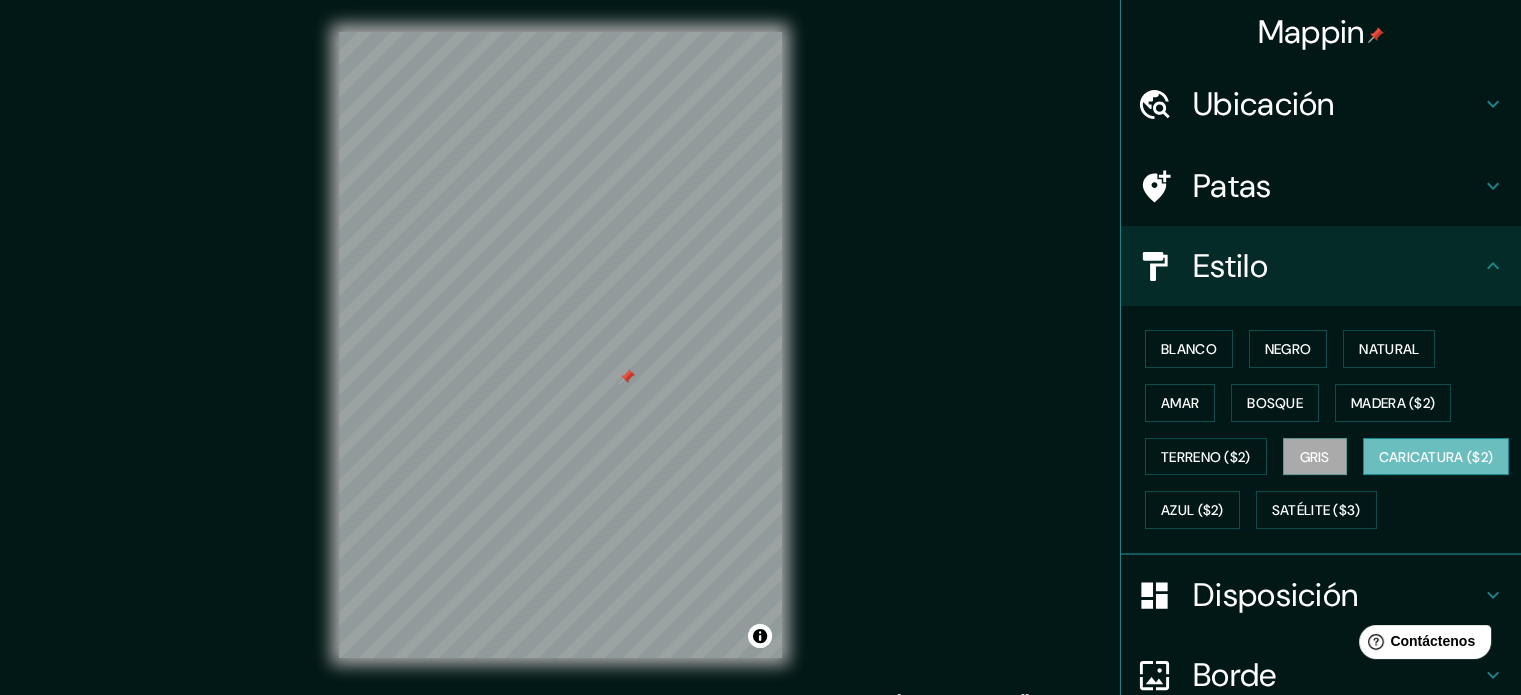 click on "Caricatura ($2)" at bounding box center [1436, 457] 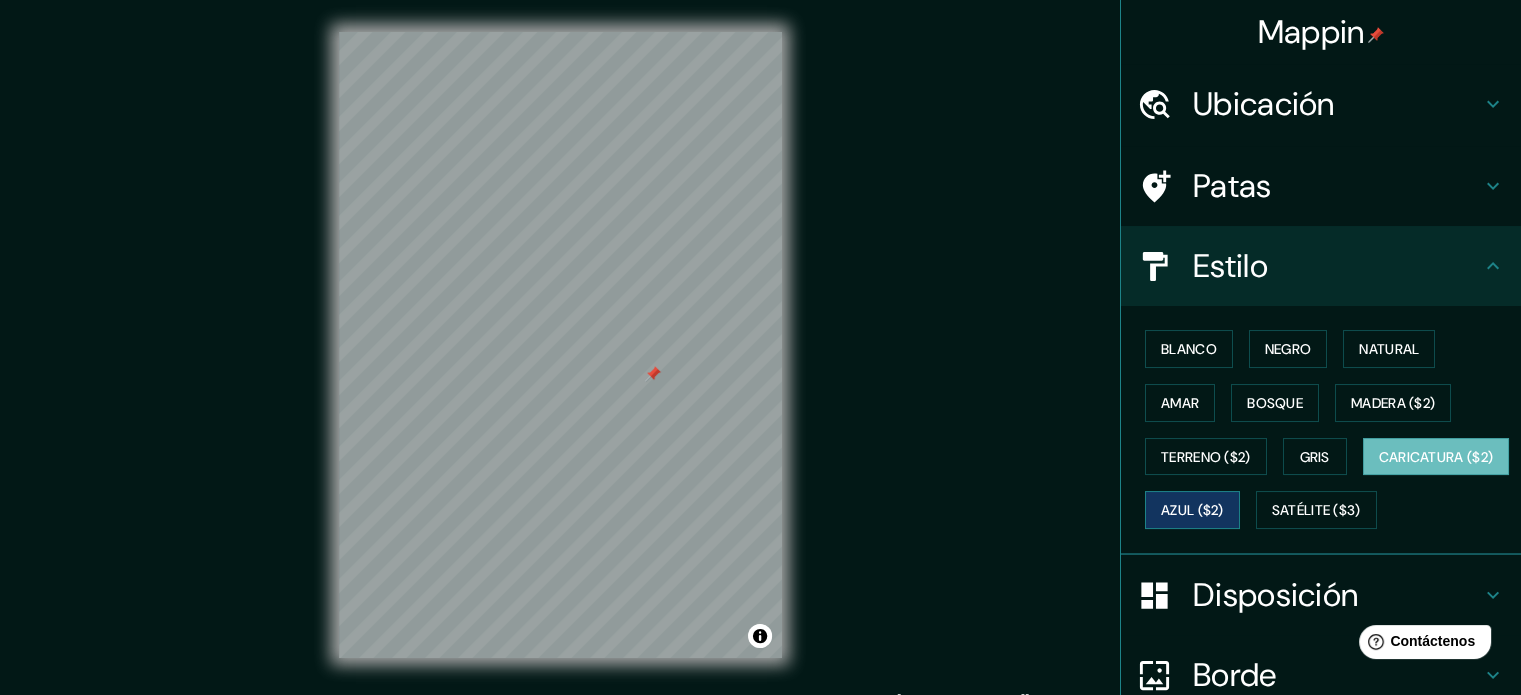 click on "Azul ($2)" at bounding box center [1192, 511] 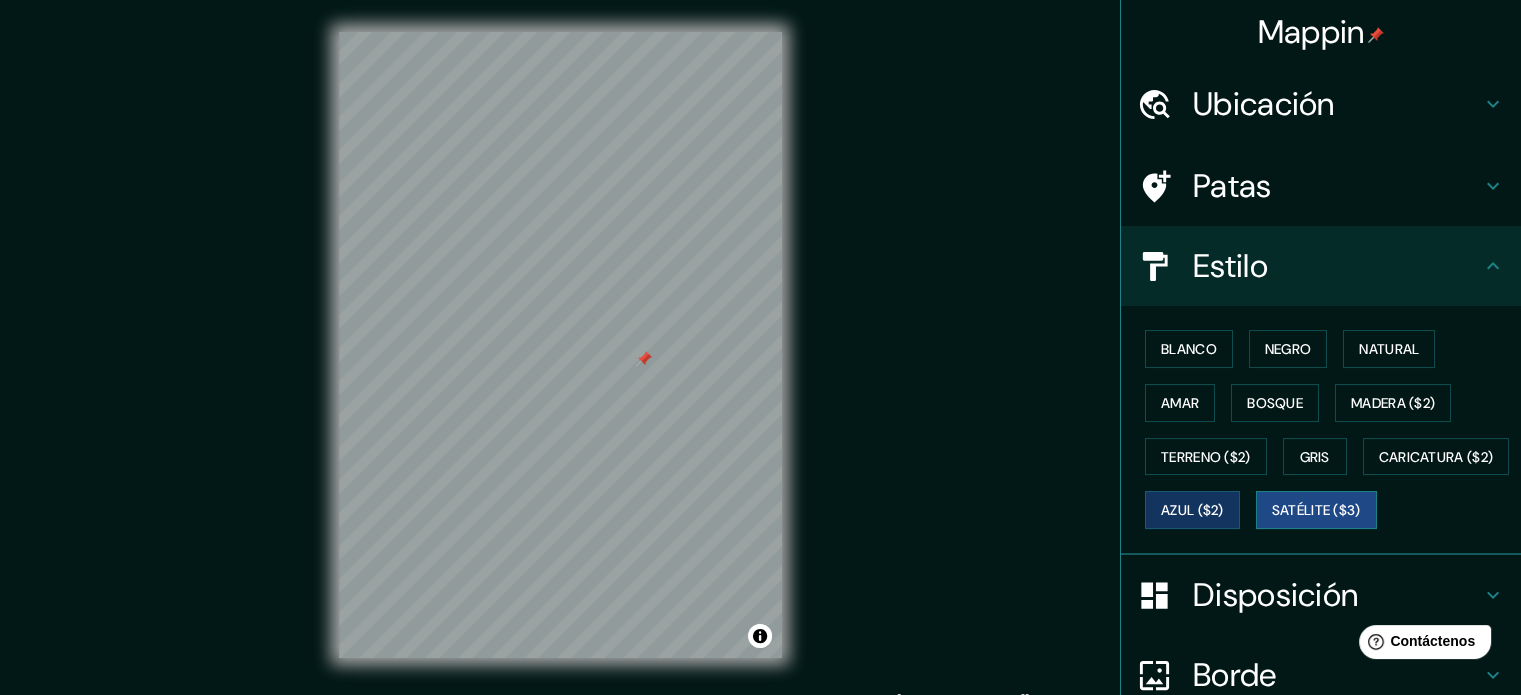 click on "Satélite ($3)" at bounding box center (1316, 511) 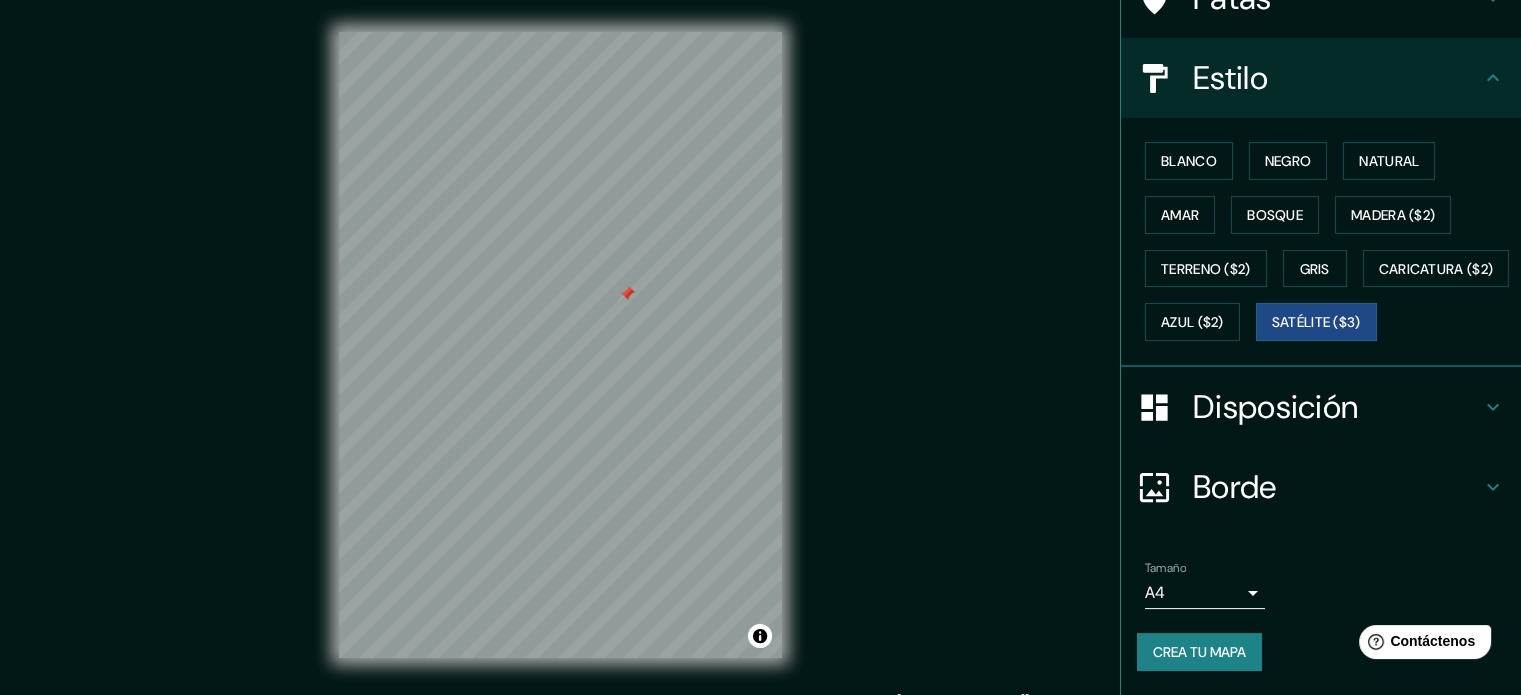 scroll, scrollTop: 236, scrollLeft: 0, axis: vertical 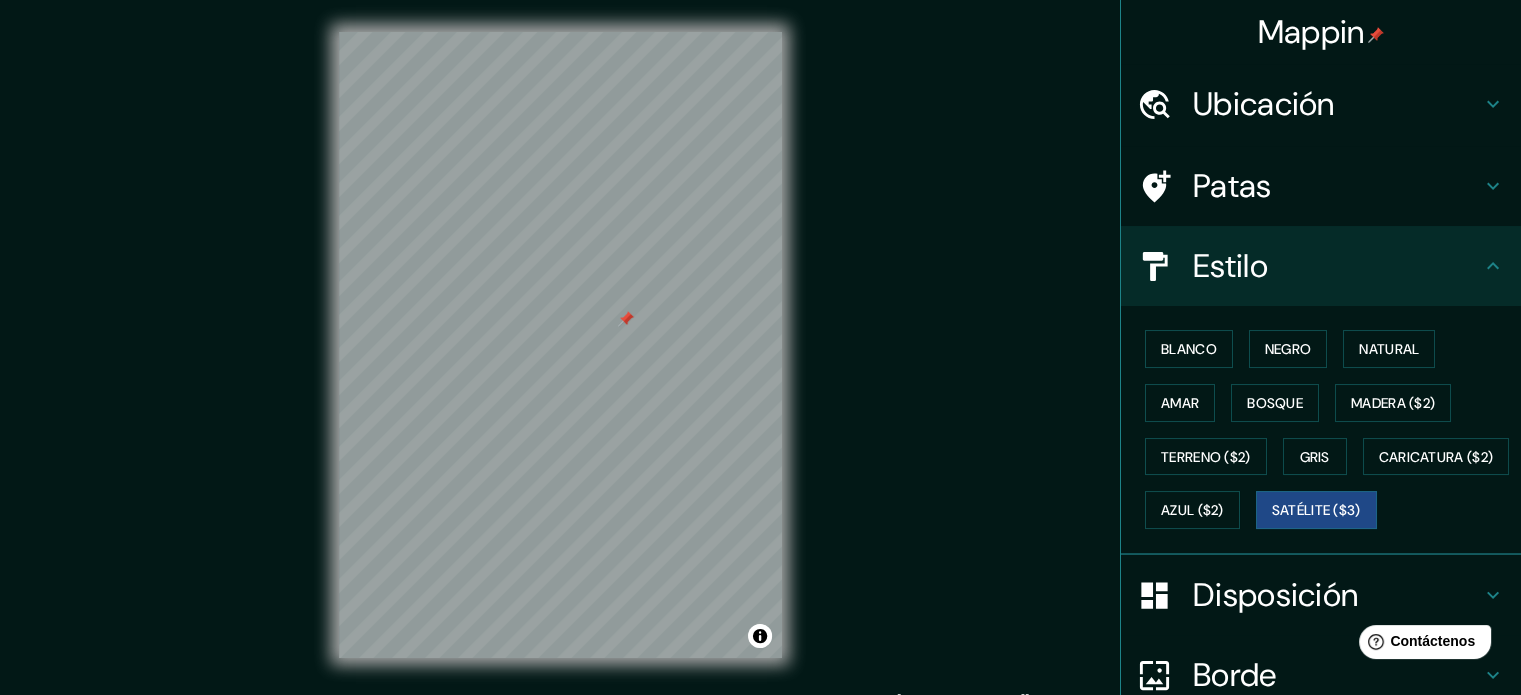 click 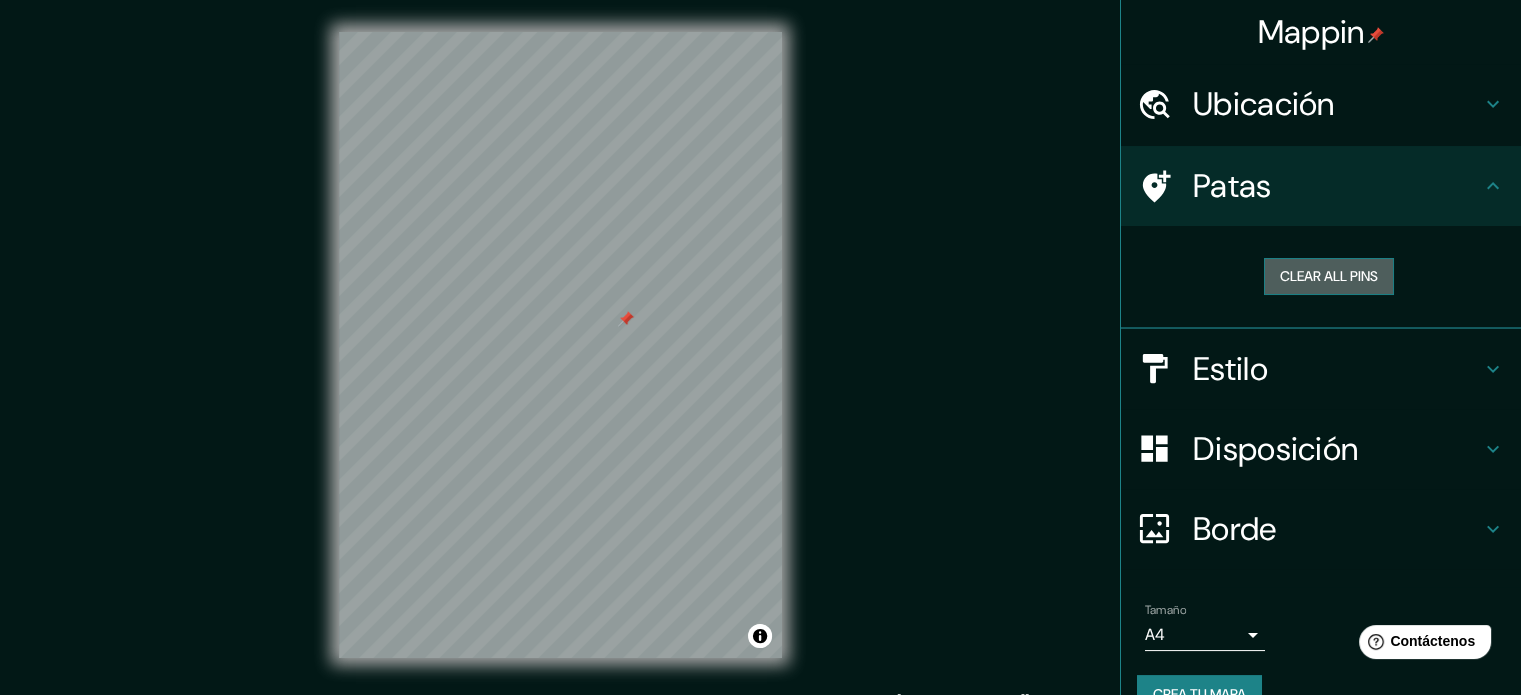 click on "Clear all pins" at bounding box center (1329, 276) 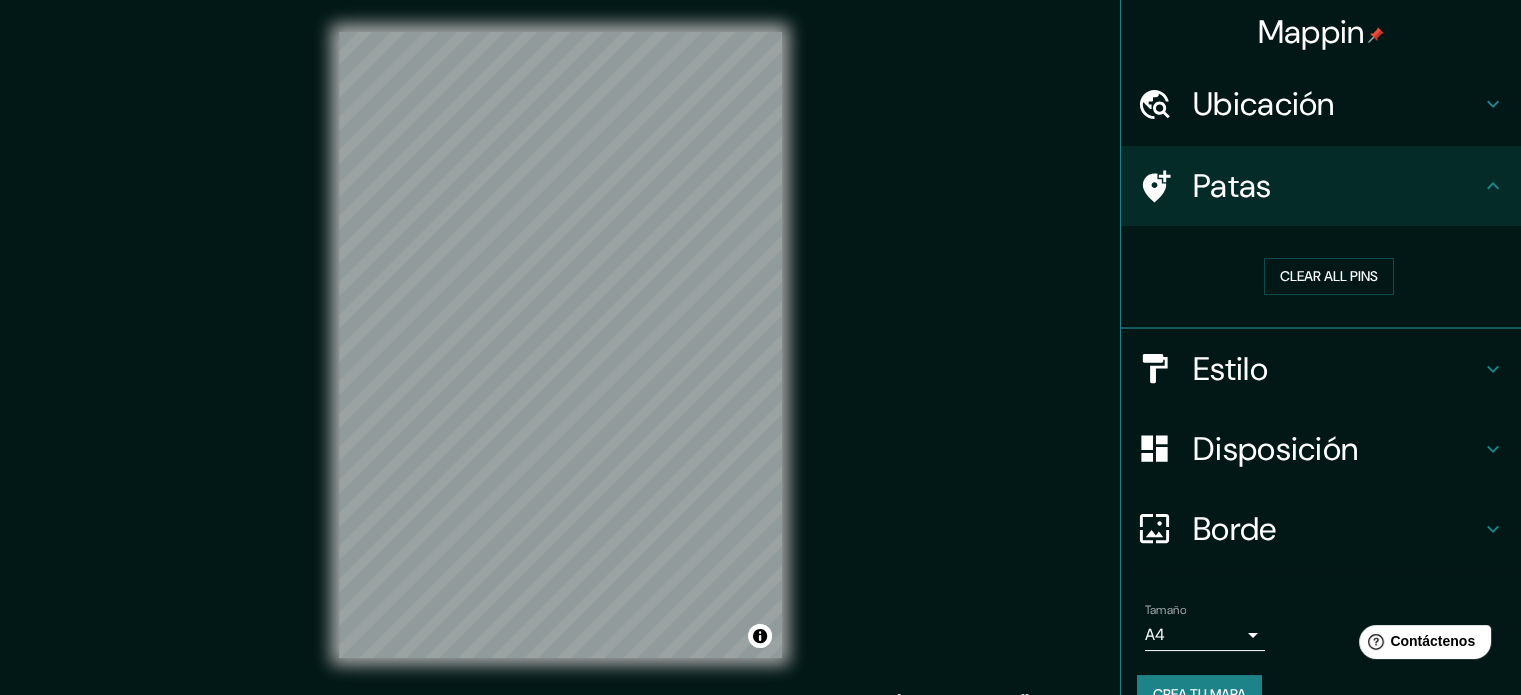 click on "Patas" at bounding box center (1321, 186) 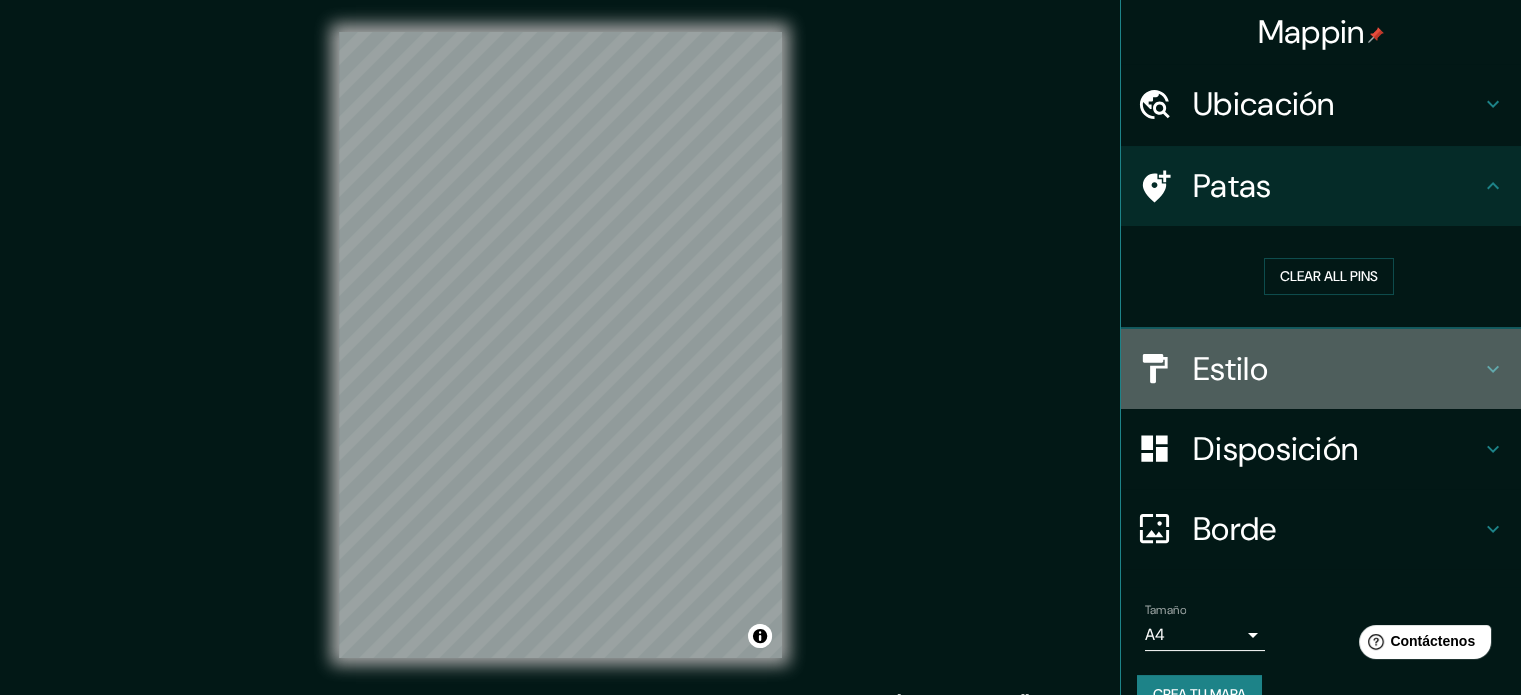 click 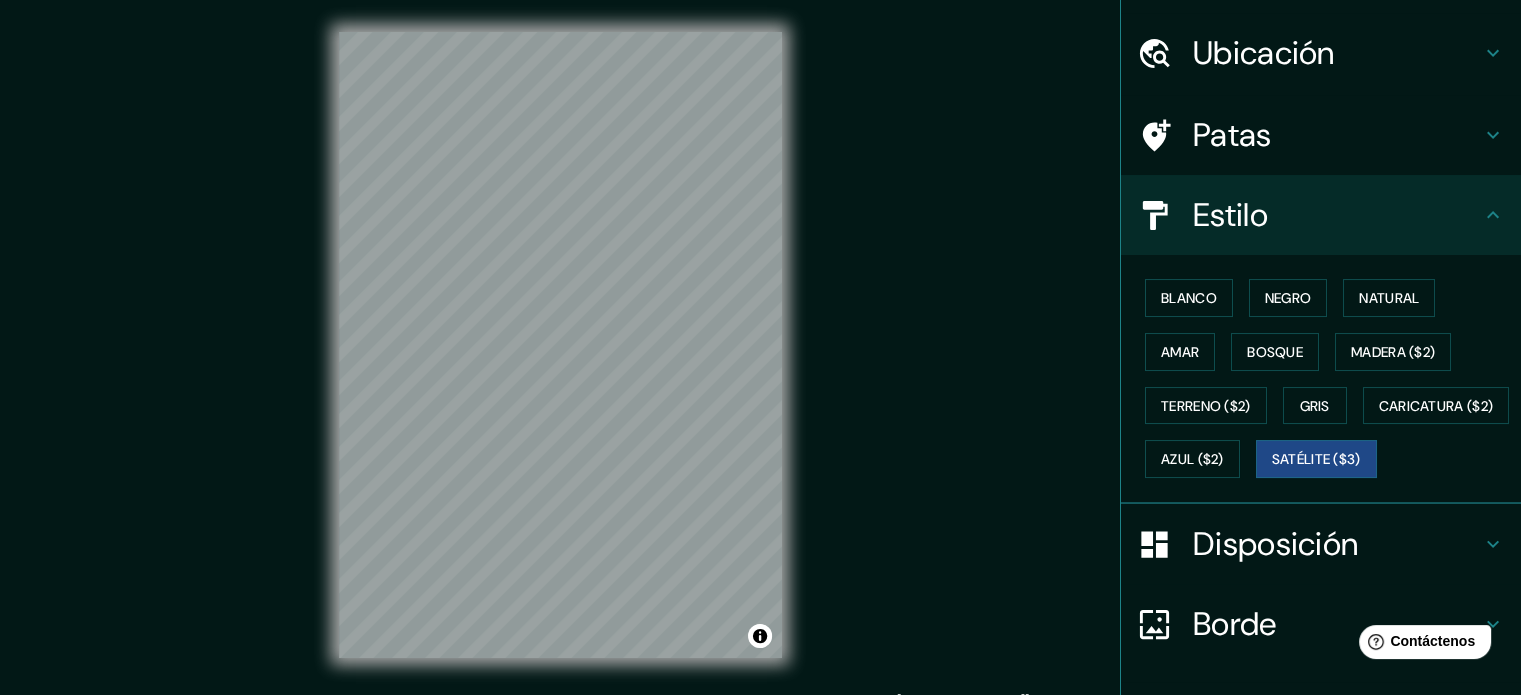 scroll, scrollTop: 66, scrollLeft: 0, axis: vertical 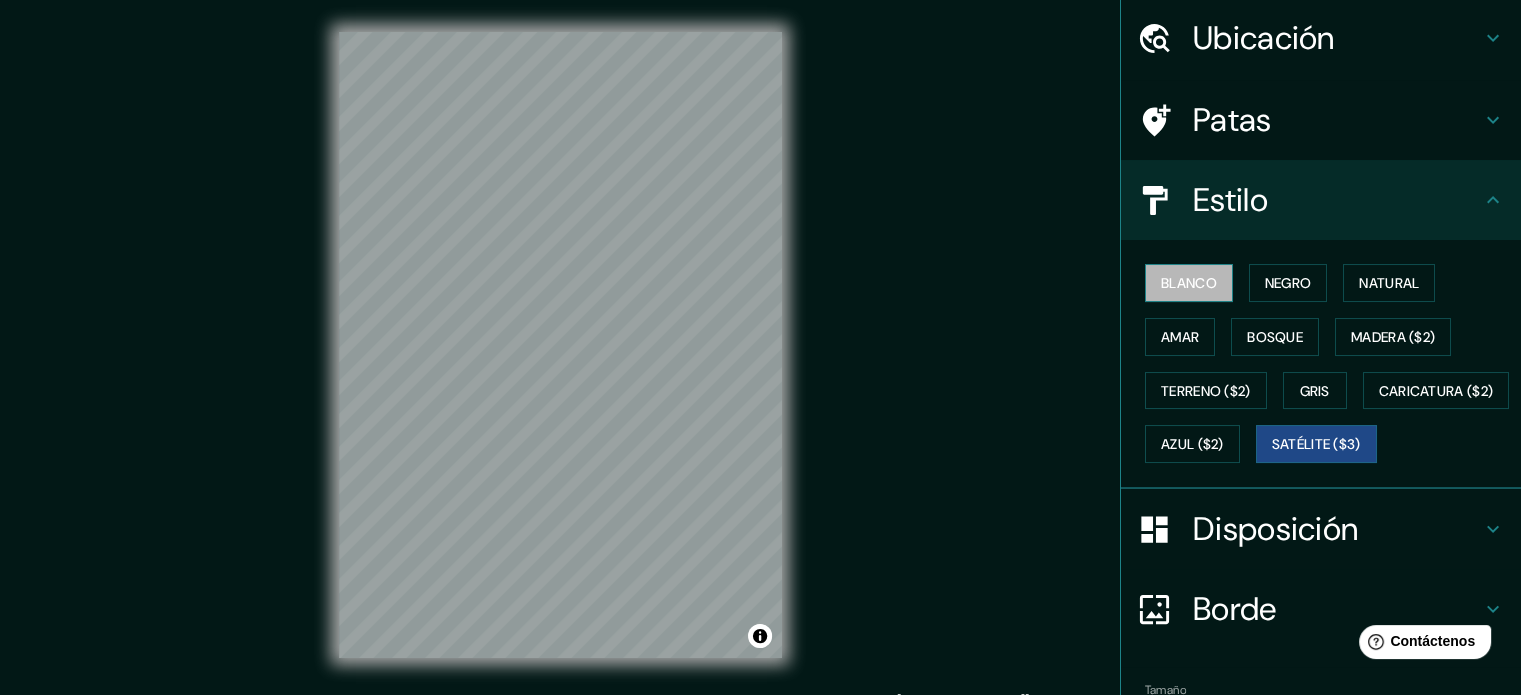 click on "Blanco" at bounding box center [1189, 283] 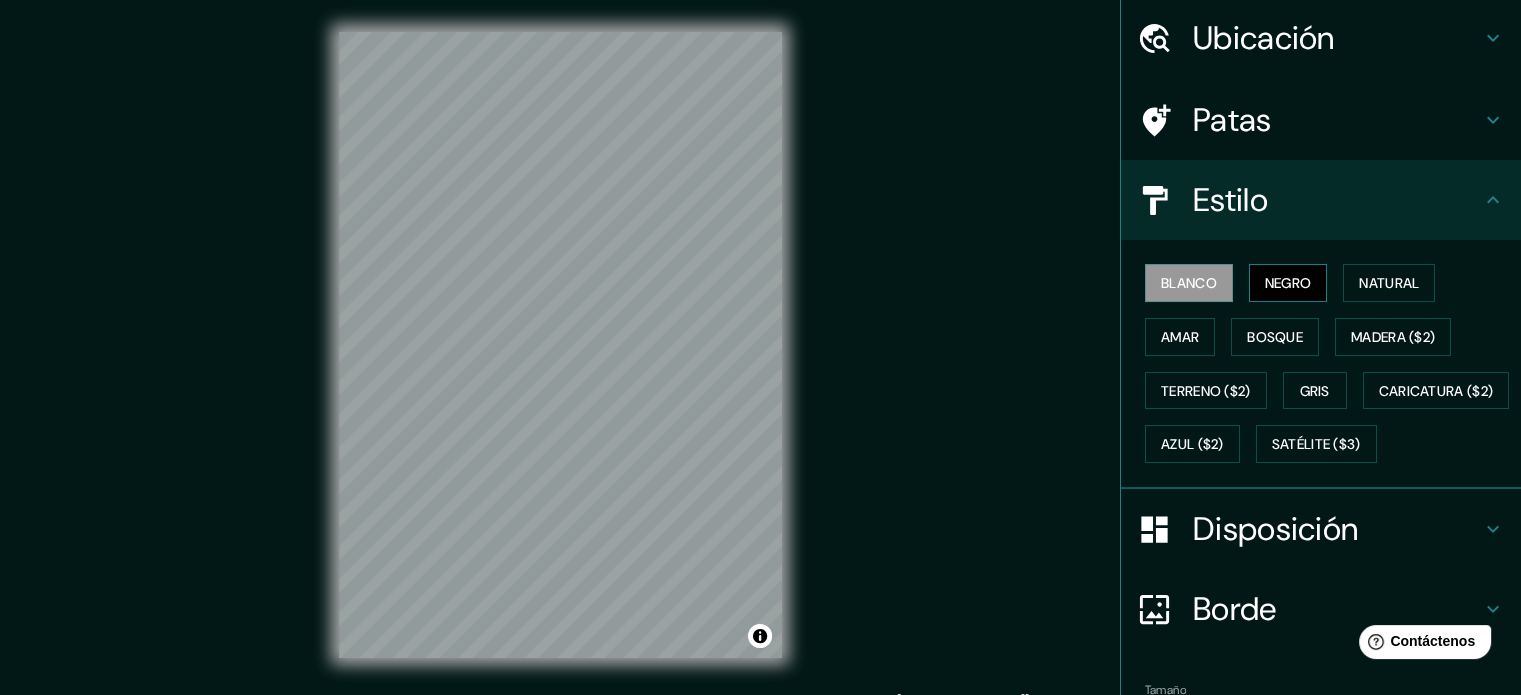 click on "Negro" at bounding box center [1288, 283] 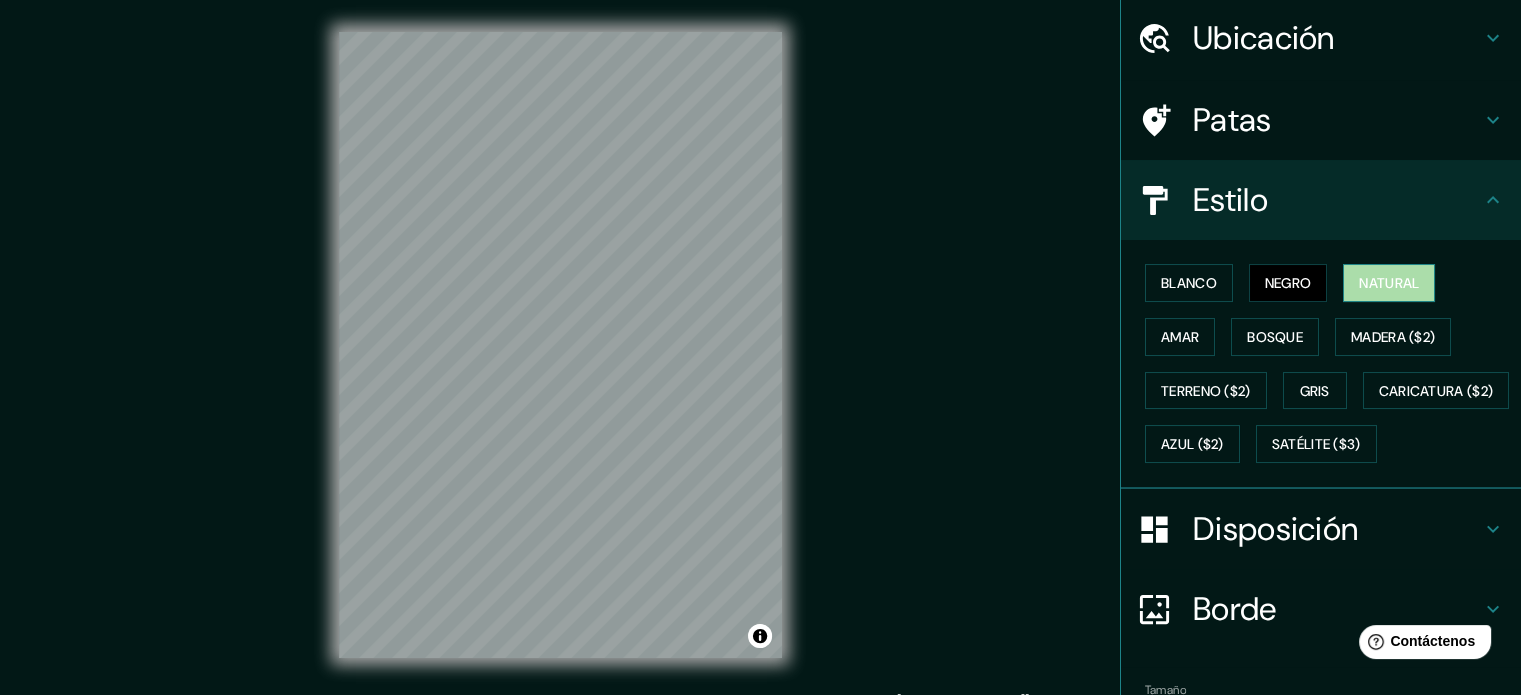 click on "Natural" at bounding box center (1389, 283) 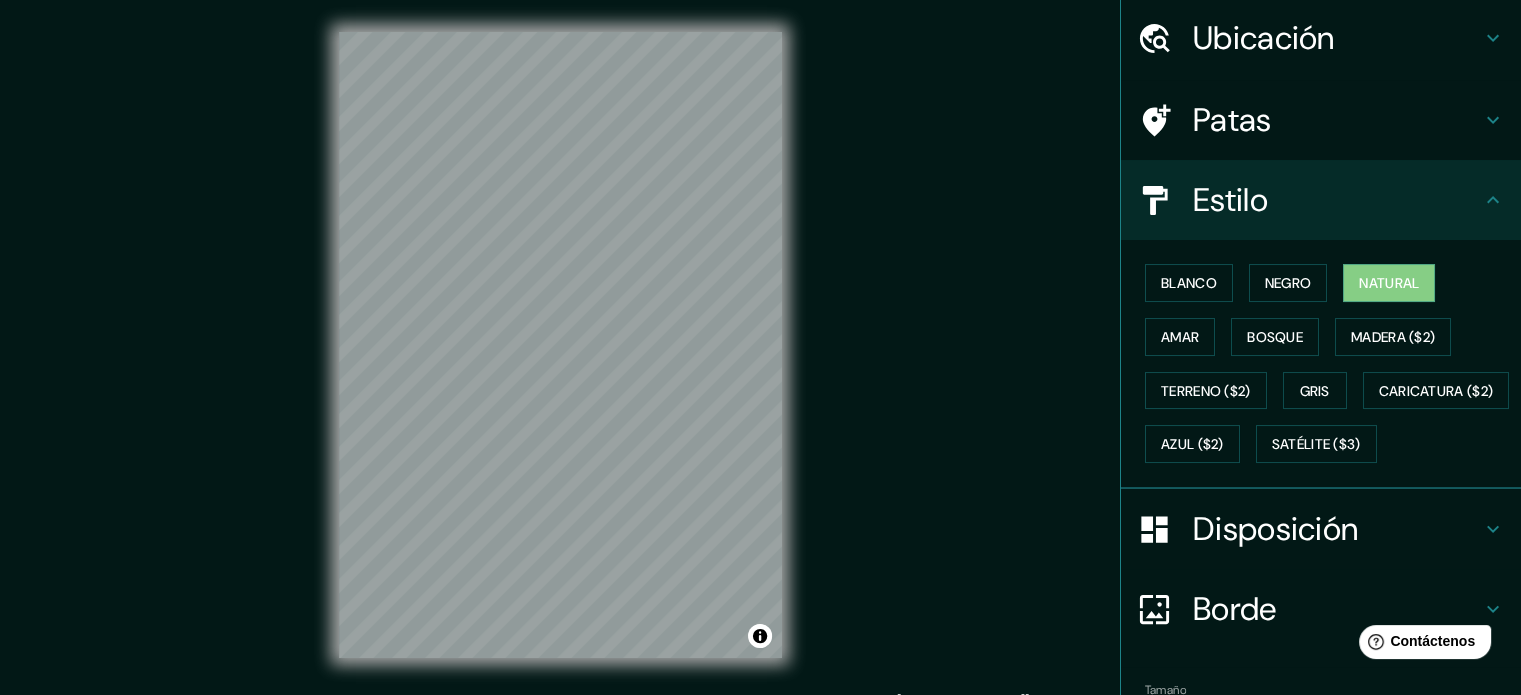 click on "Blanco Negro Natural Amar Bosque Madera ($2) Terreno ($2) Gris Caricatura ($2) Azul ($2) Satélite ($3)" at bounding box center (1329, 363) 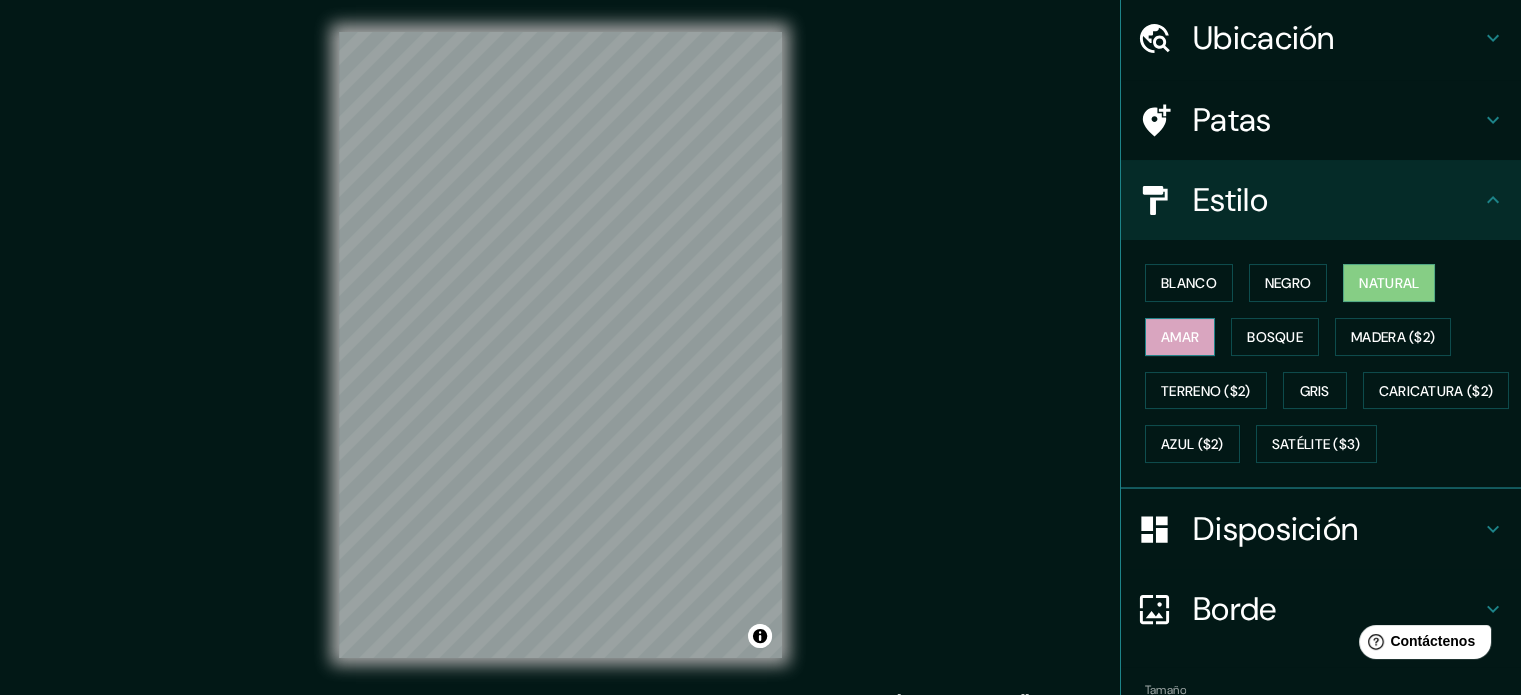 click on "Amar" at bounding box center (1180, 337) 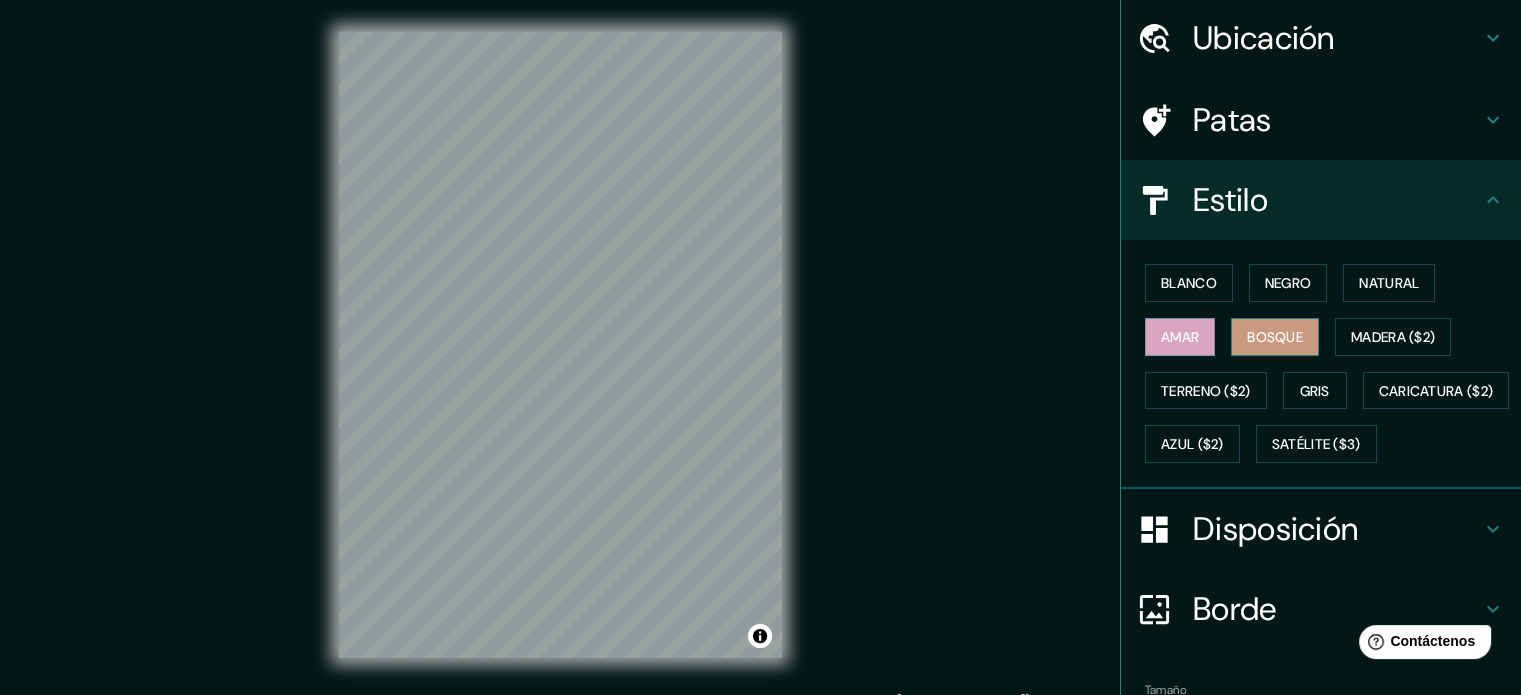 click on "Bosque" at bounding box center [1275, 337] 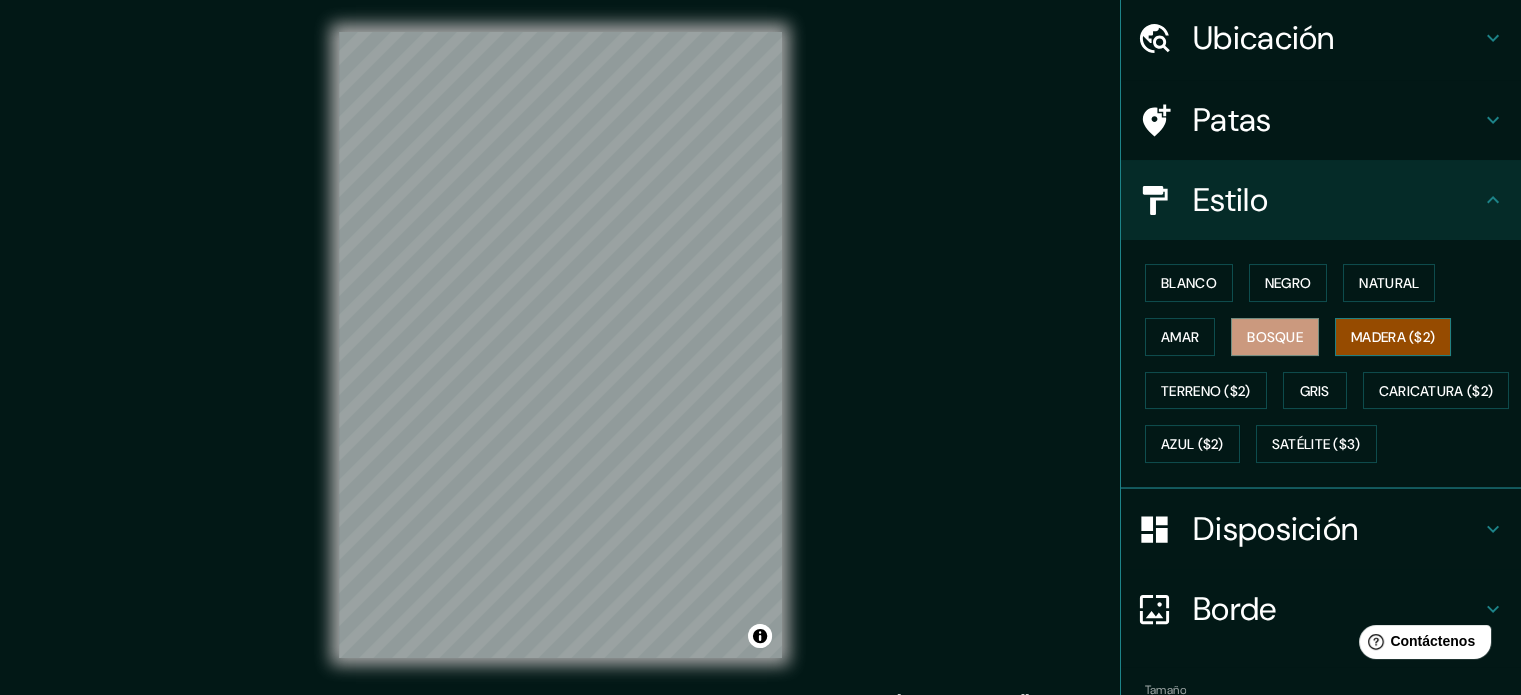 click on "Madera ($2)" at bounding box center [1393, 337] 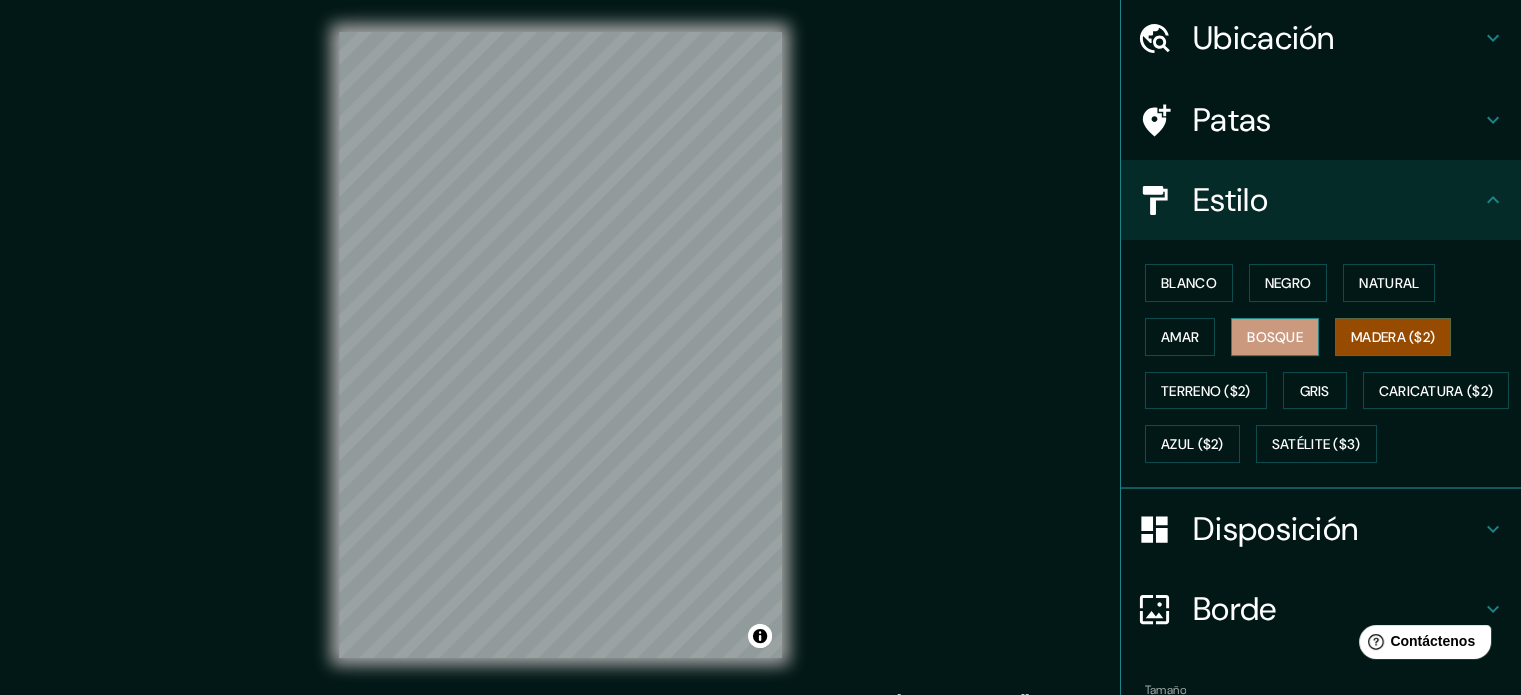 click on "Bosque" at bounding box center (1275, 337) 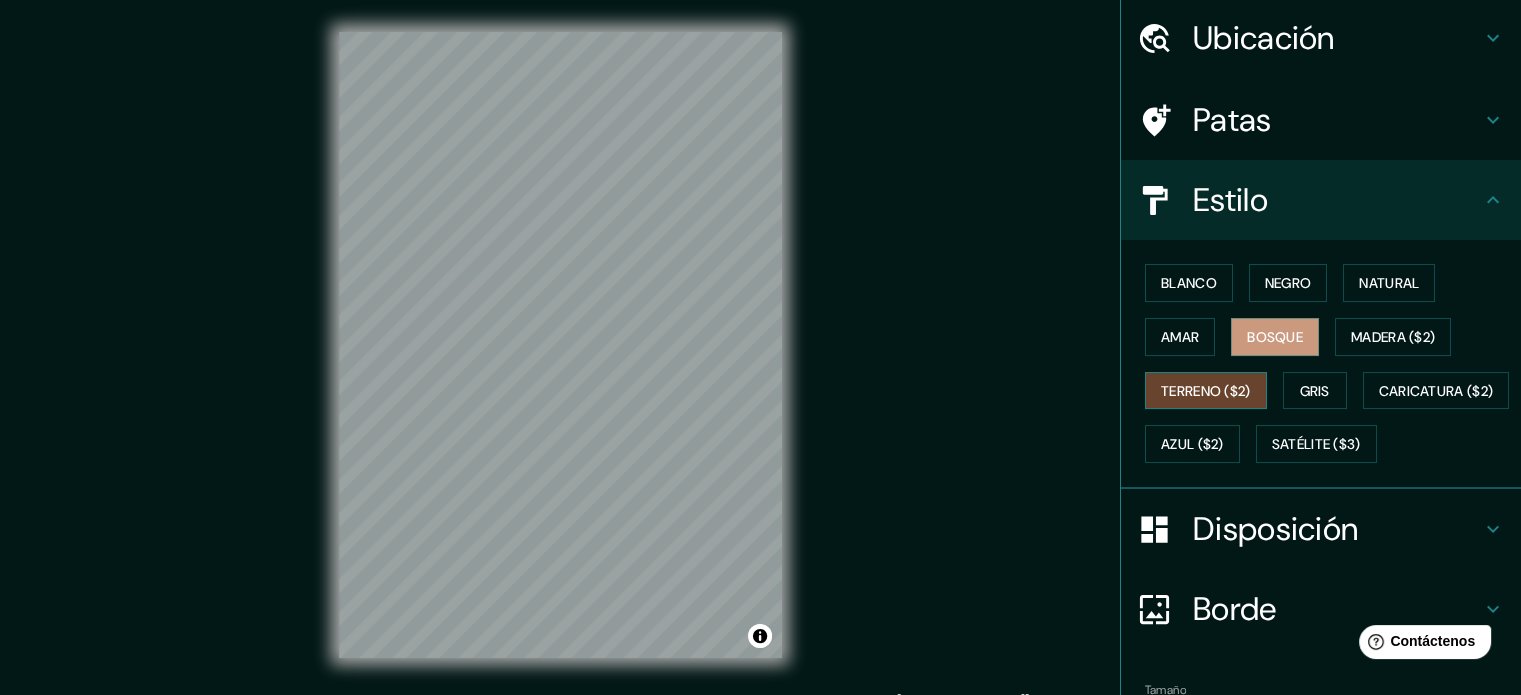 click on "Terreno ($2)" at bounding box center (1206, 391) 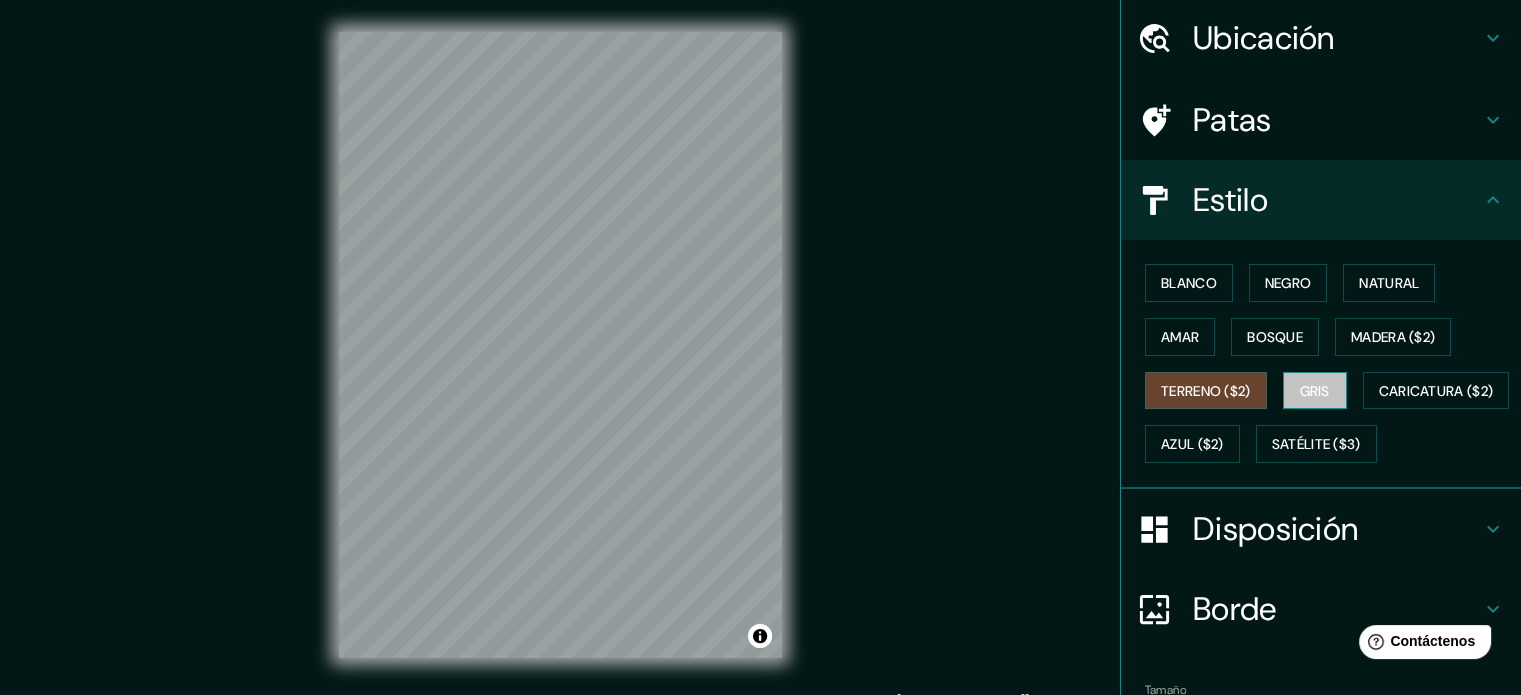 click on "Gris" at bounding box center [1315, 391] 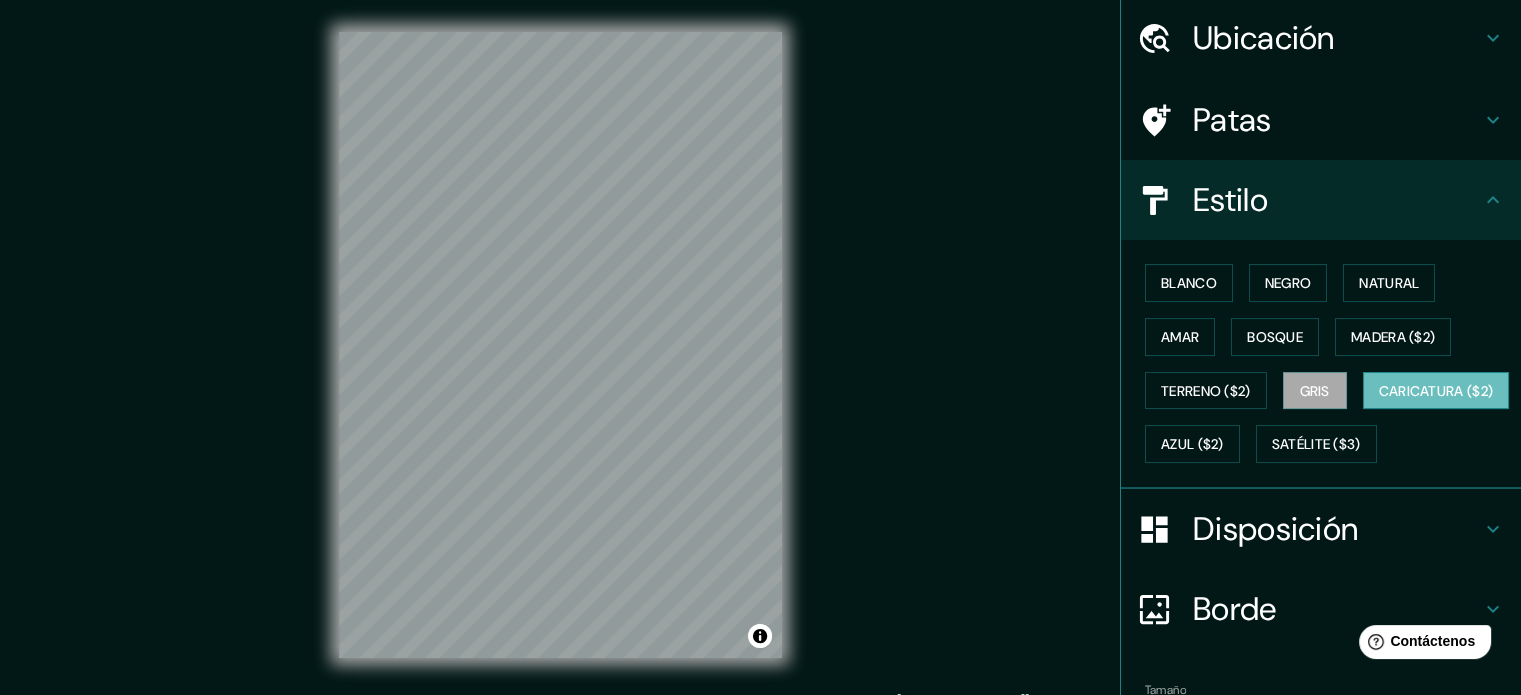 click on "Caricatura ($2)" at bounding box center [1436, 391] 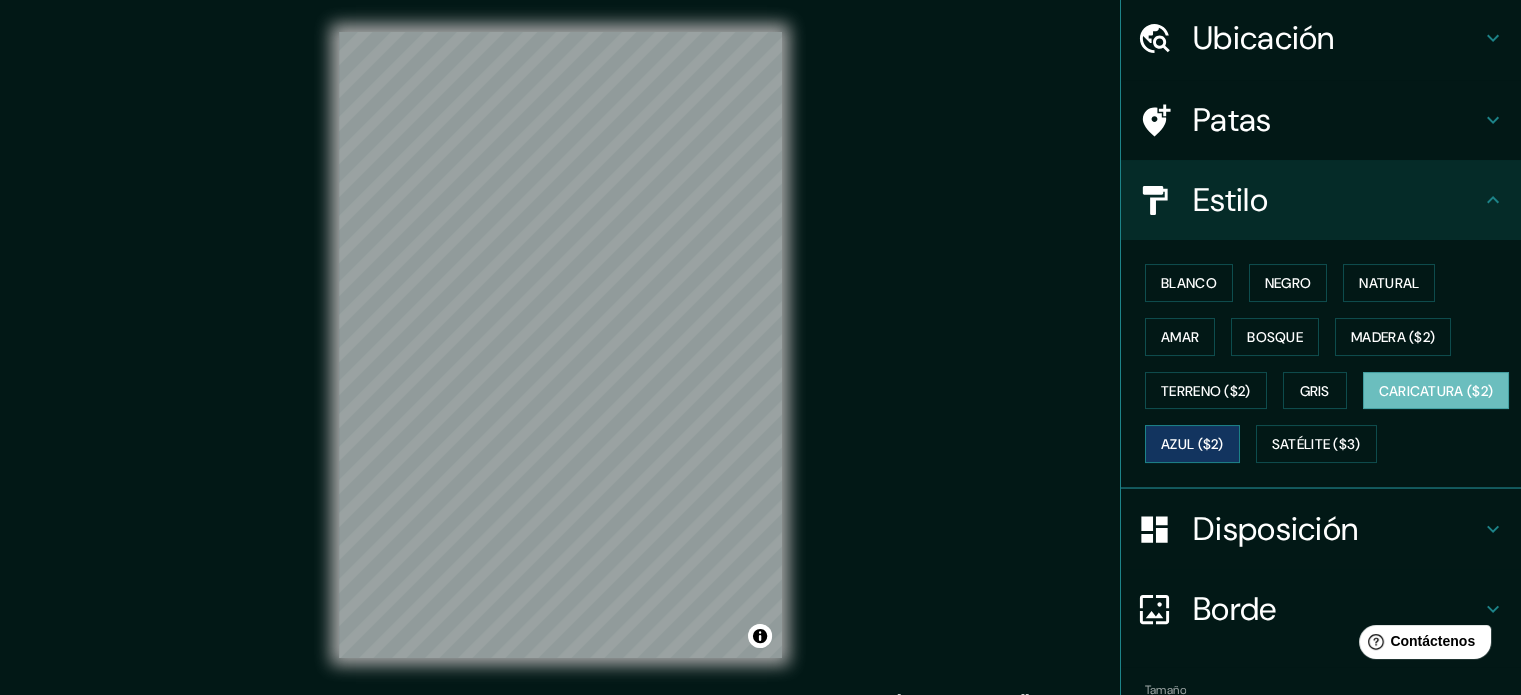 click on "Azul ($2)" at bounding box center [1192, 445] 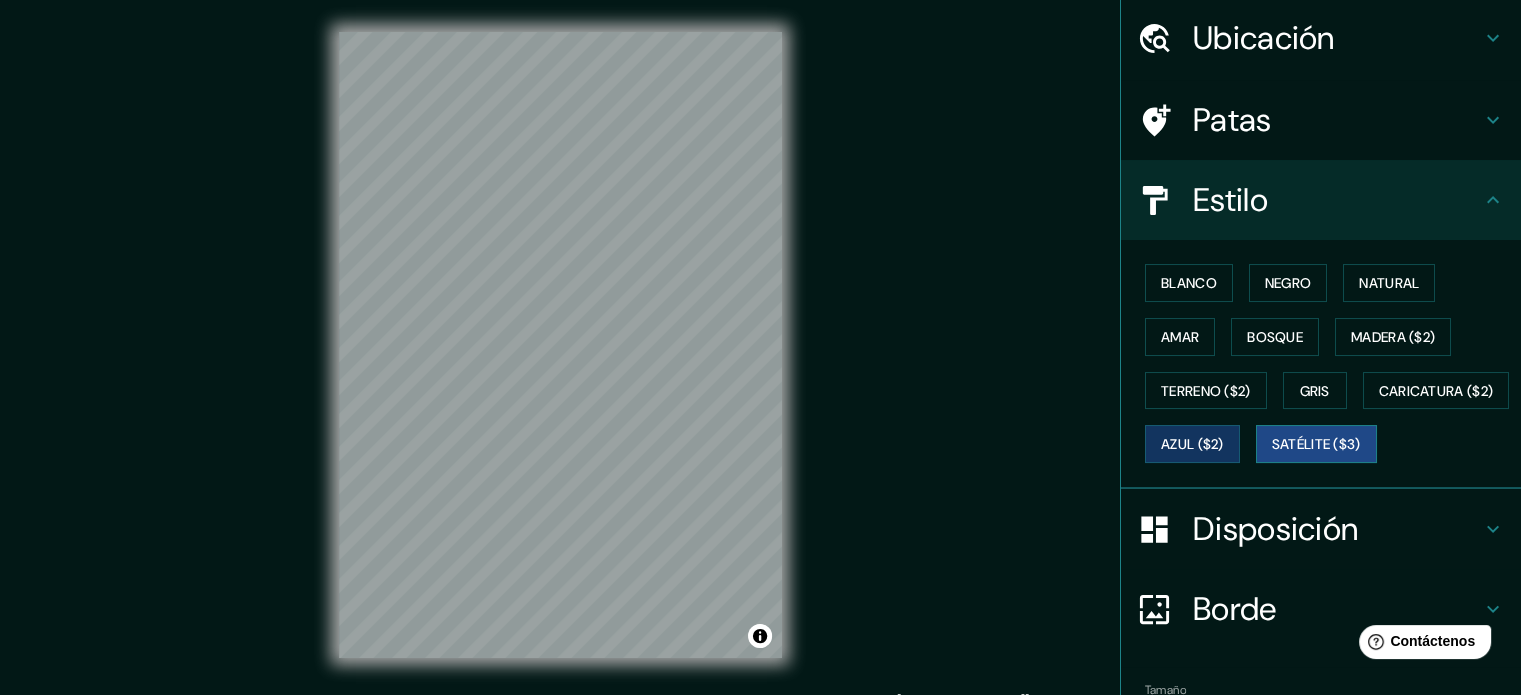 click on "Satélite ($3)" at bounding box center (1316, 445) 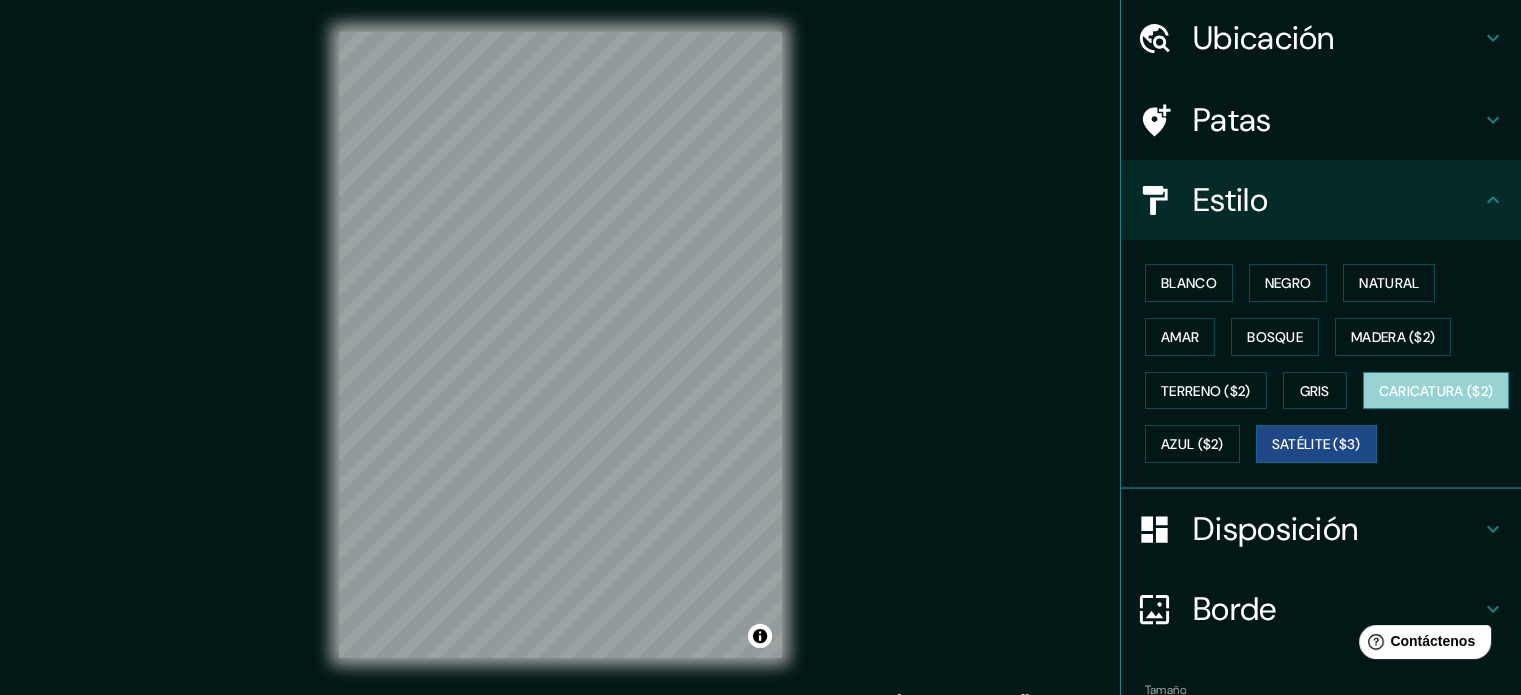 click on "Caricatura ($2)" at bounding box center (1436, 391) 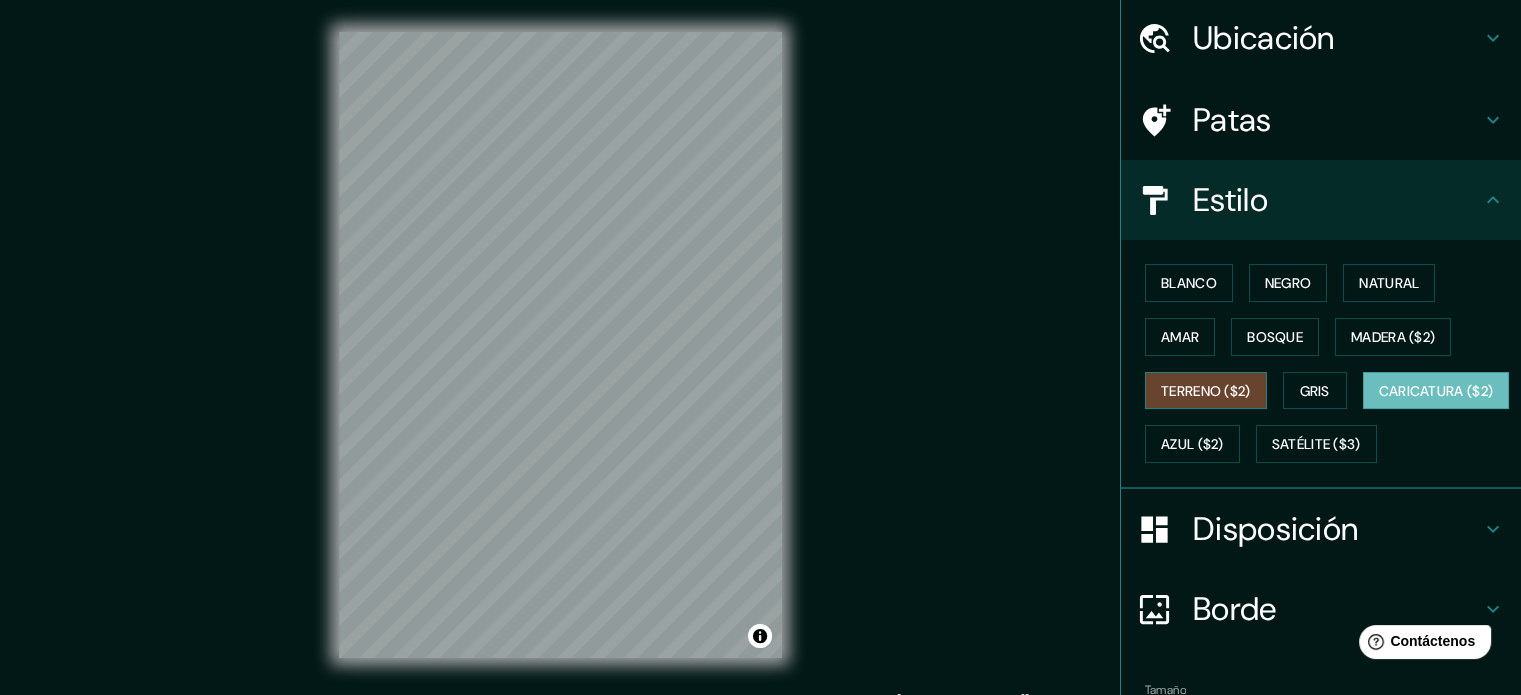 click on "Terreno ($2)" at bounding box center (1206, 391) 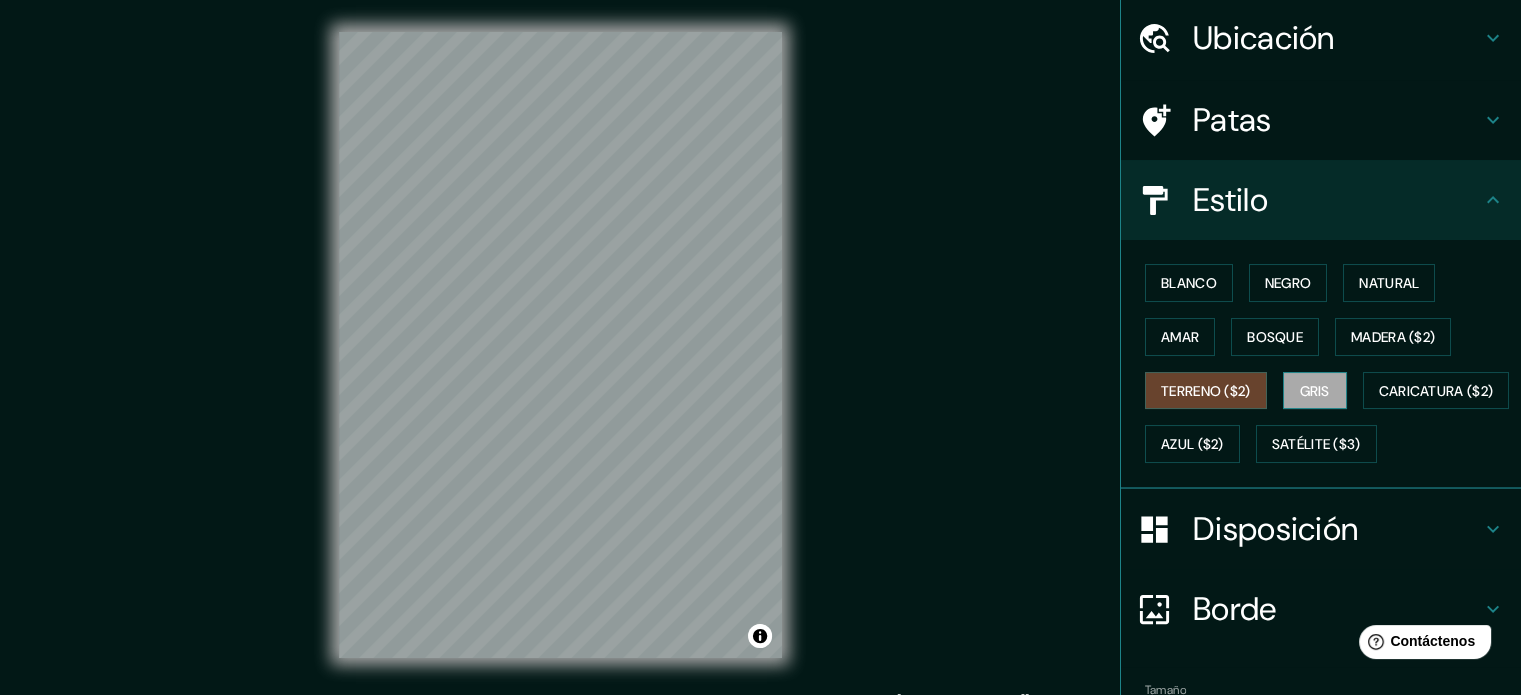 click on "Gris" at bounding box center (1315, 391) 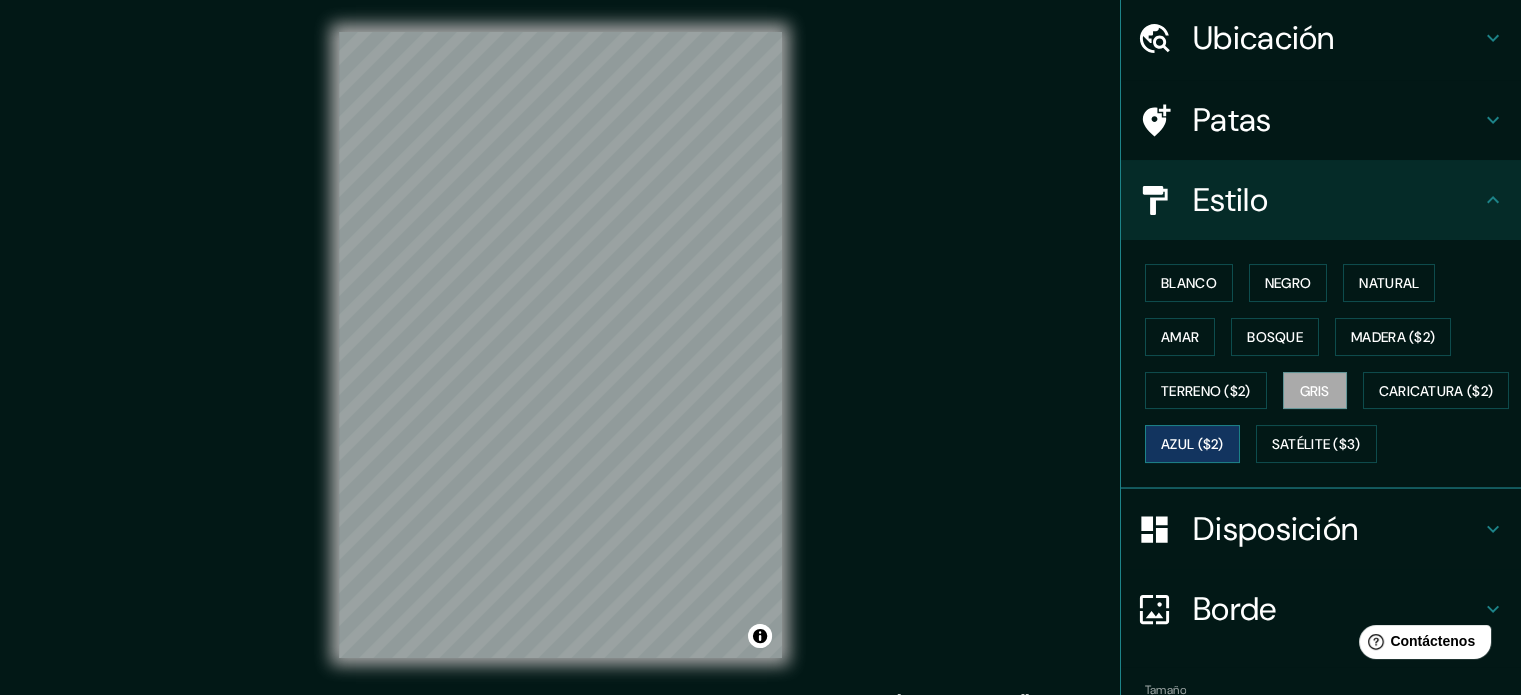 click on "Azul ($2)" at bounding box center [1192, 445] 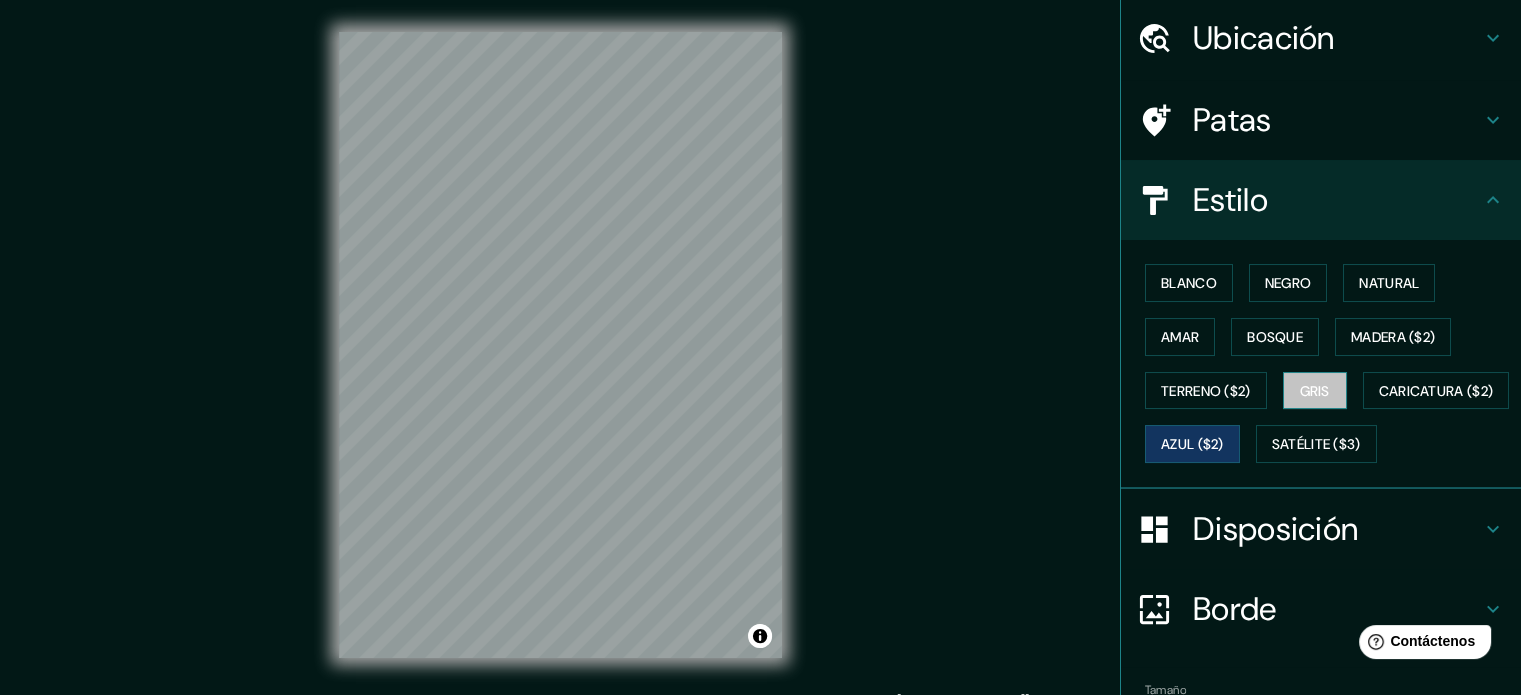 click on "Gris" at bounding box center (1315, 391) 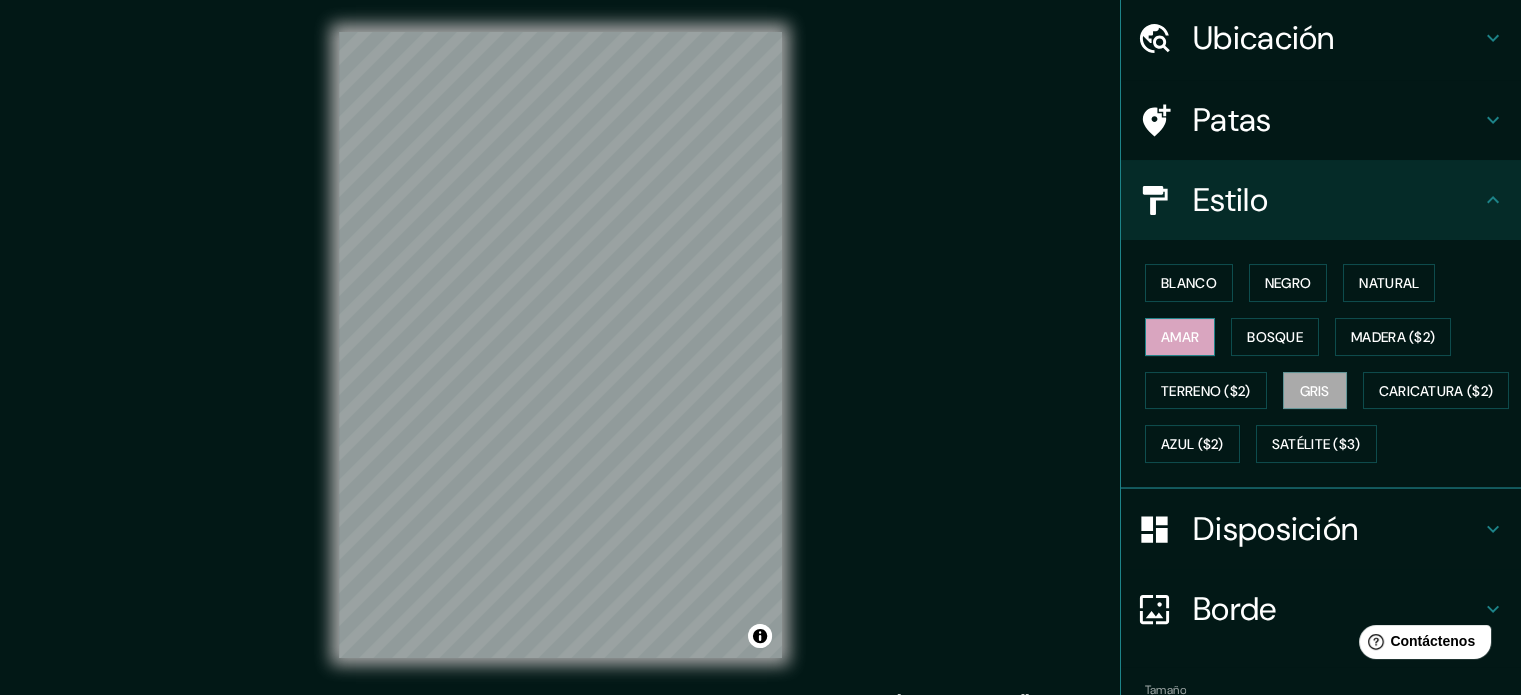 click on "Amar" at bounding box center (1180, 337) 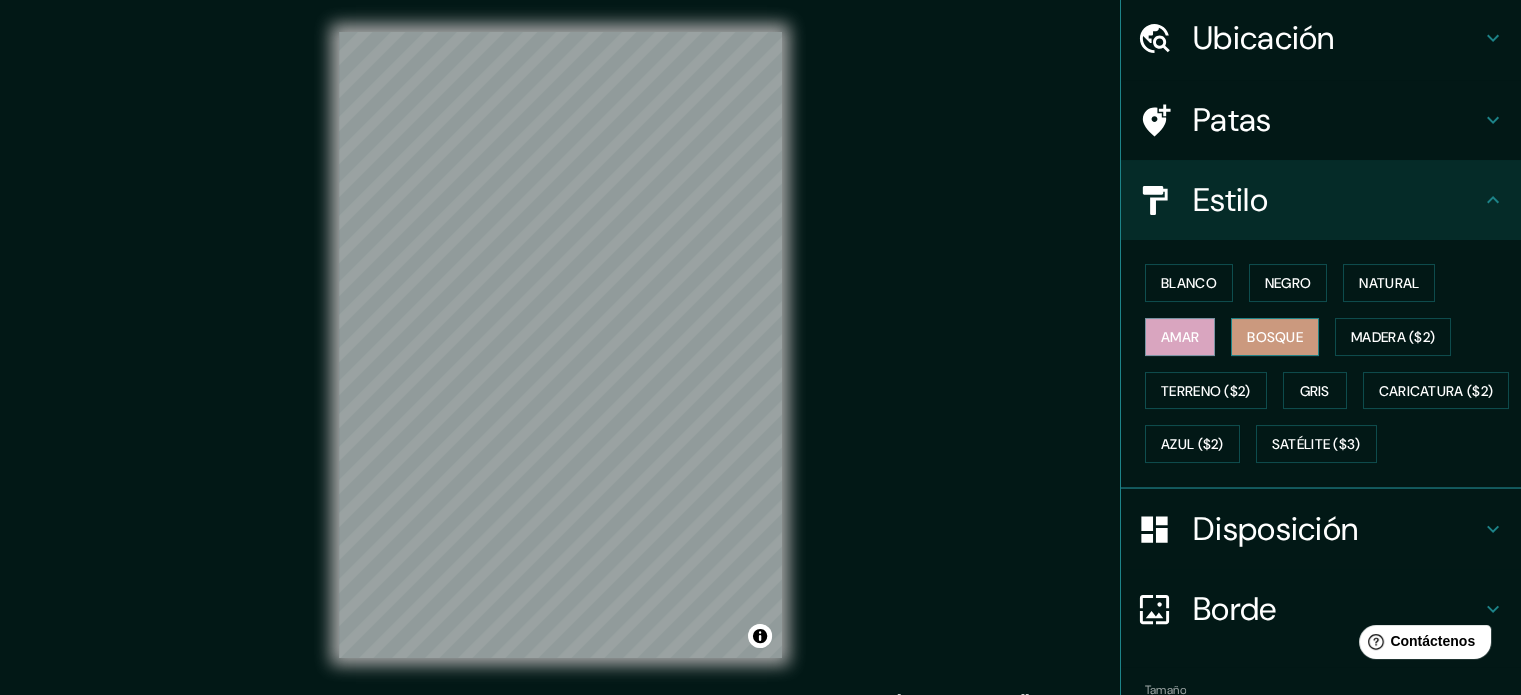 click on "Bosque" at bounding box center [1275, 337] 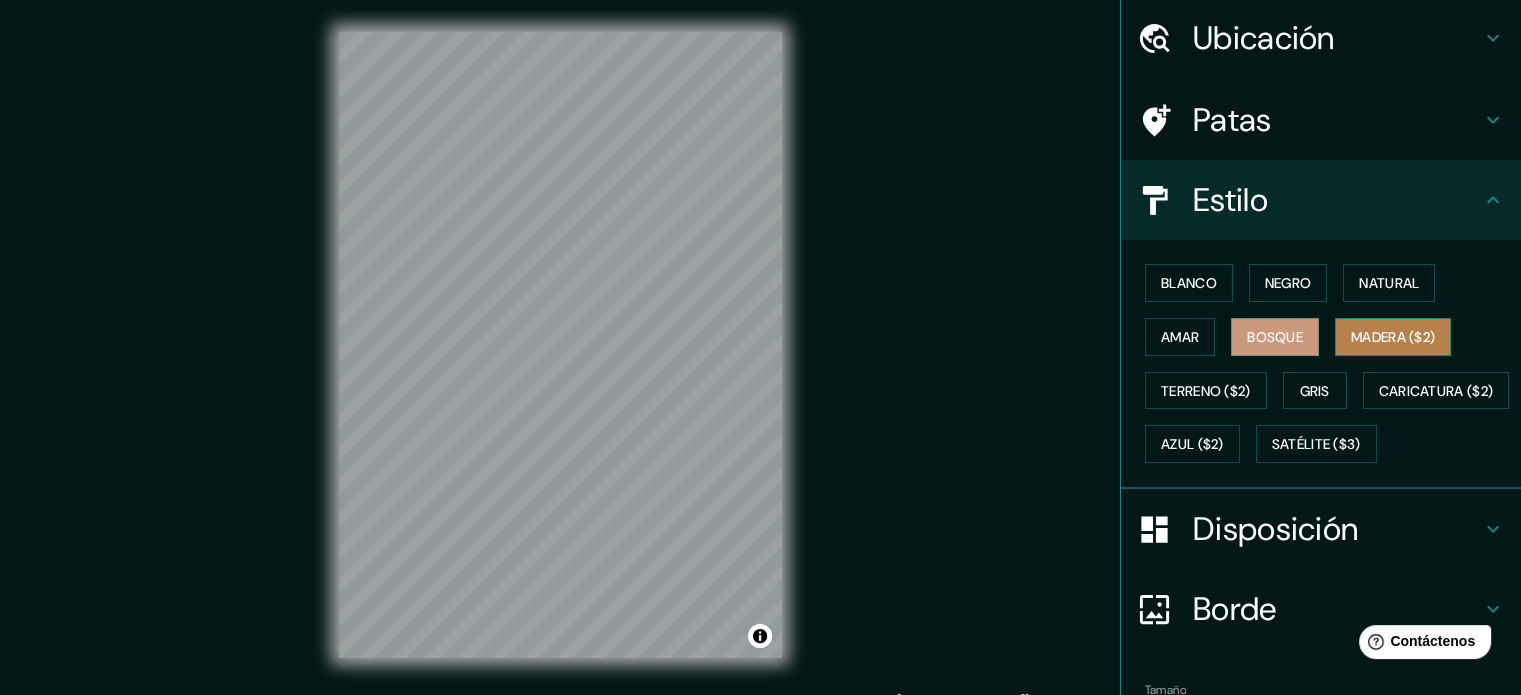 click on "Madera ($2)" at bounding box center (1393, 337) 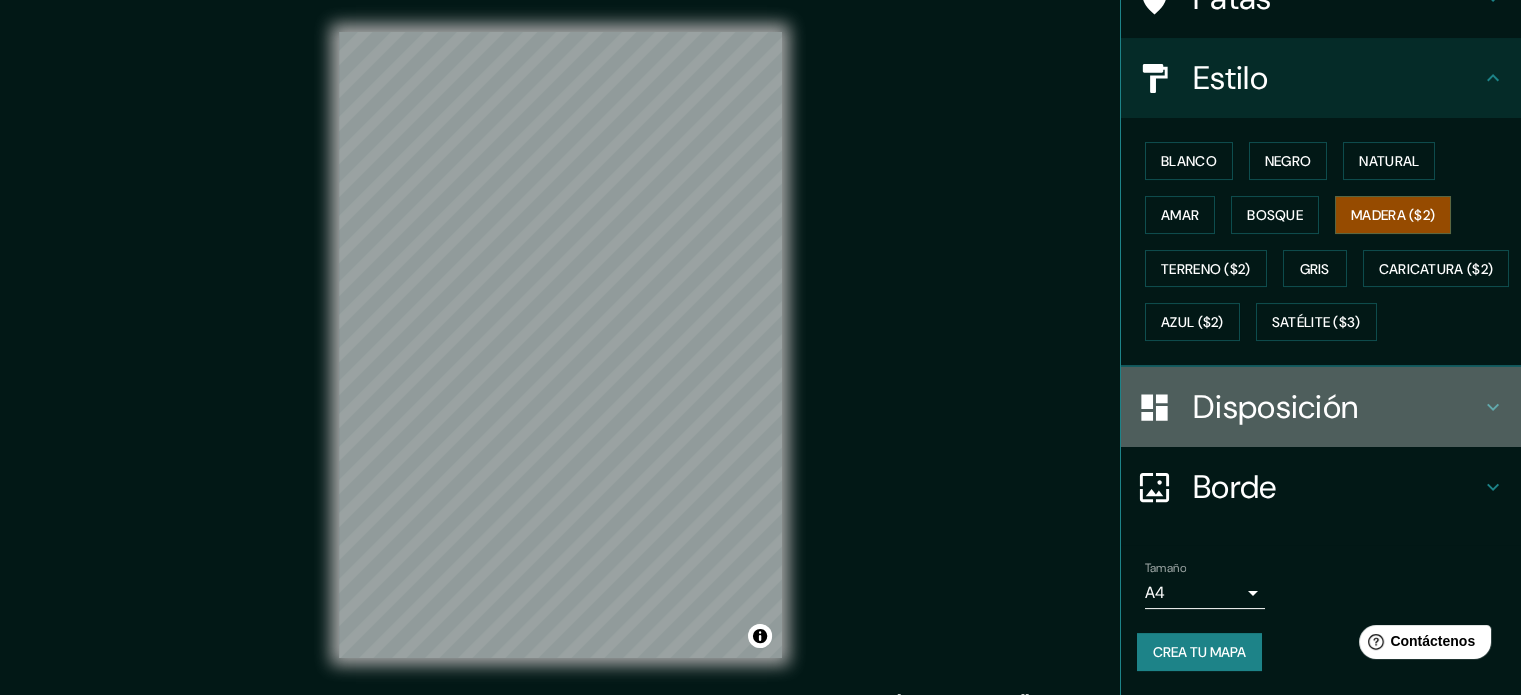 click on "Disposición" at bounding box center [1337, 407] 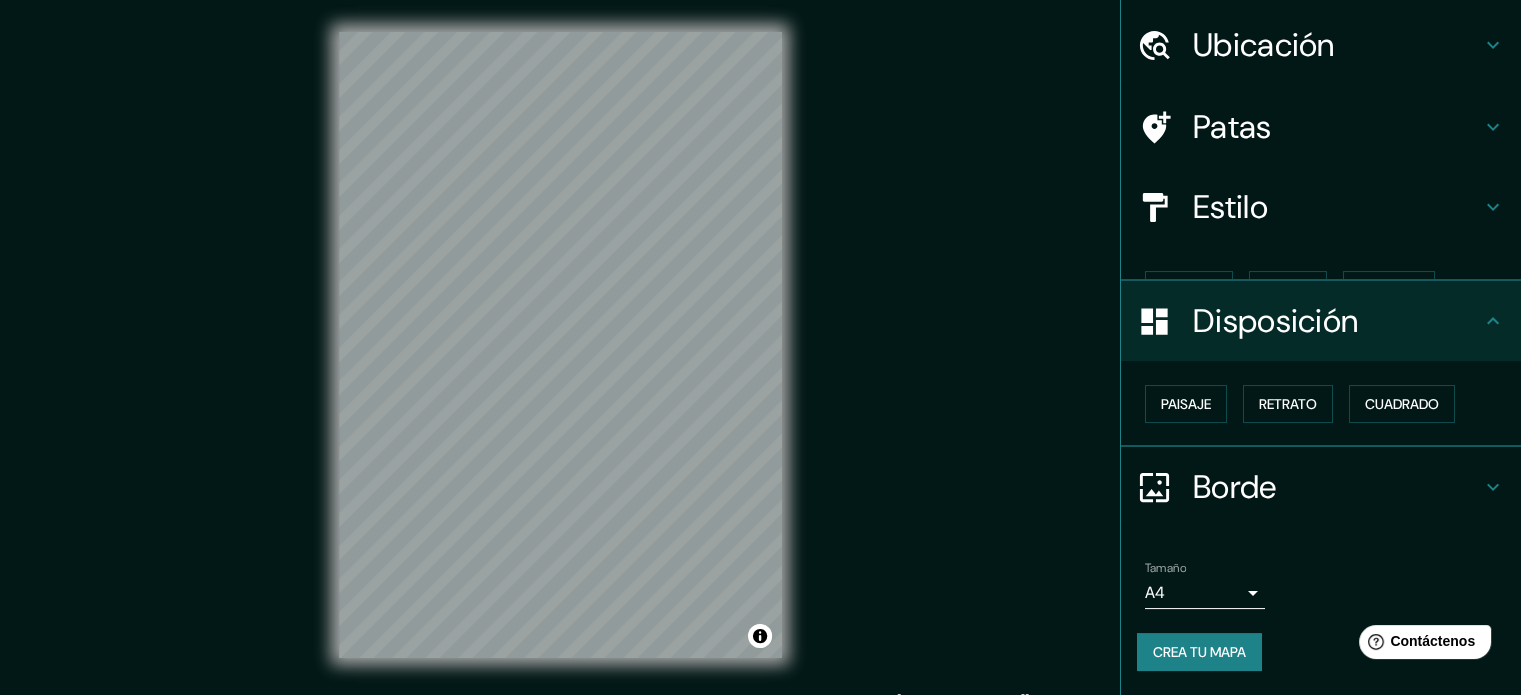 scroll, scrollTop: 24, scrollLeft: 0, axis: vertical 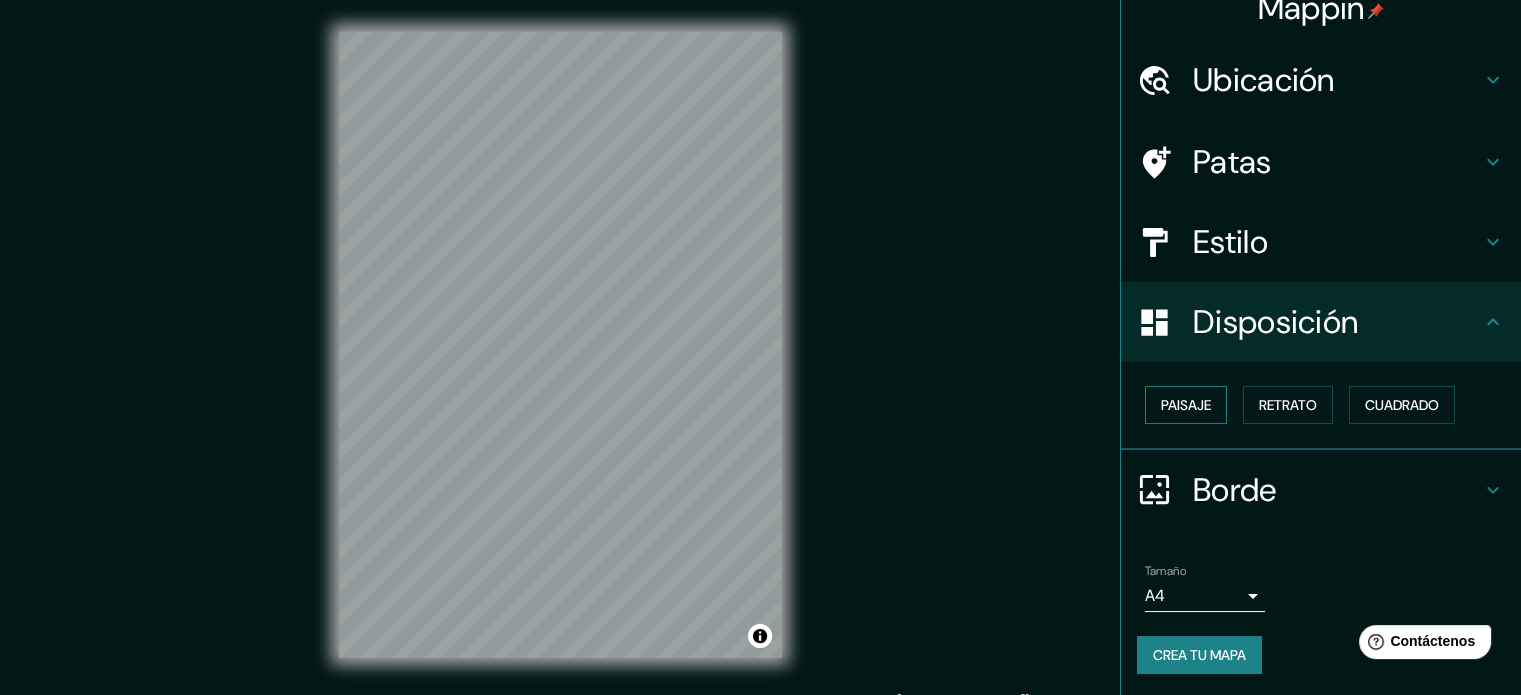 click on "Paisaje" at bounding box center (1186, 405) 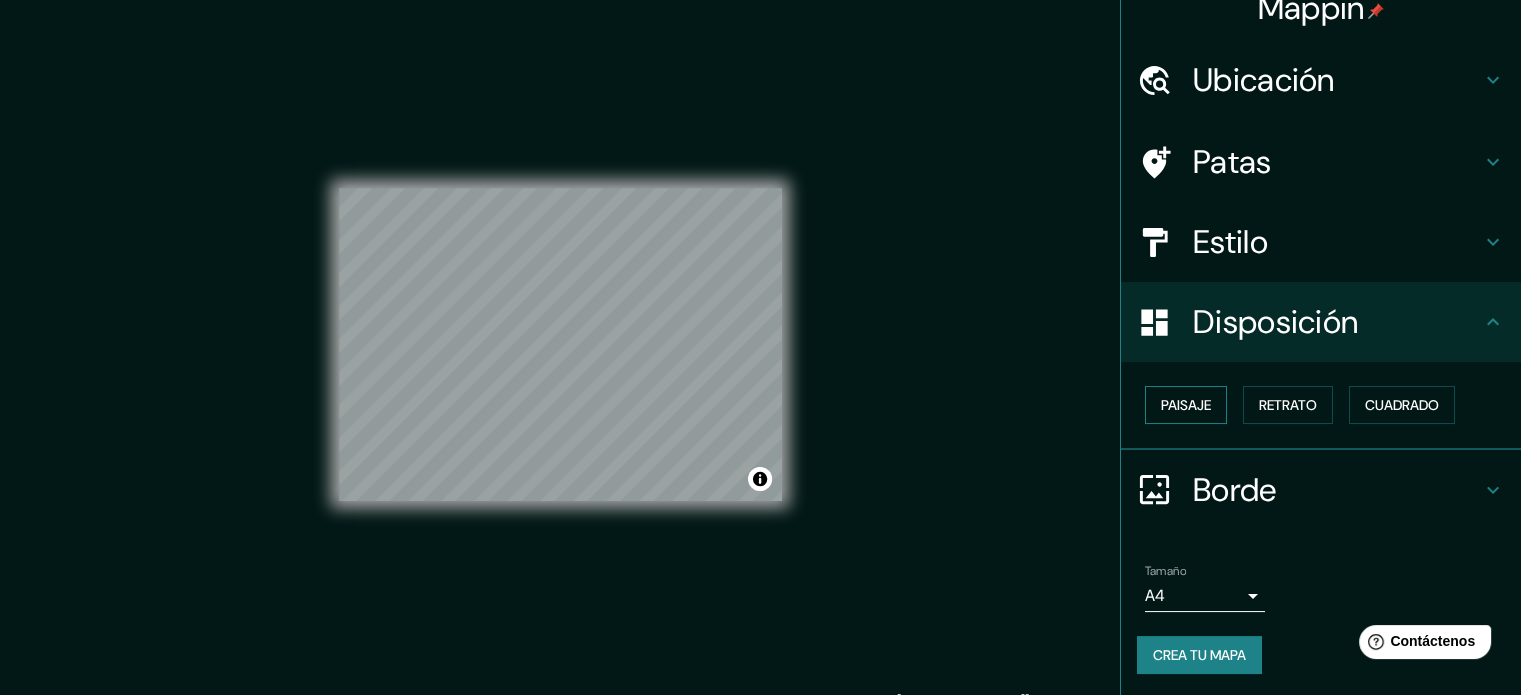 click on "Paisaje" at bounding box center (1186, 405) 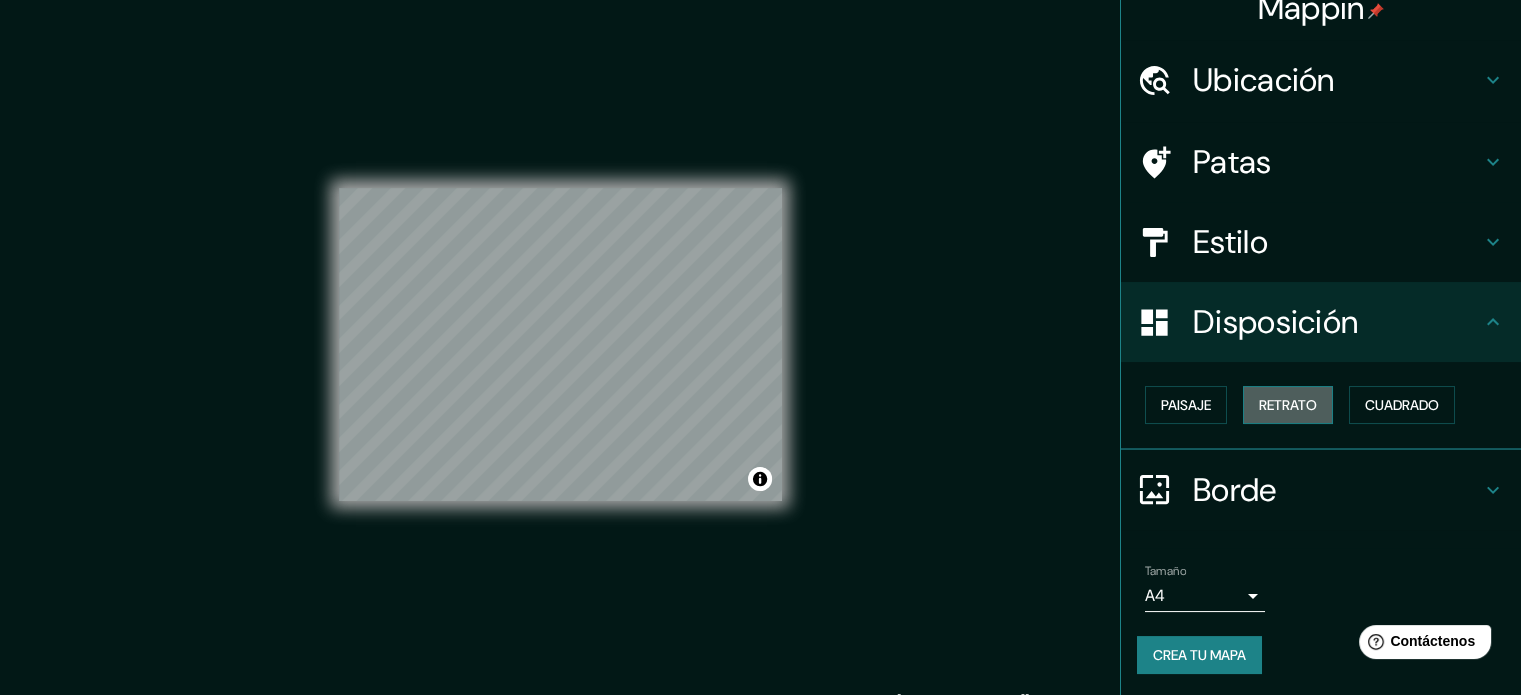 click on "Retrato" at bounding box center [1288, 405] 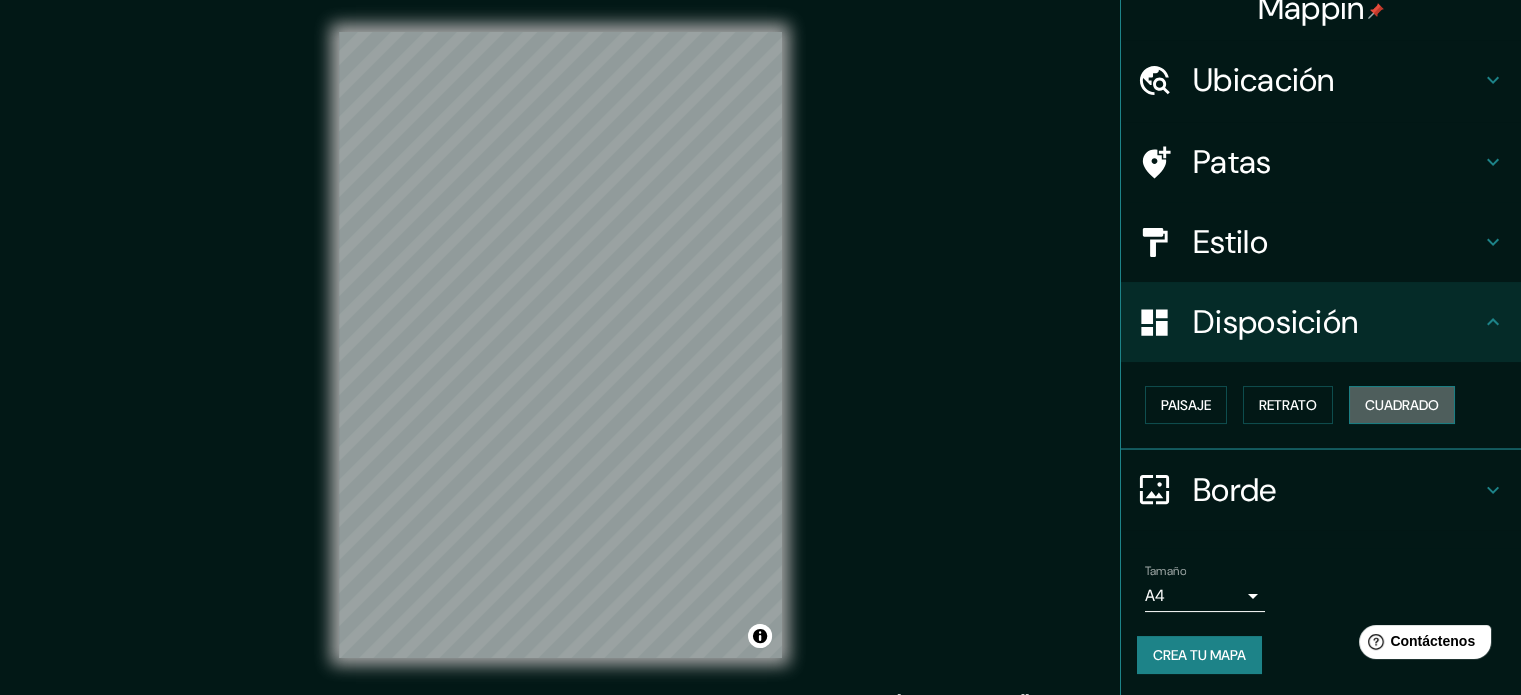 click on "Cuadrado" at bounding box center [1402, 405] 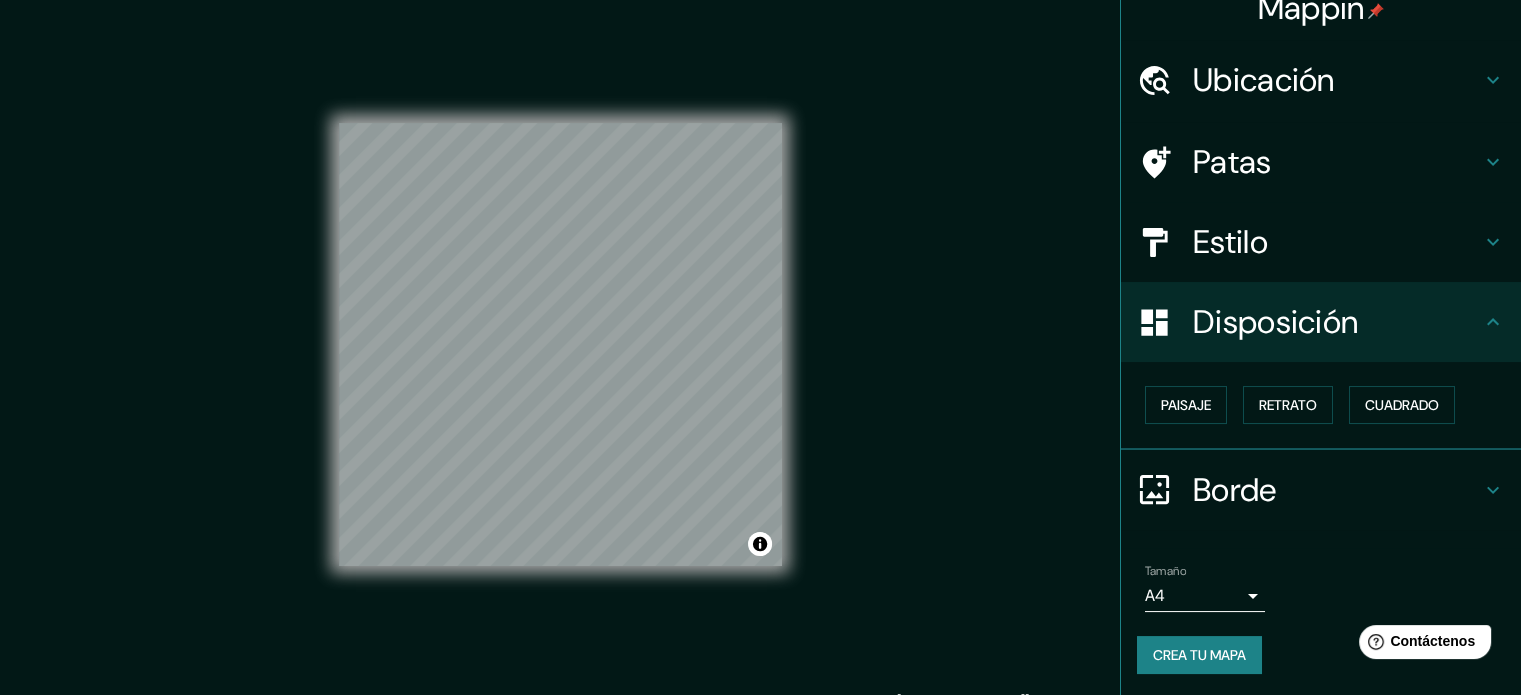 click on "Paisaje Retrato Cuadrado" at bounding box center [1329, 405] 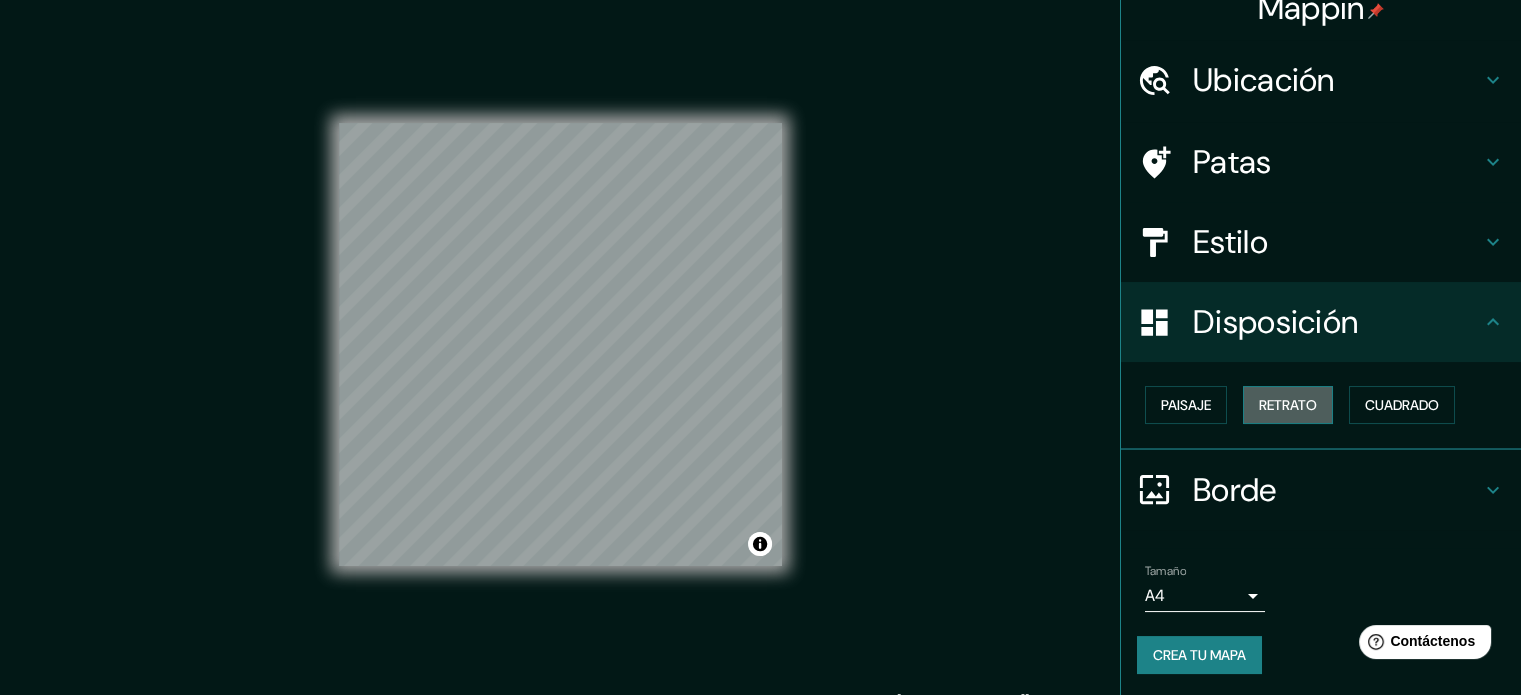 click on "Retrato" at bounding box center [1288, 405] 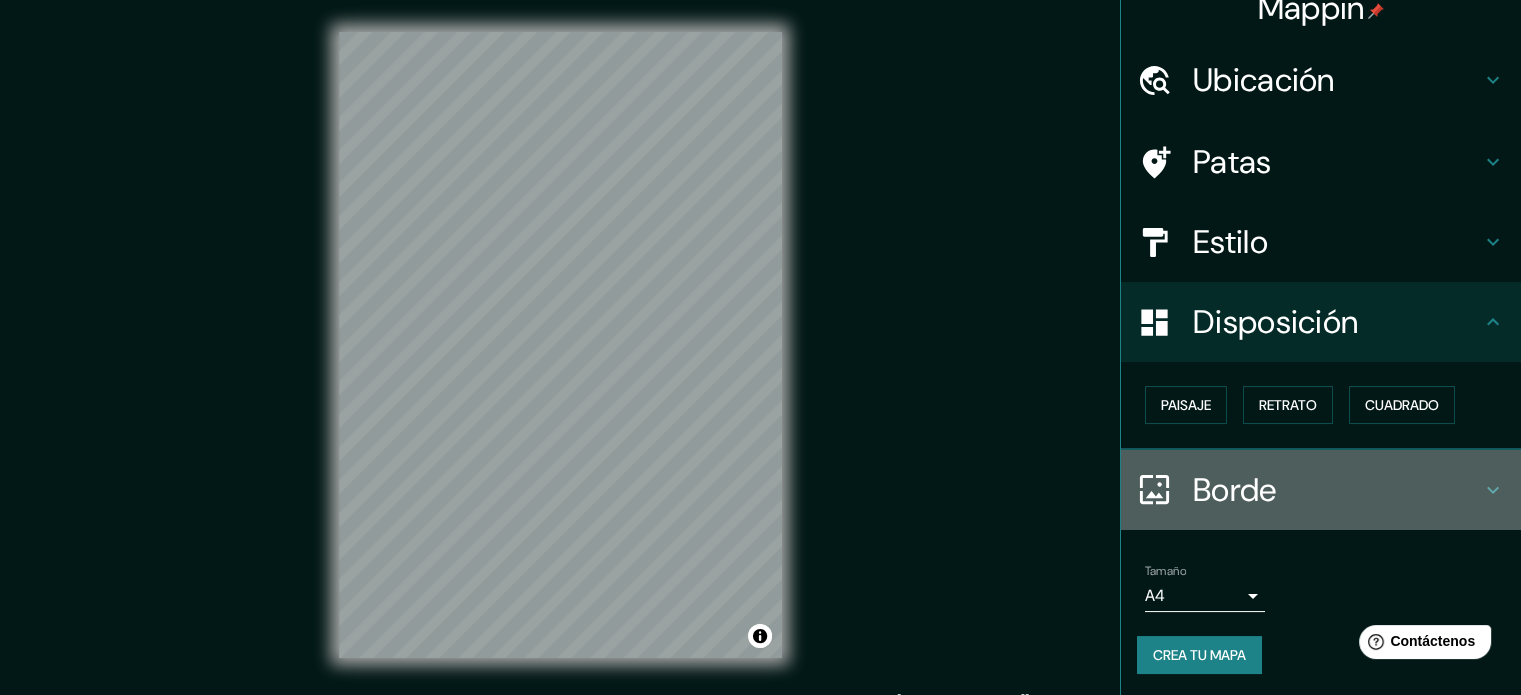 click on "Borde" at bounding box center (1321, 490) 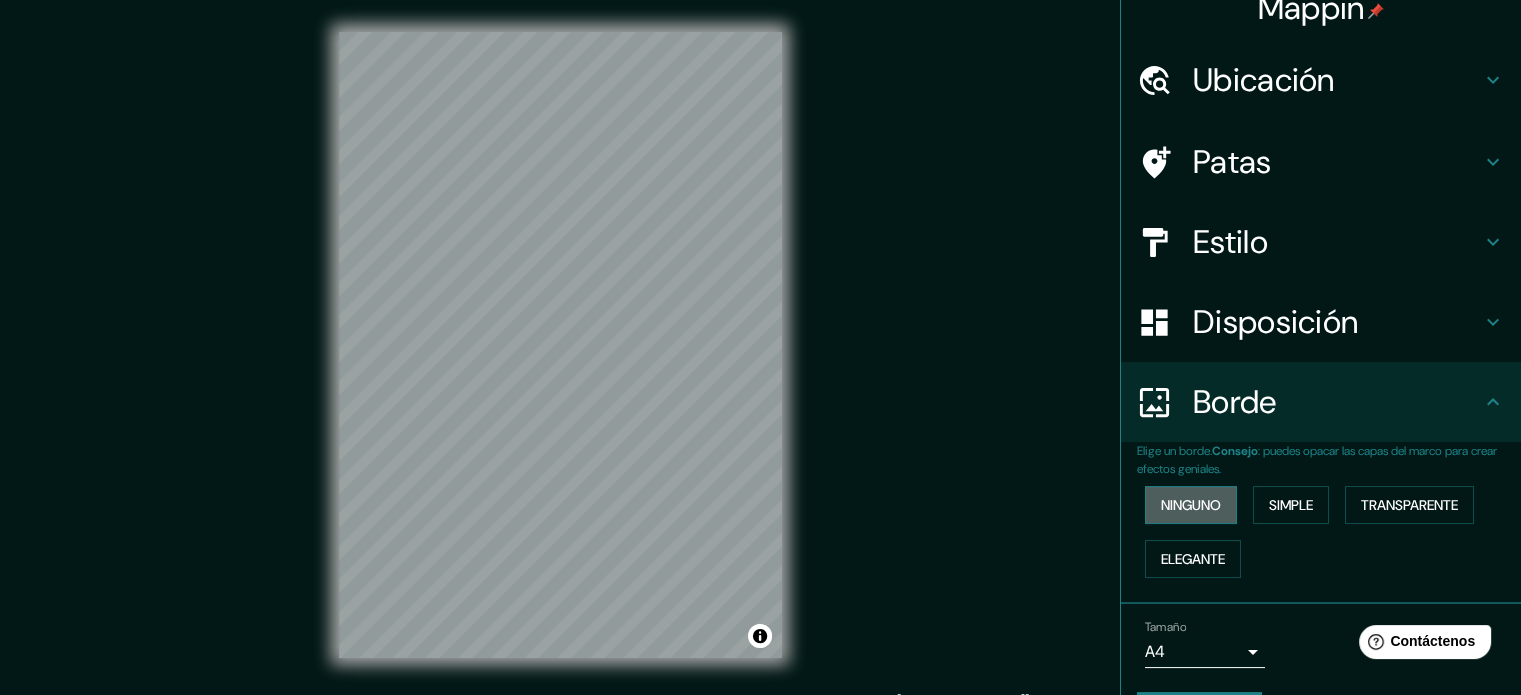click on "Ninguno" at bounding box center (1191, 505) 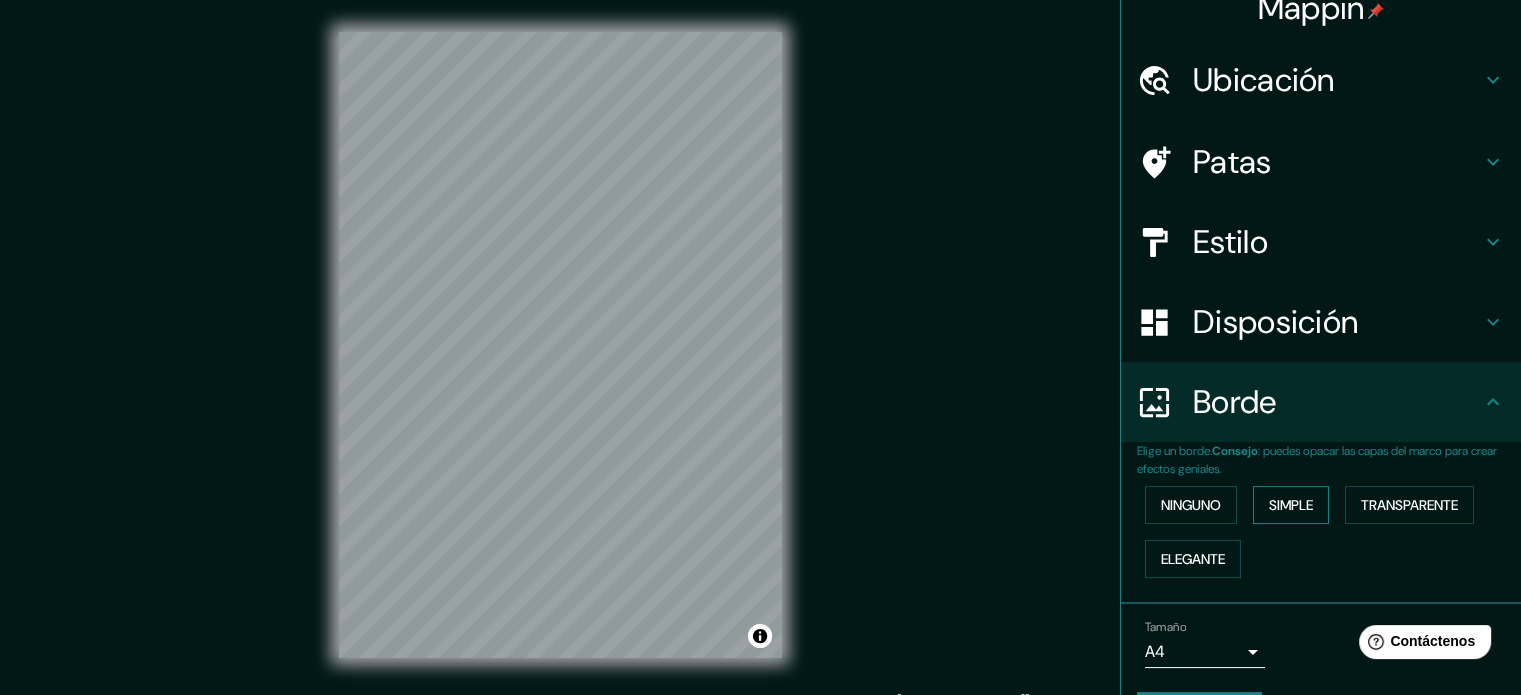 click on "Simple" at bounding box center (1291, 505) 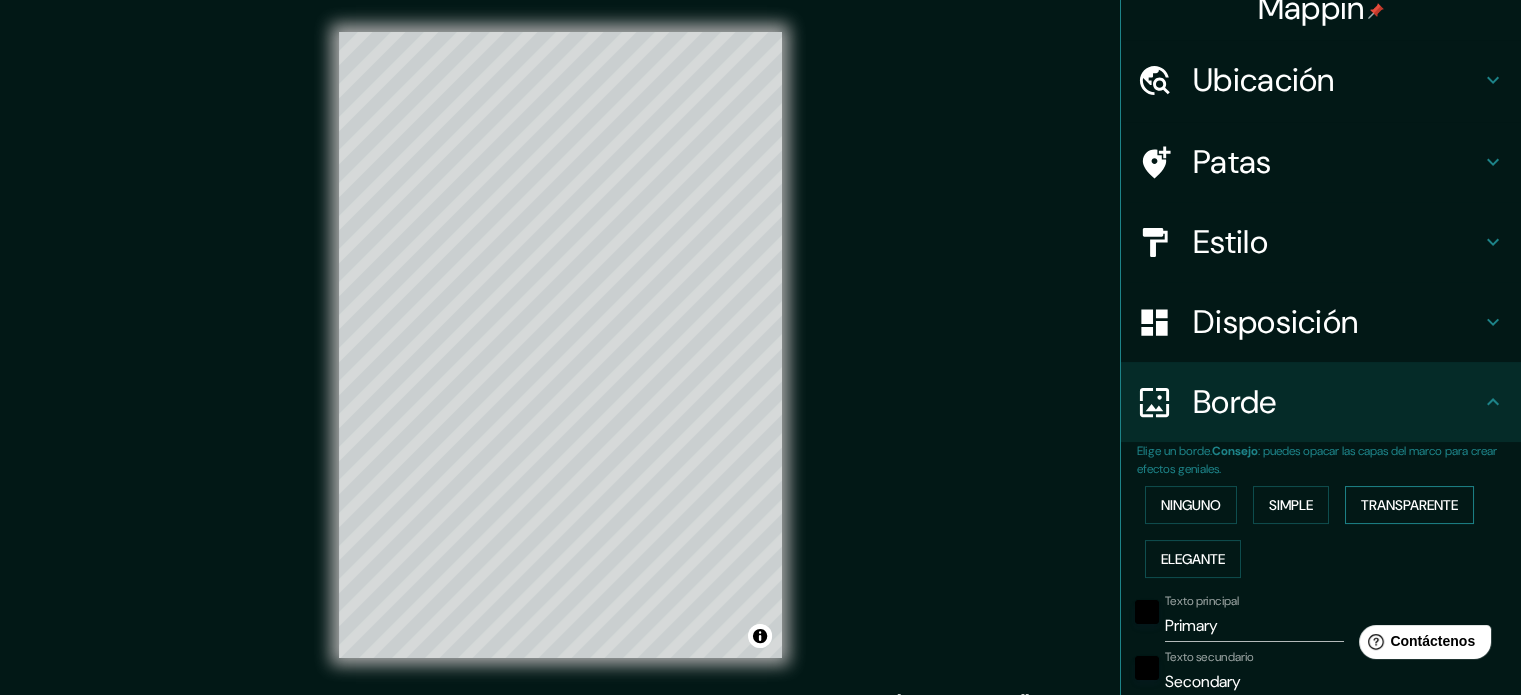 click on "Transparente" at bounding box center [1409, 505] 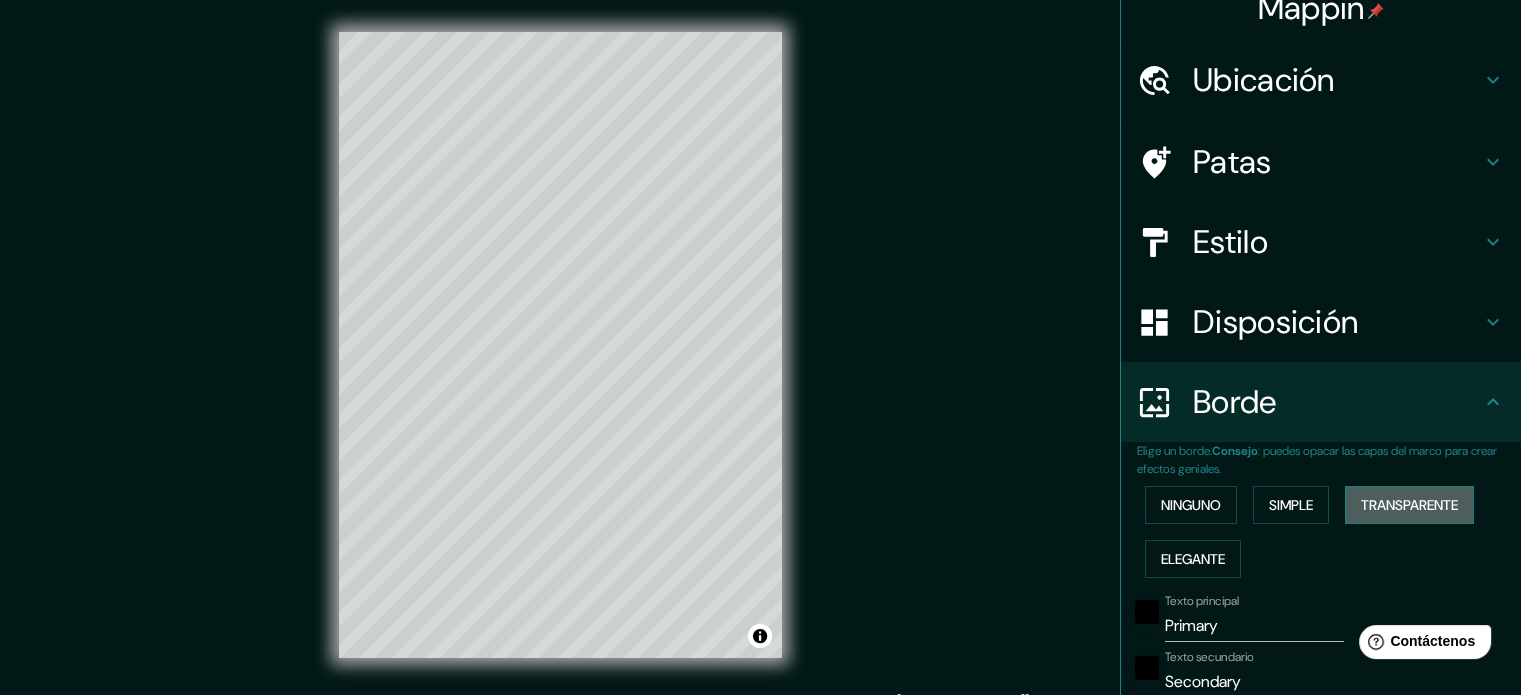 click on "Transparente" at bounding box center (1409, 505) 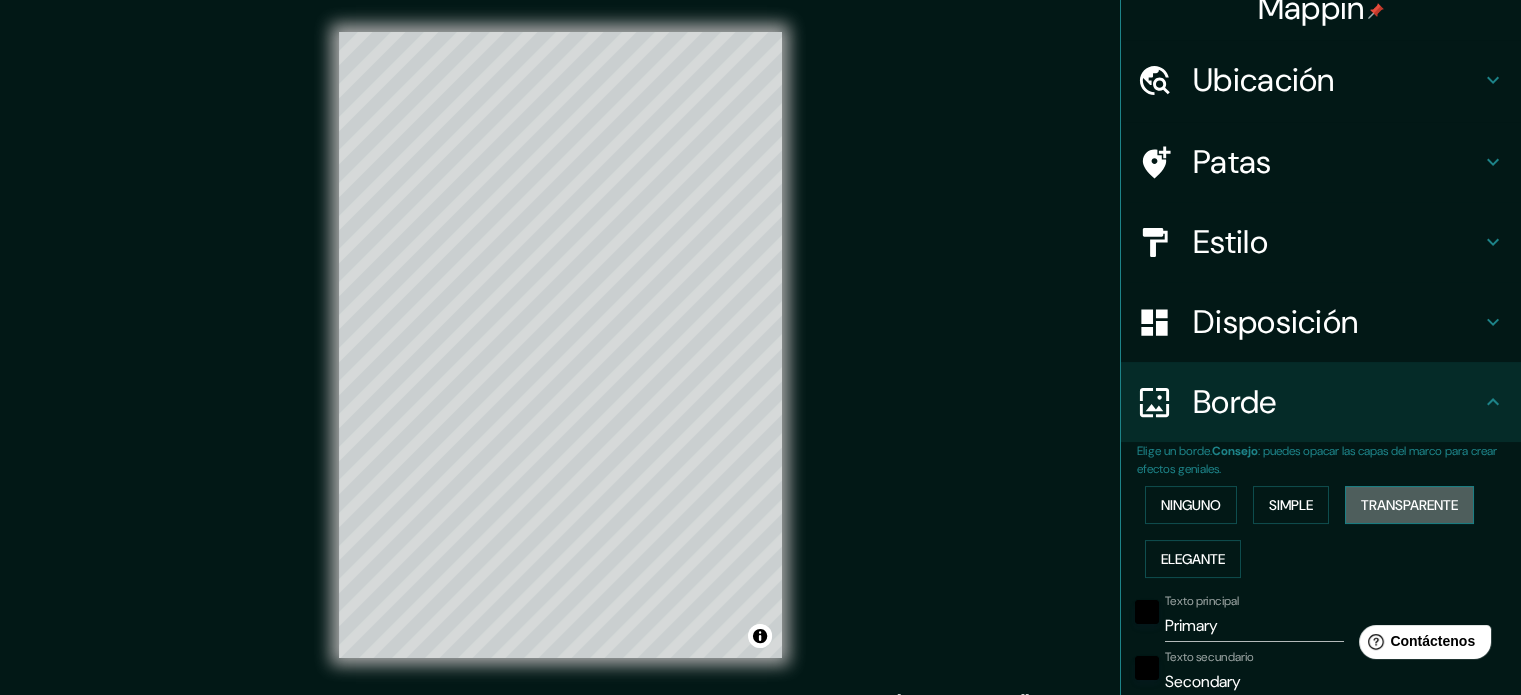 type on "213" 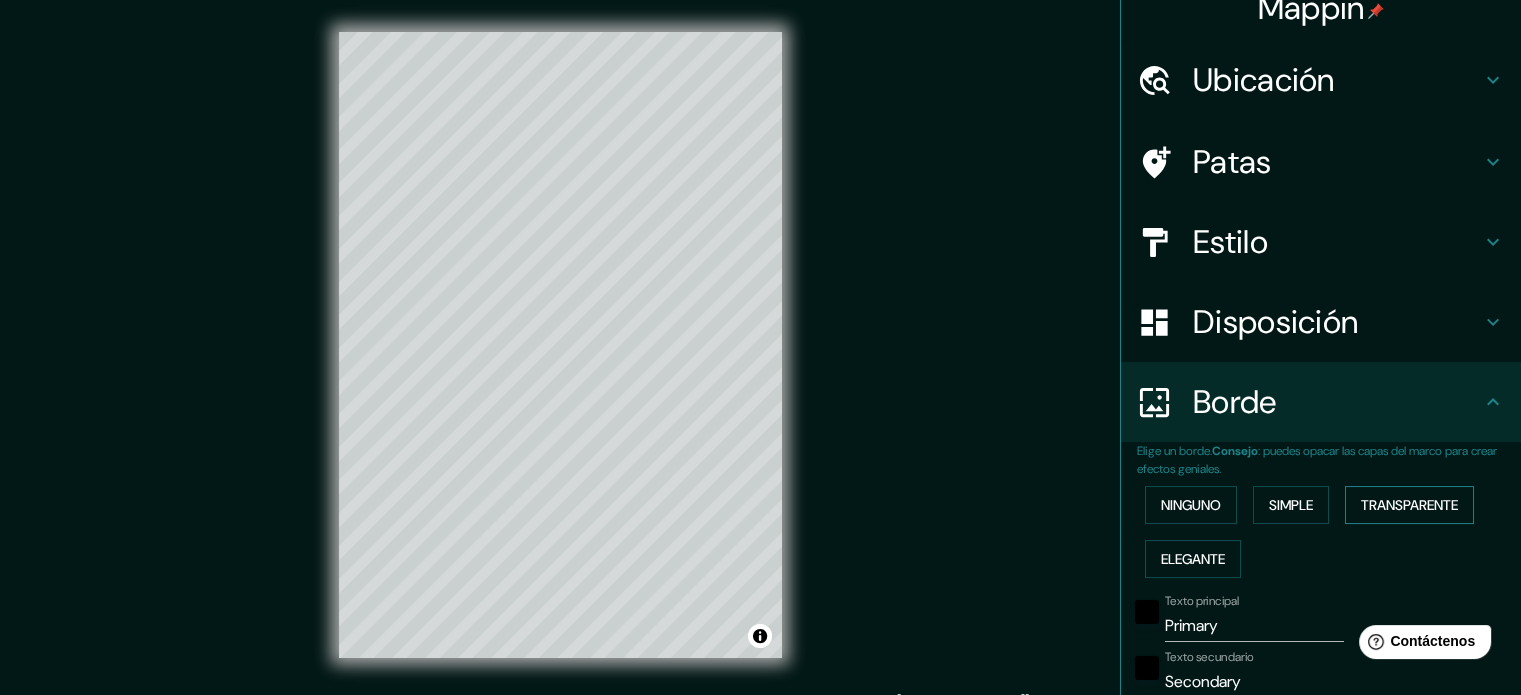 click on "Transparente" at bounding box center [1409, 505] 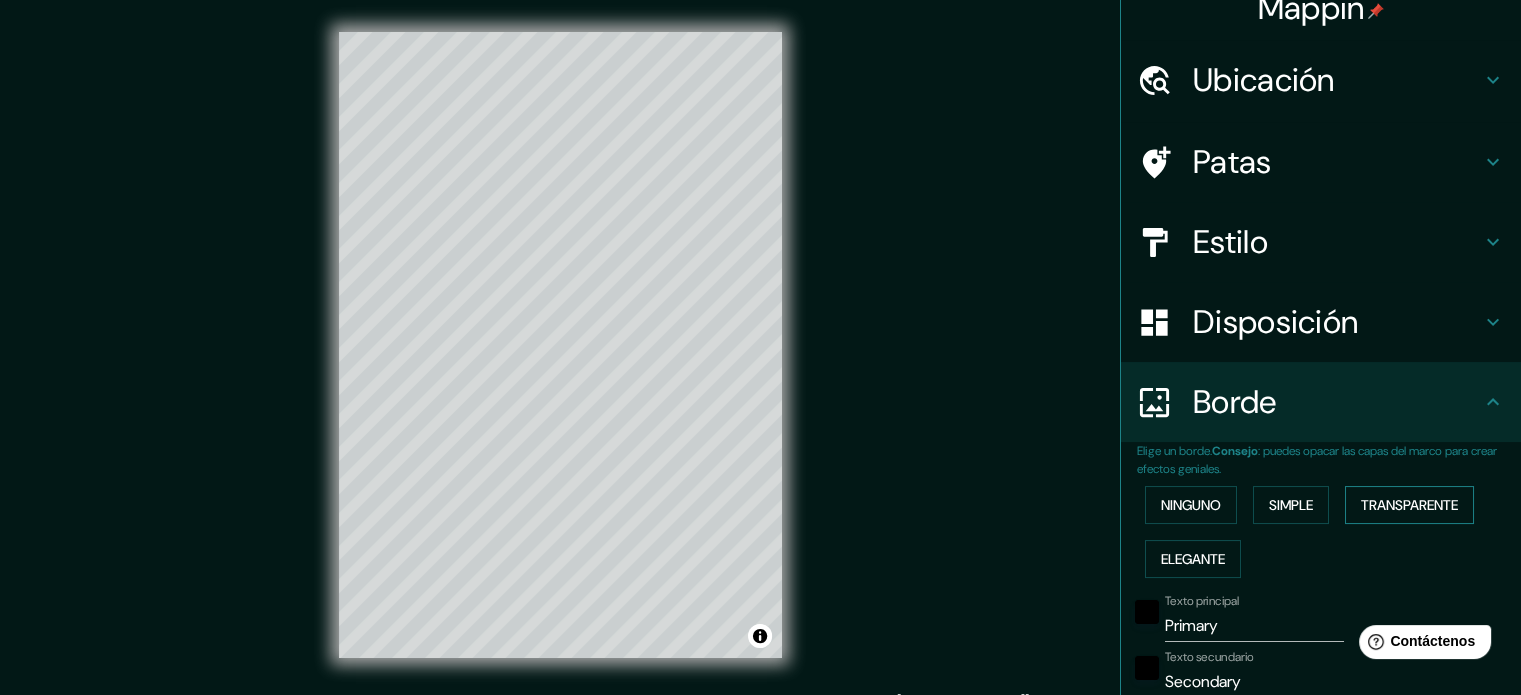 type on "213" 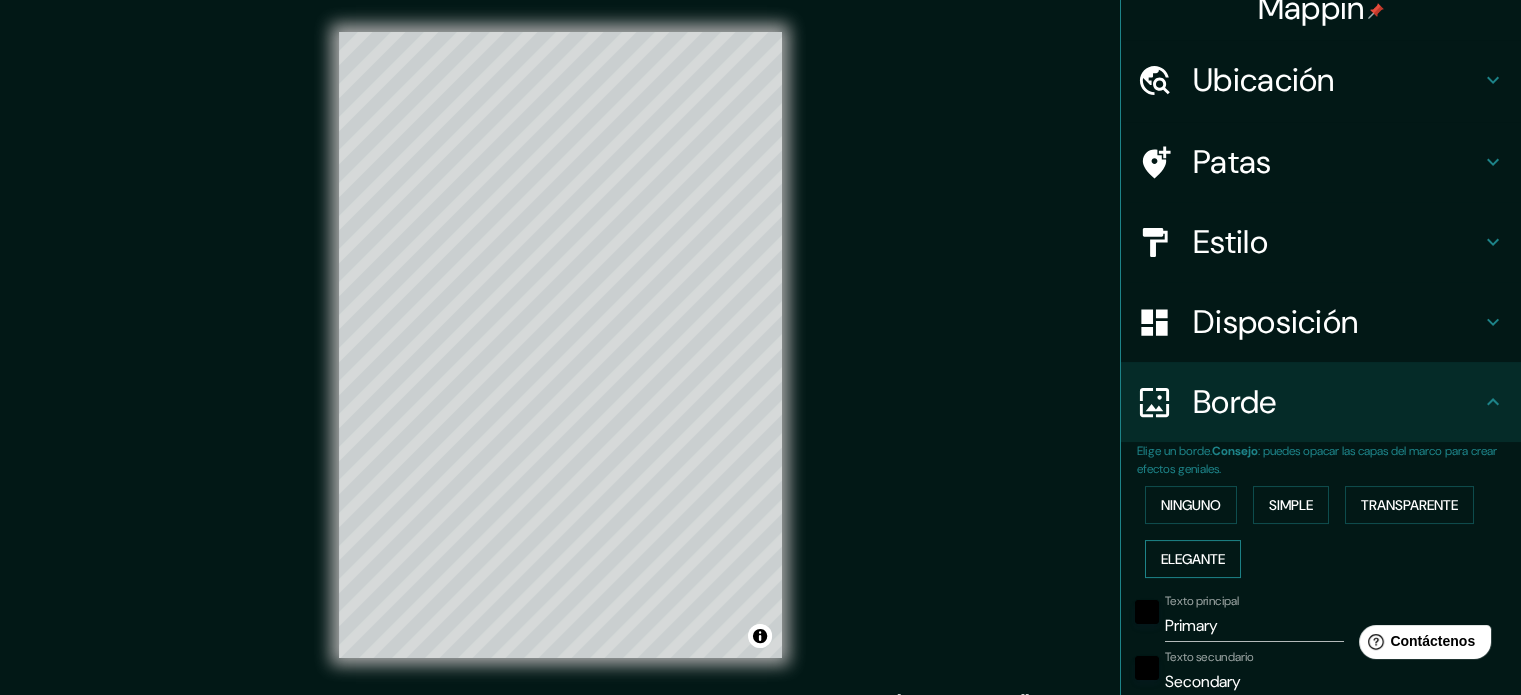 click on "Elegante" at bounding box center (1193, 559) 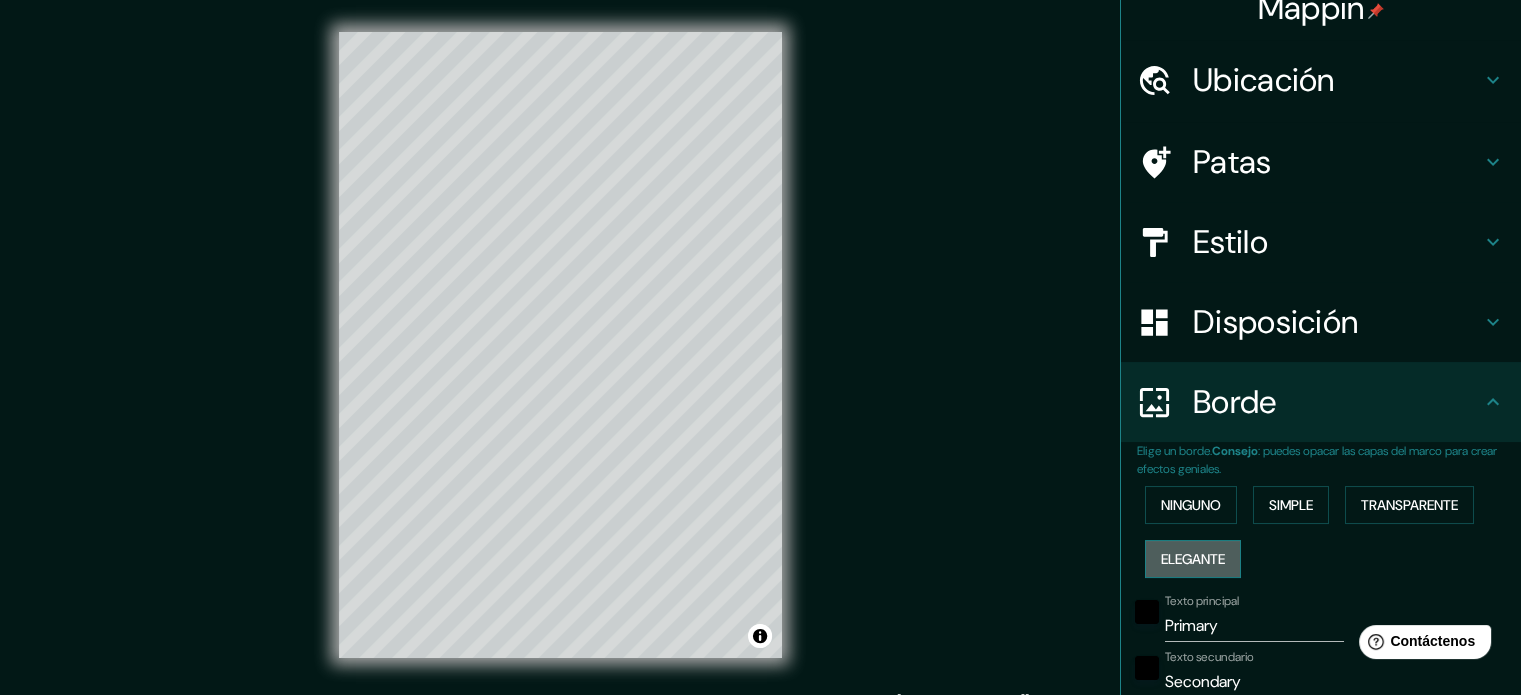 click on "Elegante" at bounding box center [1193, 559] 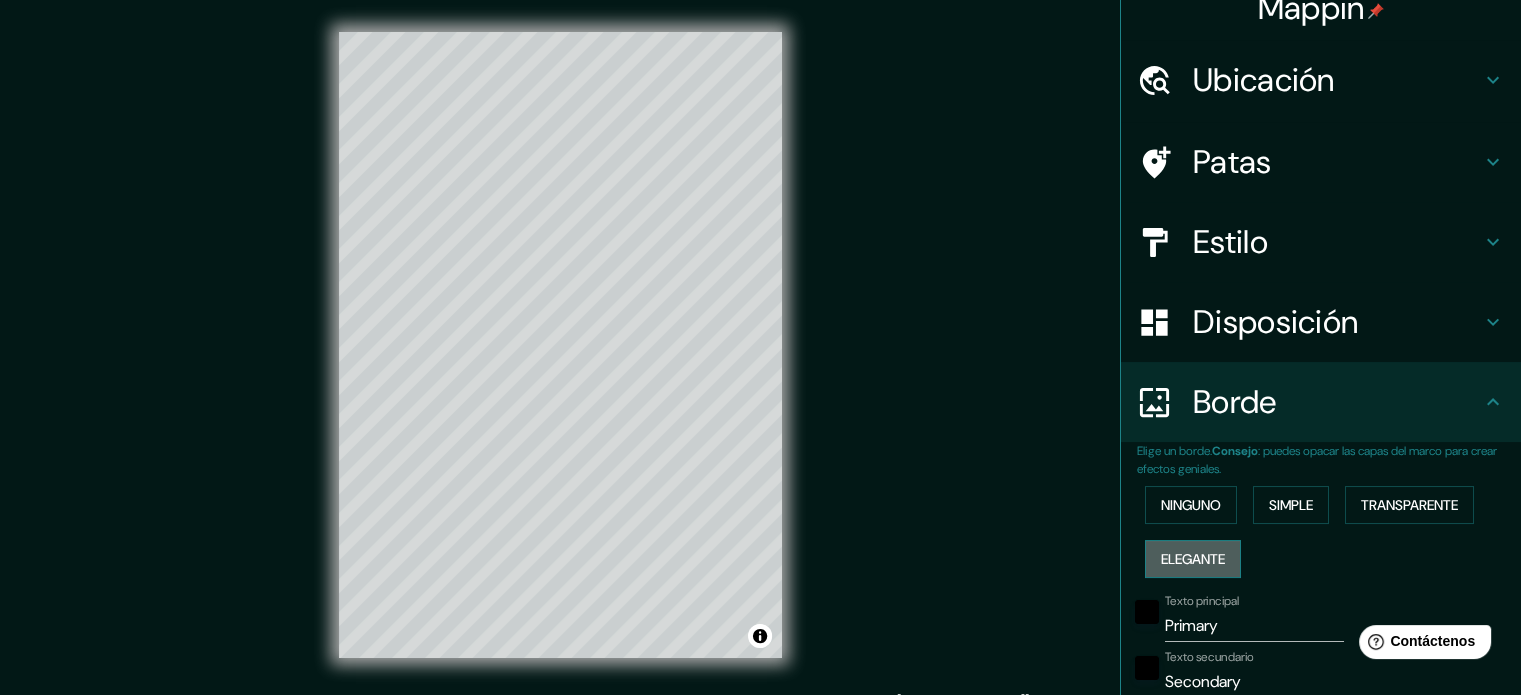 type on "177" 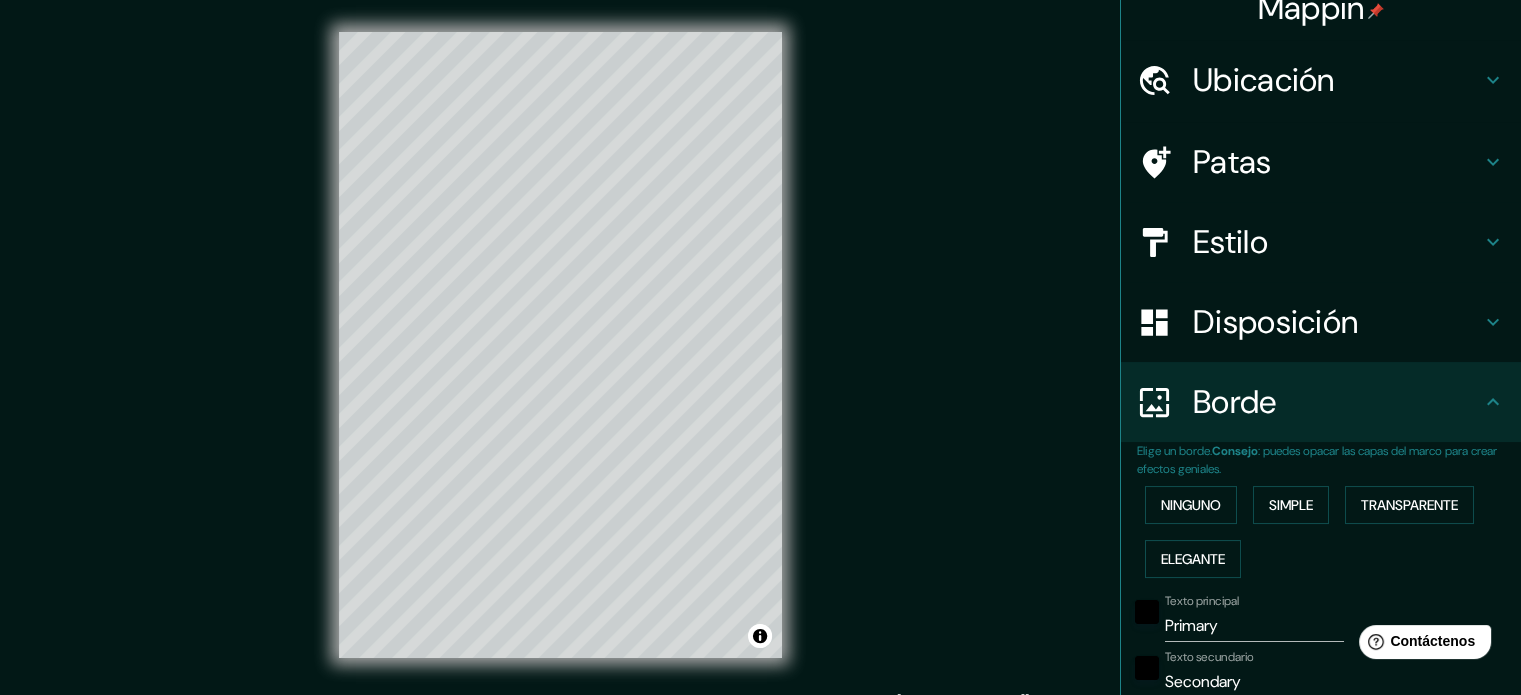 click on "Ninguno Simple Transparente Elegante" at bounding box center (1329, 532) 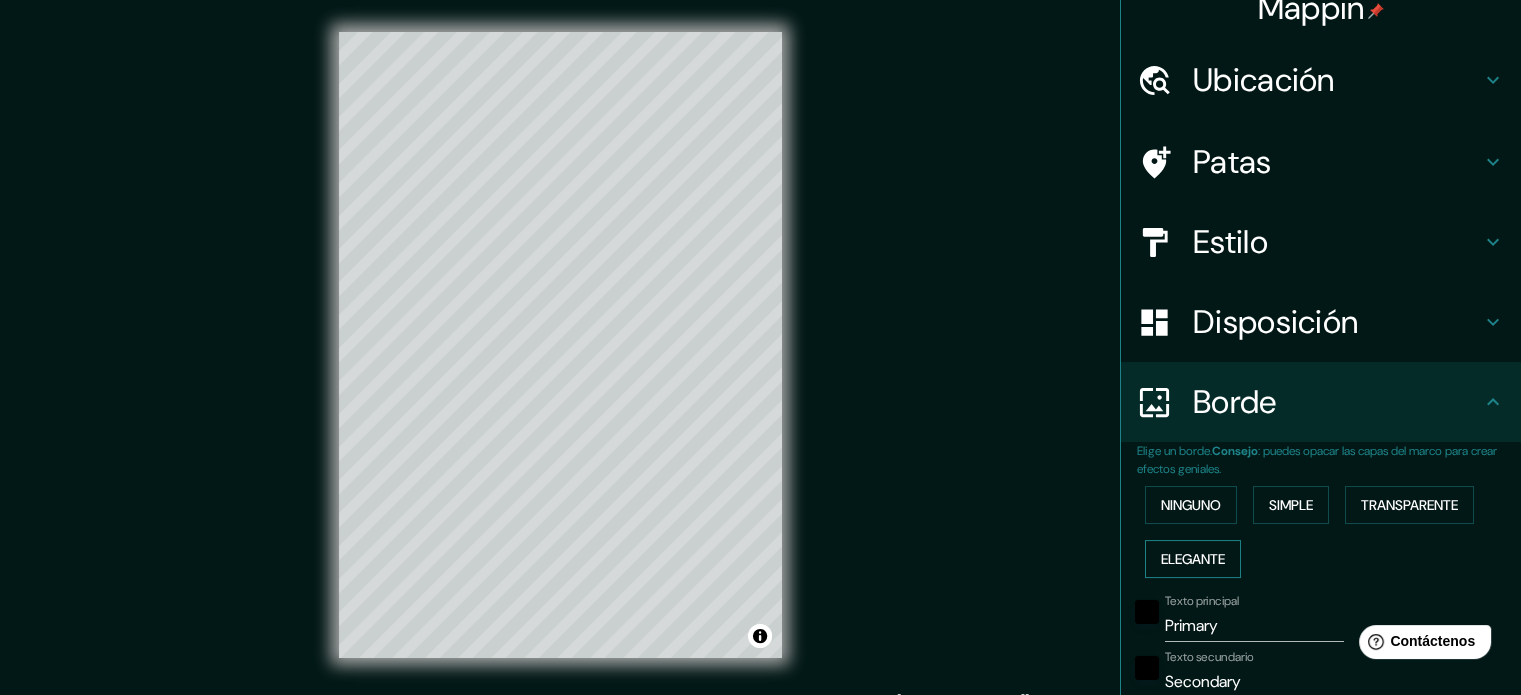 click on "Elegante" at bounding box center (1193, 559) 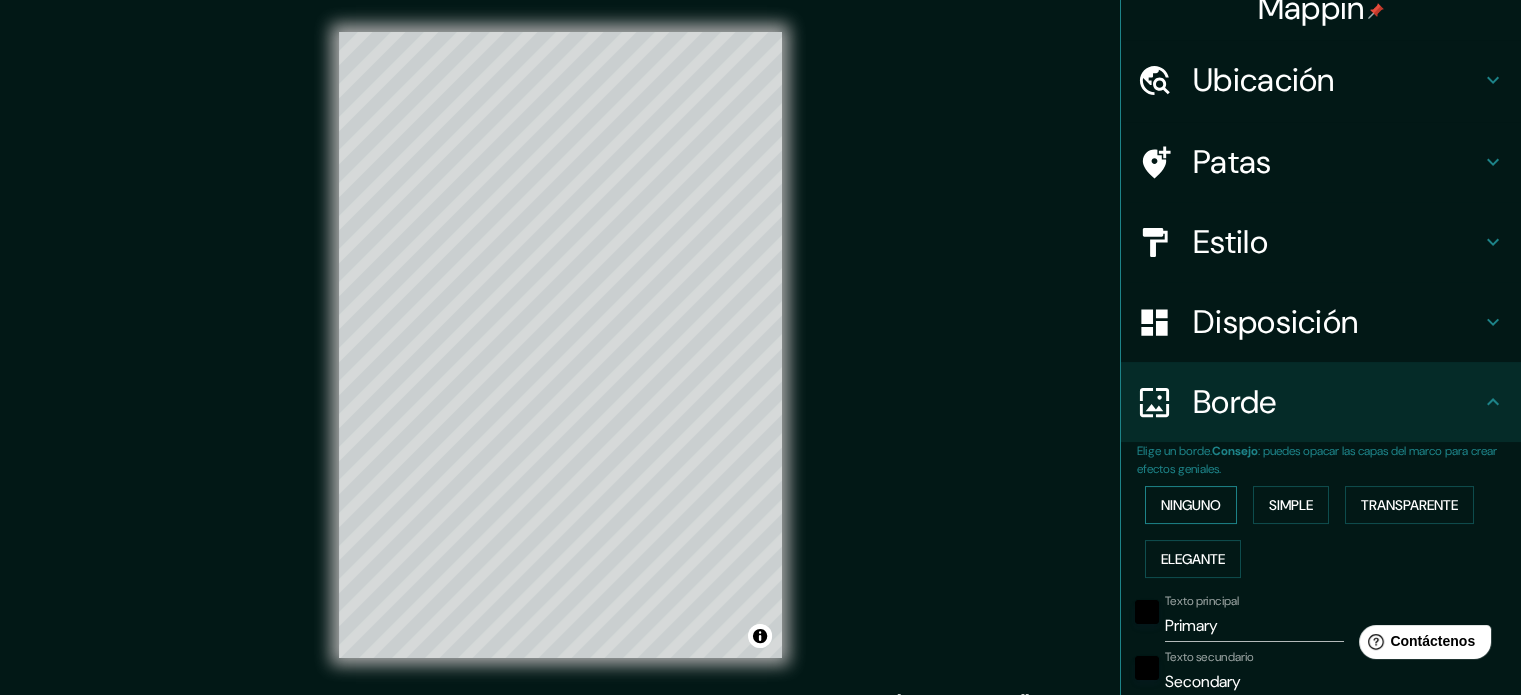click on "Ninguno" at bounding box center [1191, 505] 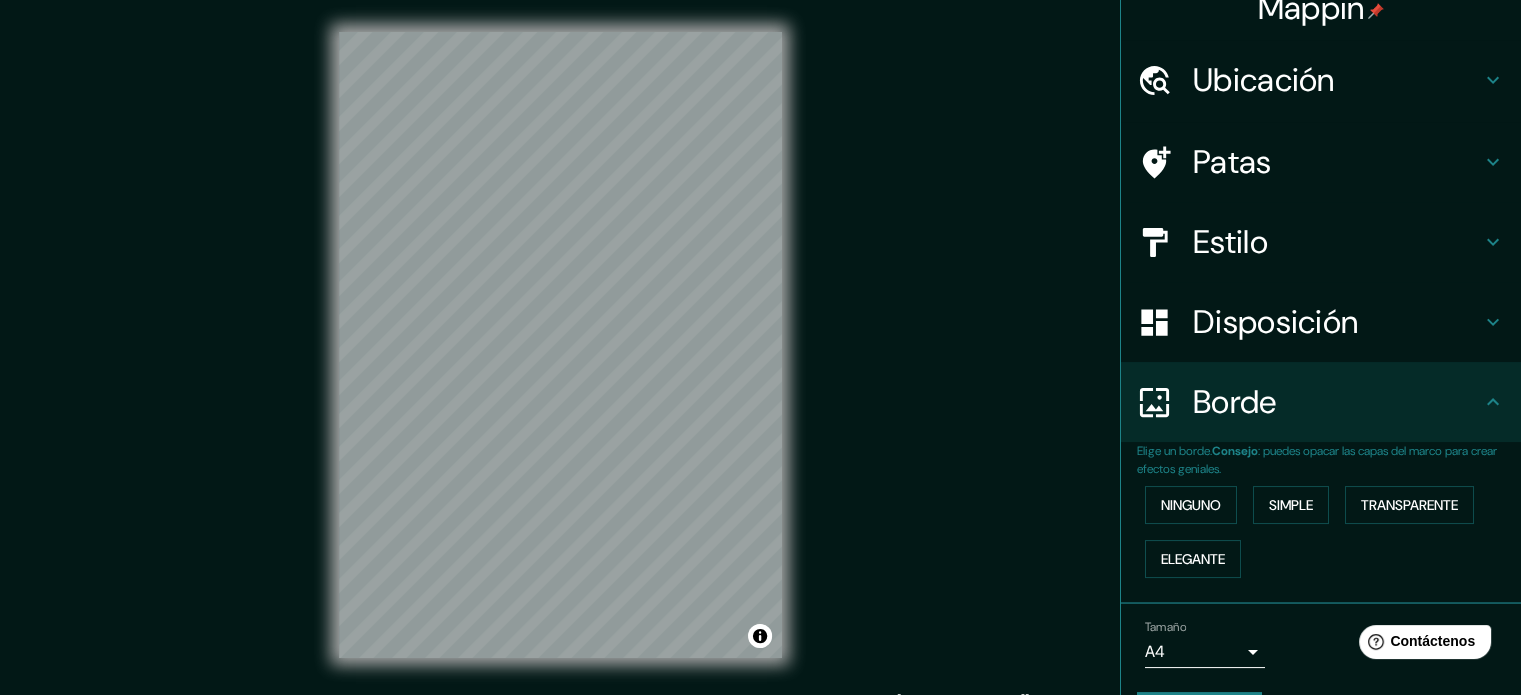 click on "Elige un borde.  Consejo  : puedes opacar las capas del marco para crear efectos geniales. Ninguno Simple Transparente Elegante" at bounding box center [1321, 523] 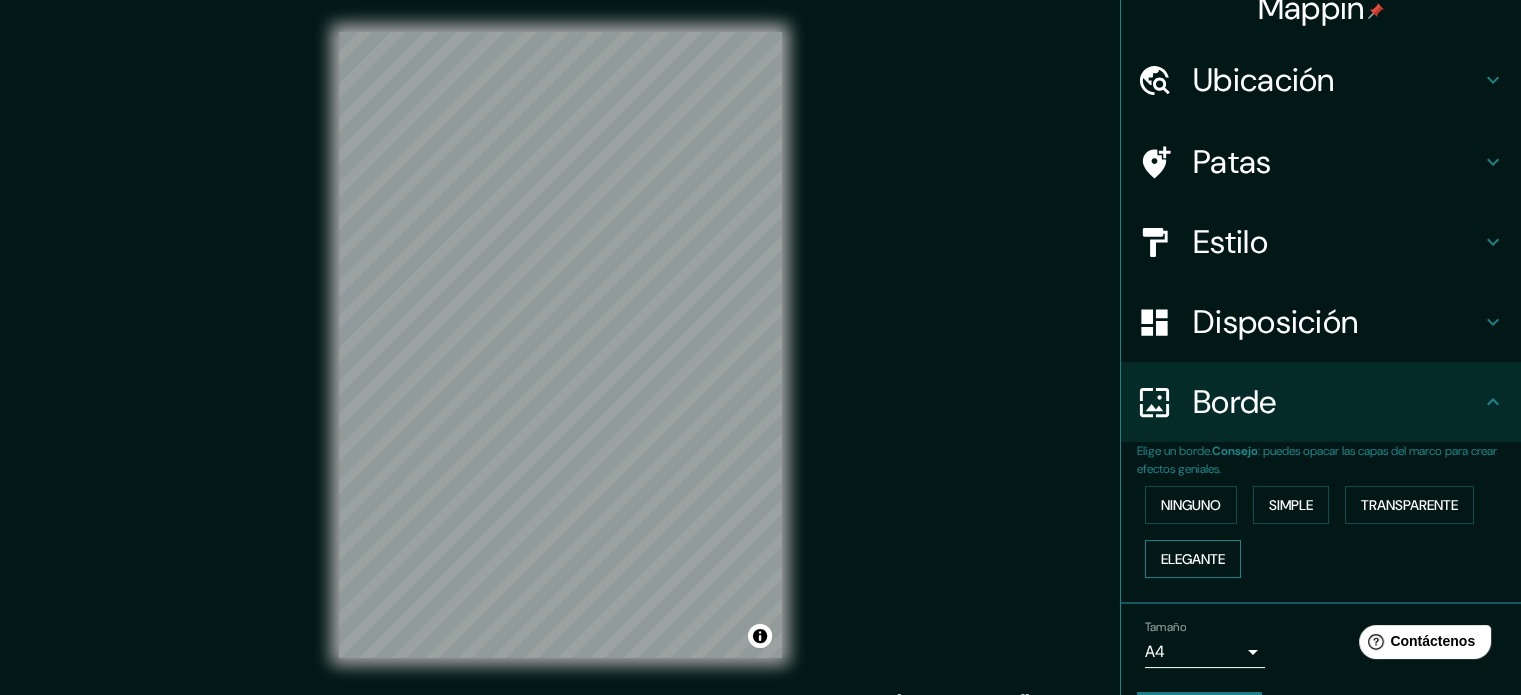 click on "Elegante" at bounding box center [1193, 559] 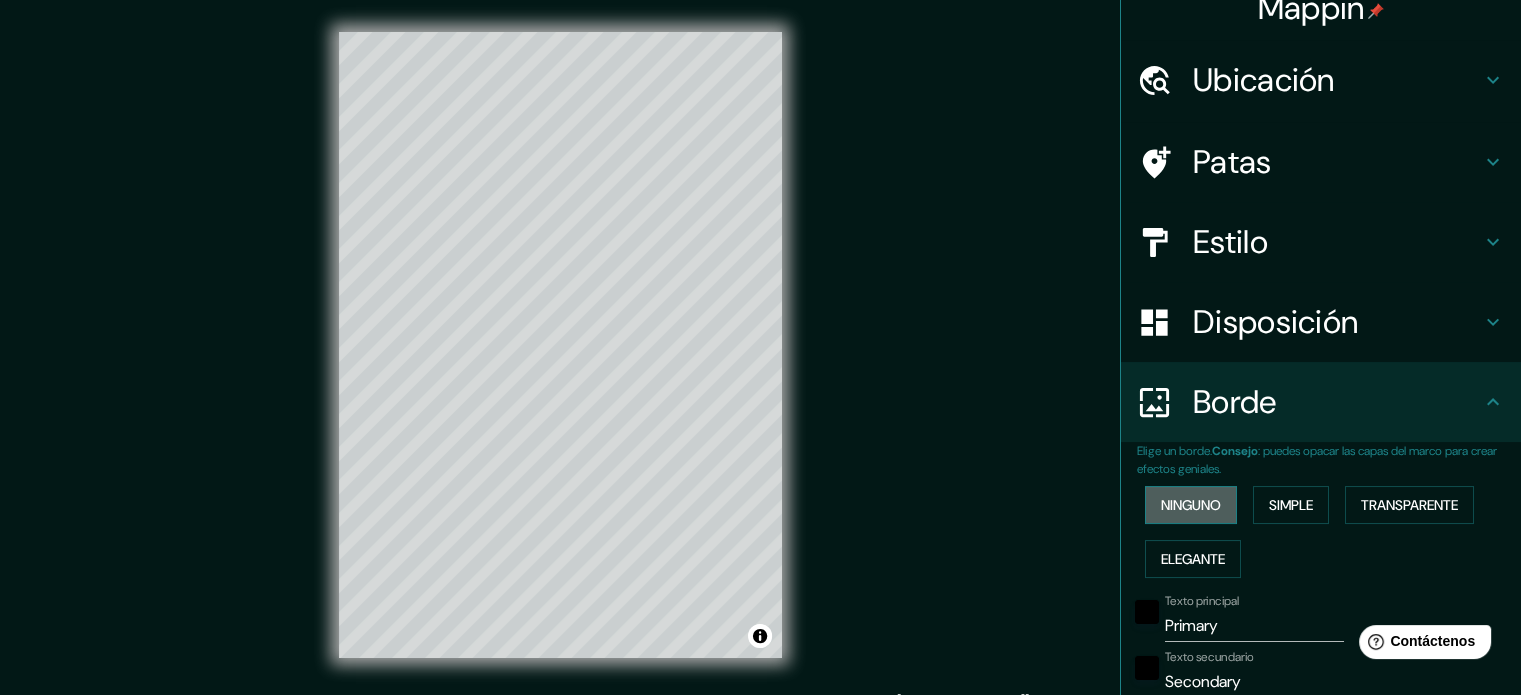 click on "Ninguno" at bounding box center (1191, 505) 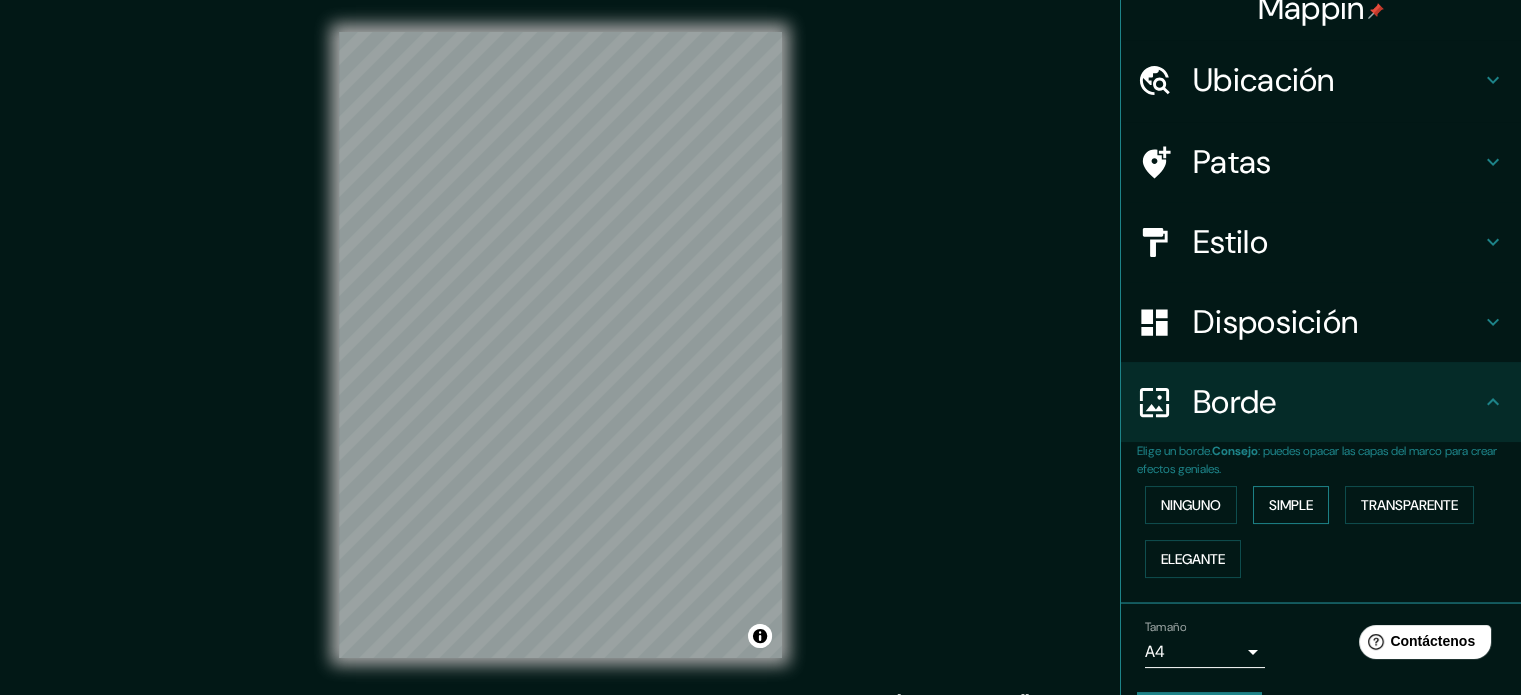 click on "Simple" at bounding box center [1291, 505] 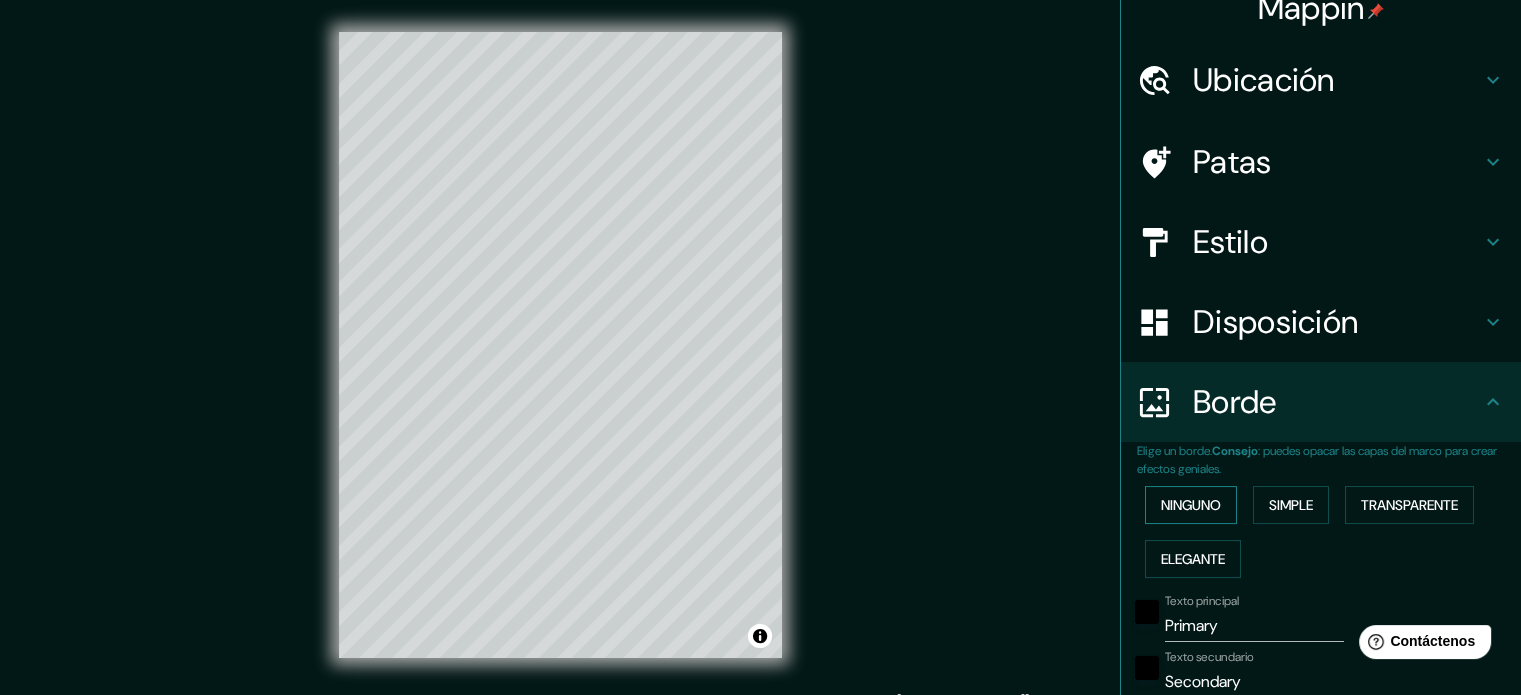 click on "Ninguno" at bounding box center (1191, 505) 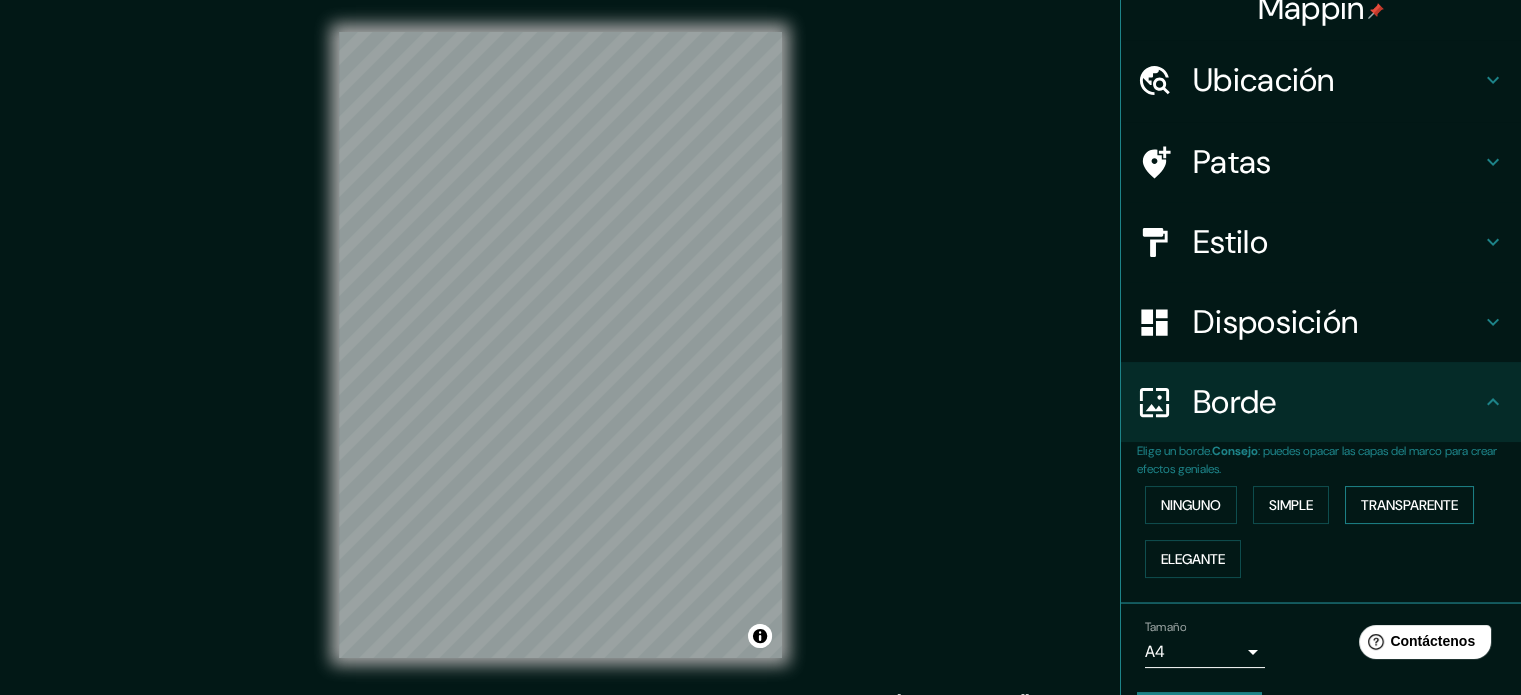 click on "Transparente" at bounding box center (1409, 505) 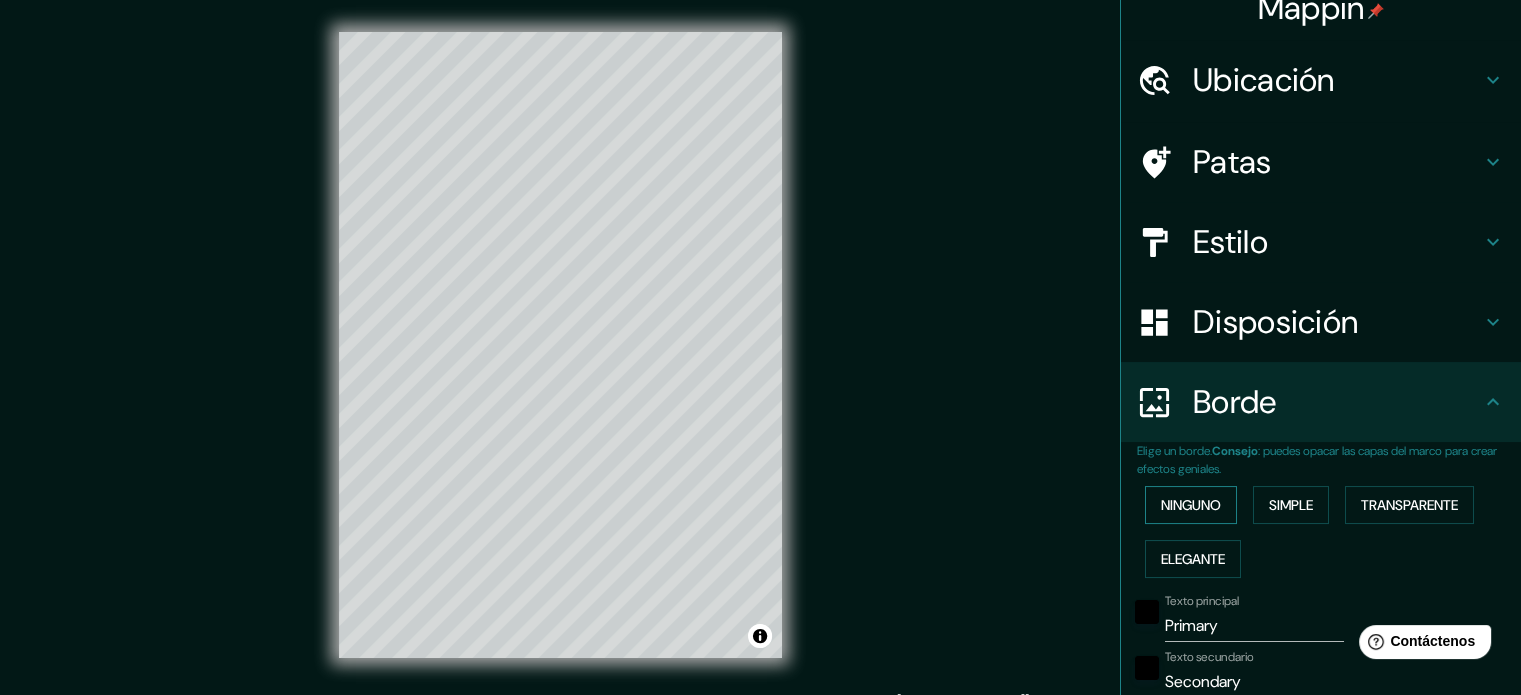 click on "Ninguno" at bounding box center (1191, 505) 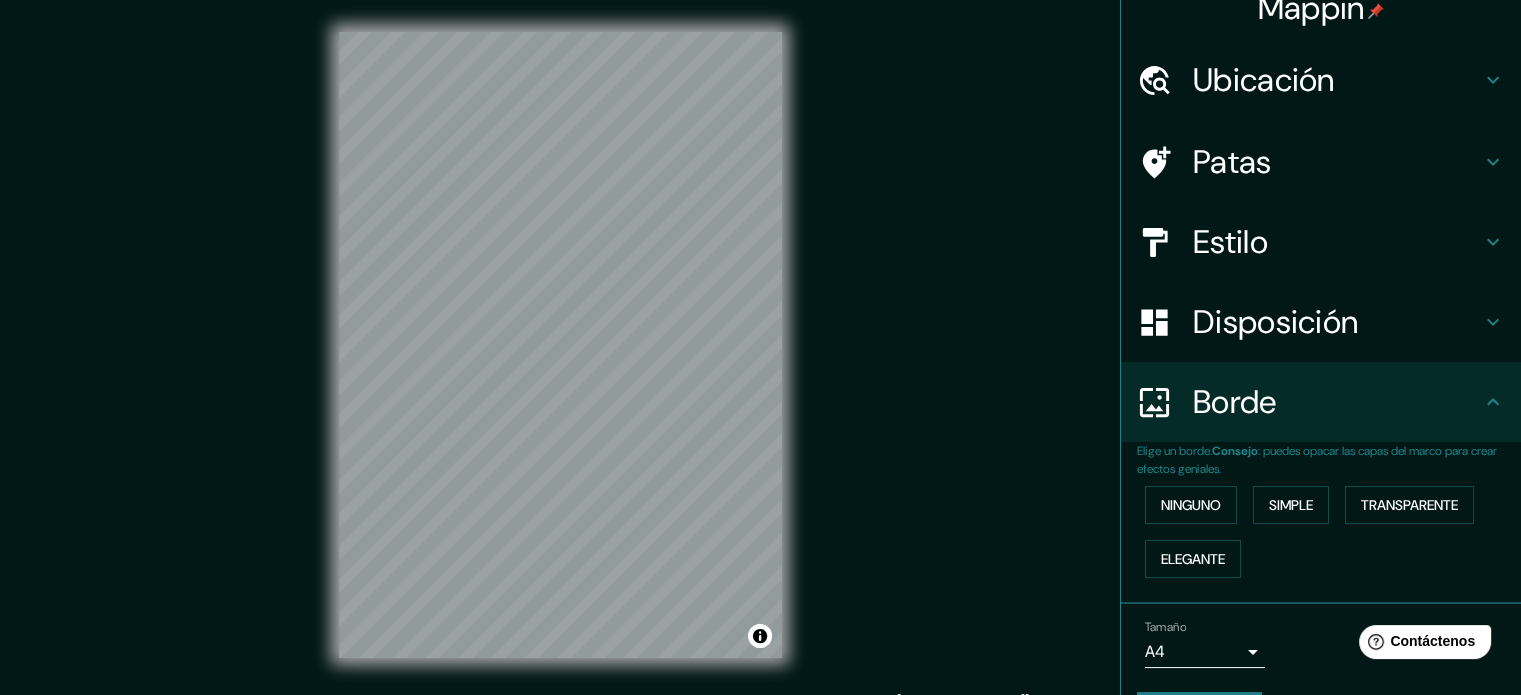 click on "Estilo" at bounding box center (1321, 242) 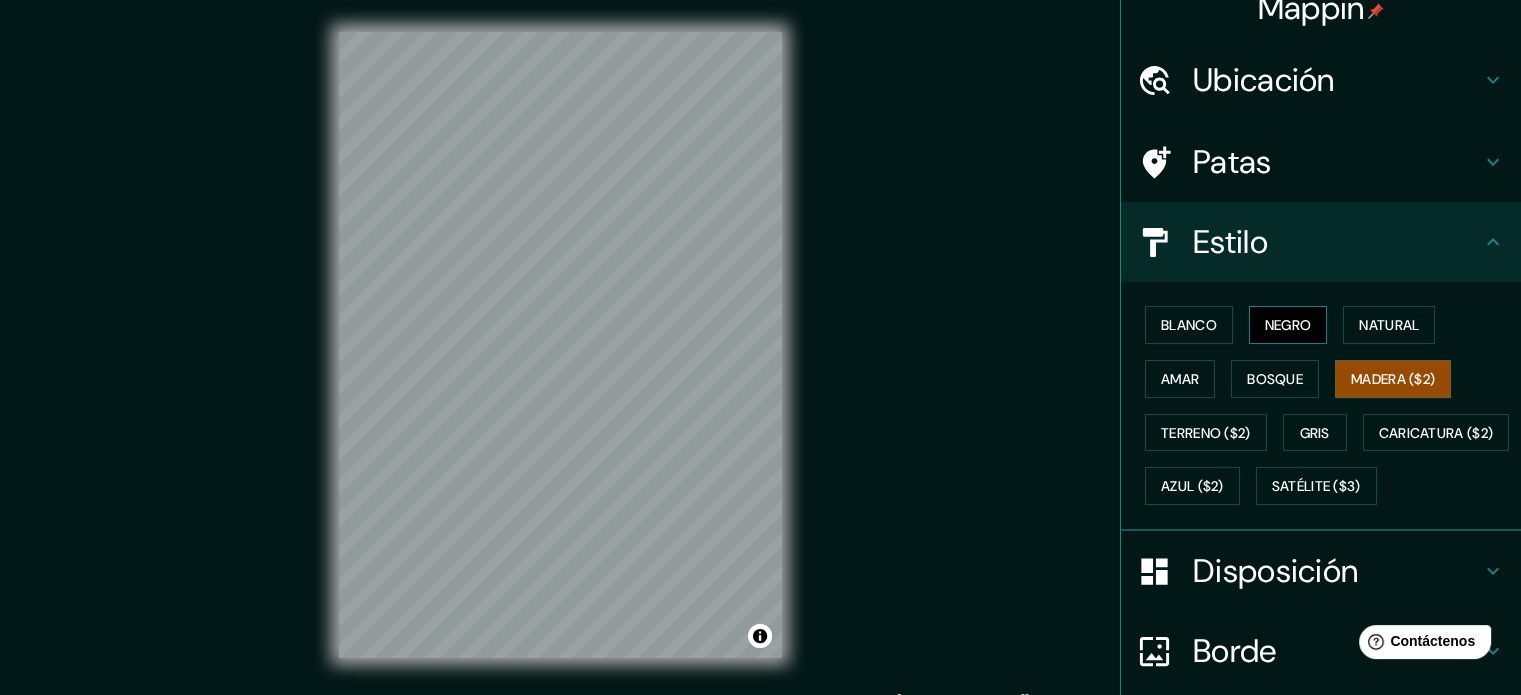 click on "Negro" at bounding box center [1288, 325] 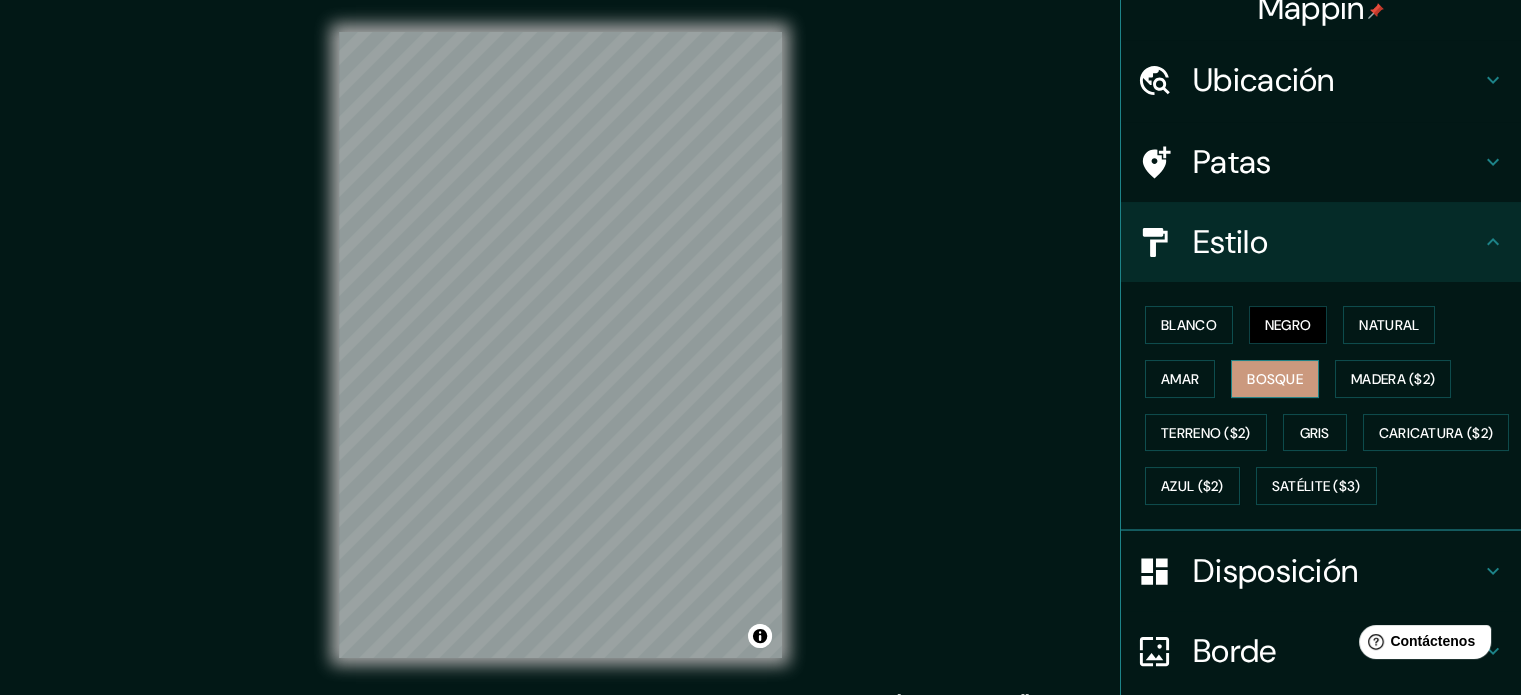 click on "Bosque" at bounding box center (1275, 379) 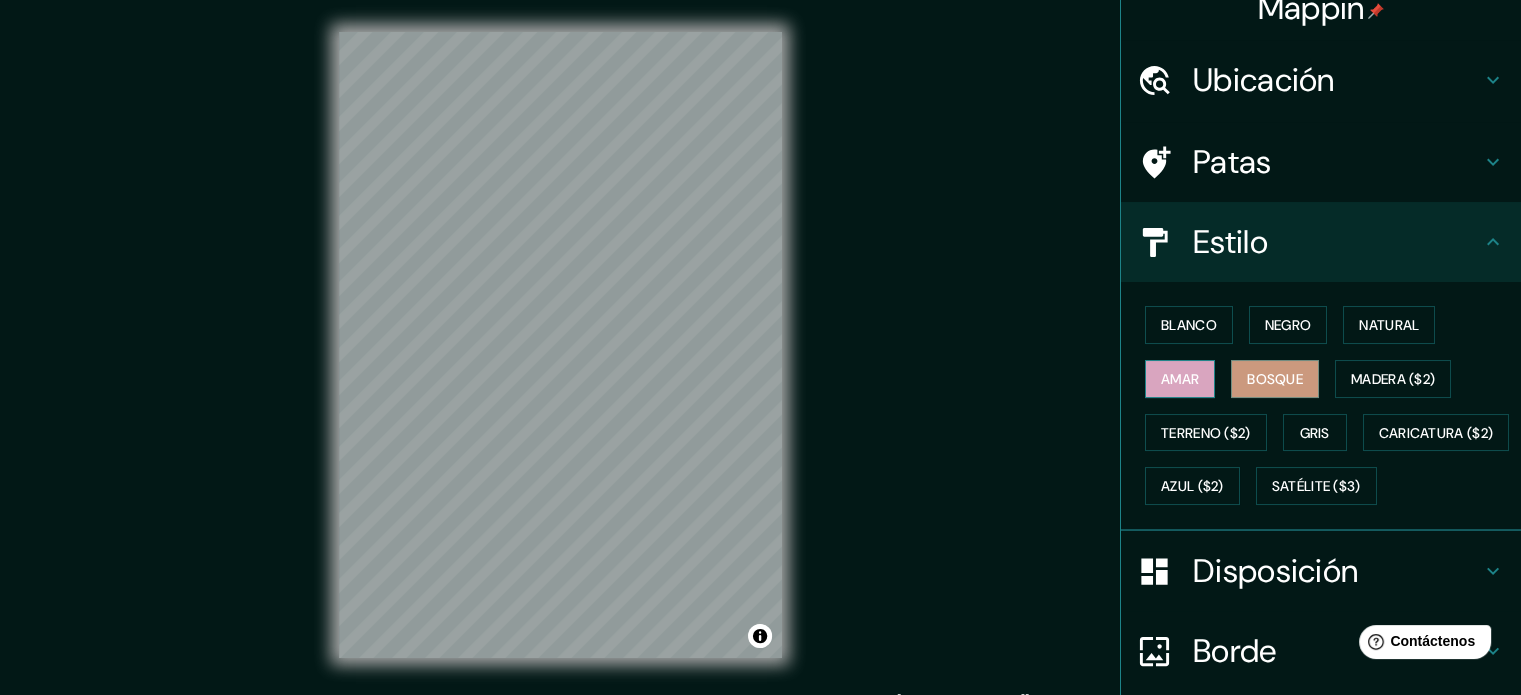 click on "Amar" at bounding box center (1180, 379) 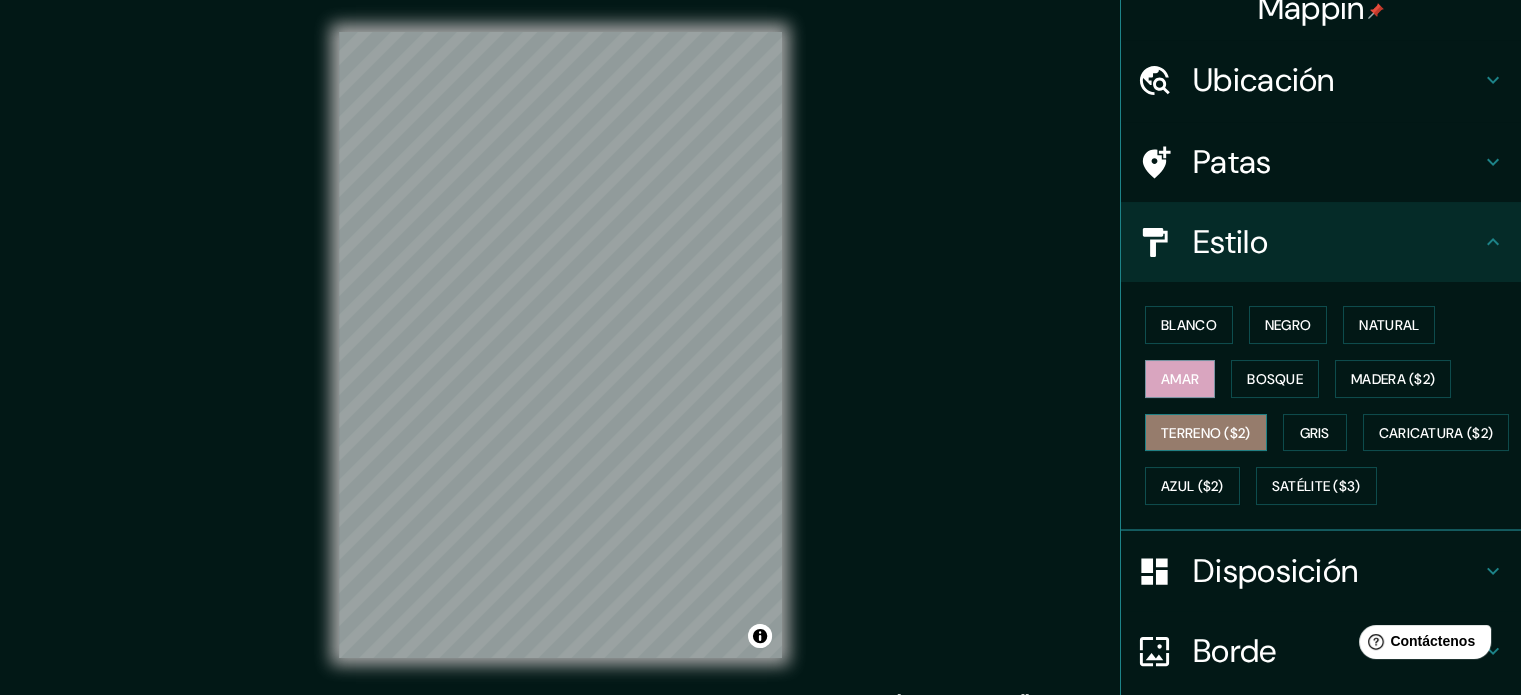 click on "Terreno ($2)" at bounding box center (1206, 433) 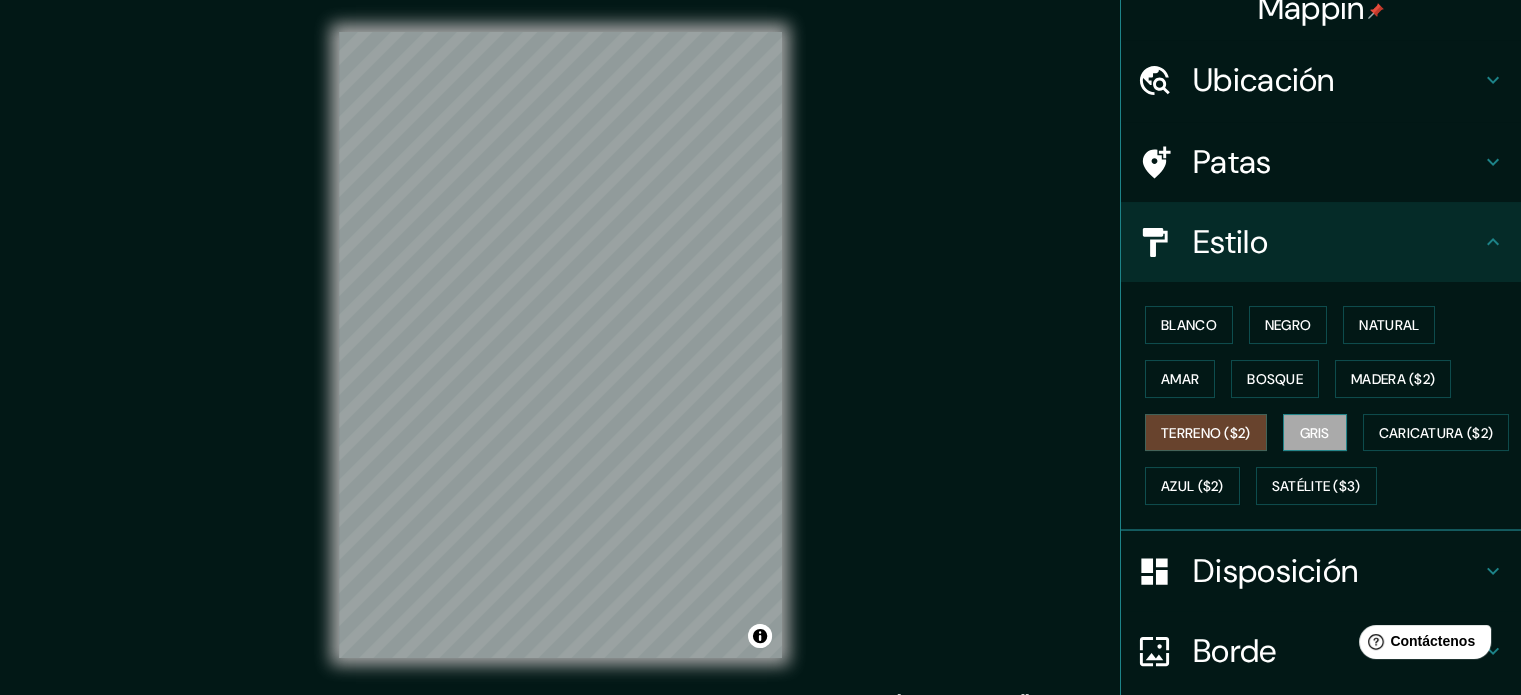 click on "Gris" at bounding box center (1315, 433) 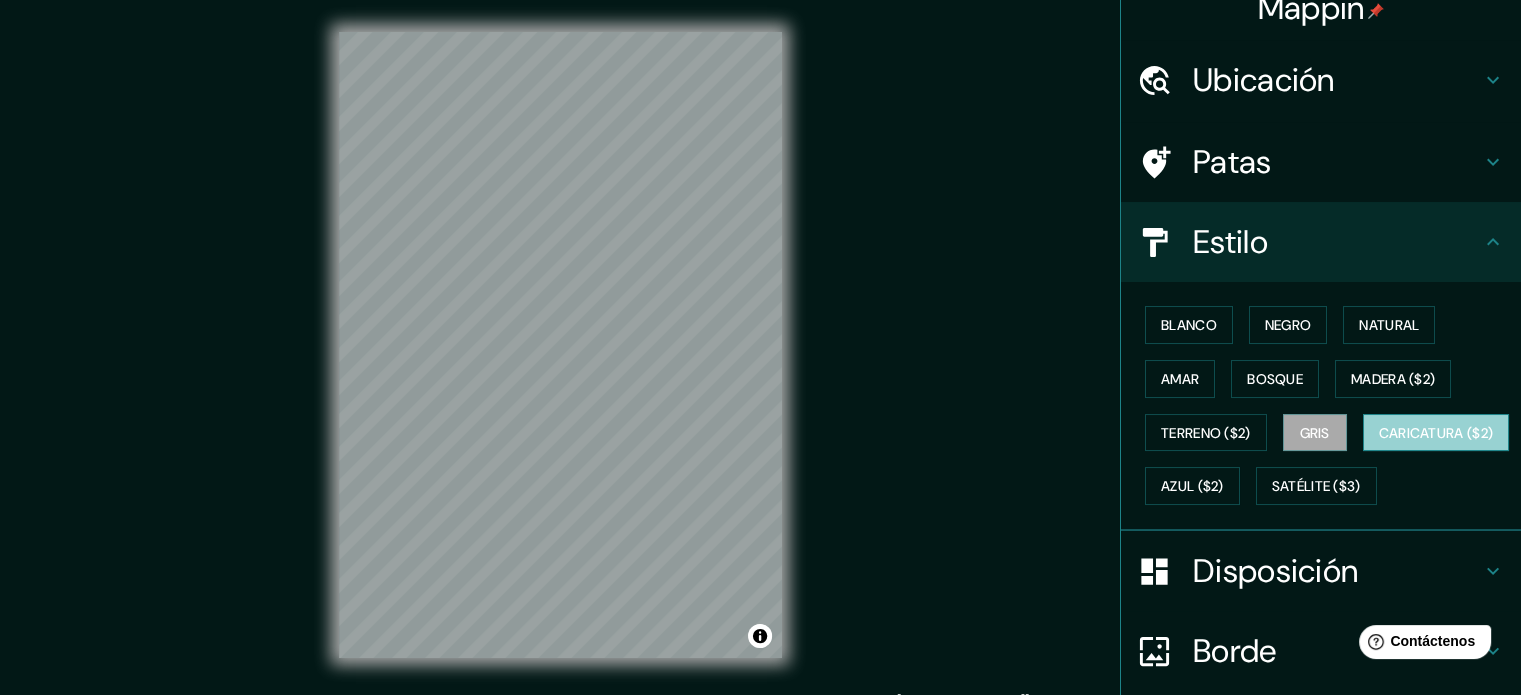click on "Caricatura ($2)" at bounding box center (1436, 433) 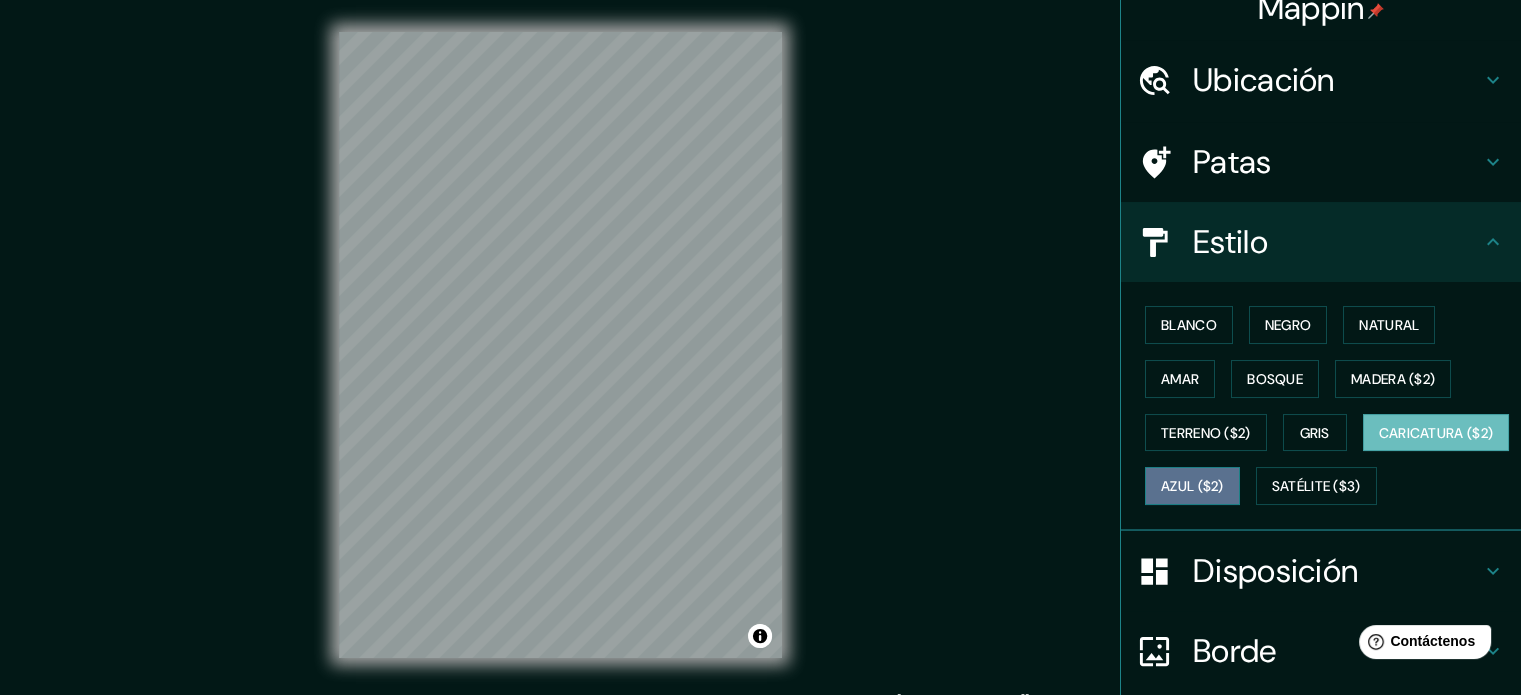 click on "Azul ($2)" at bounding box center [1192, 486] 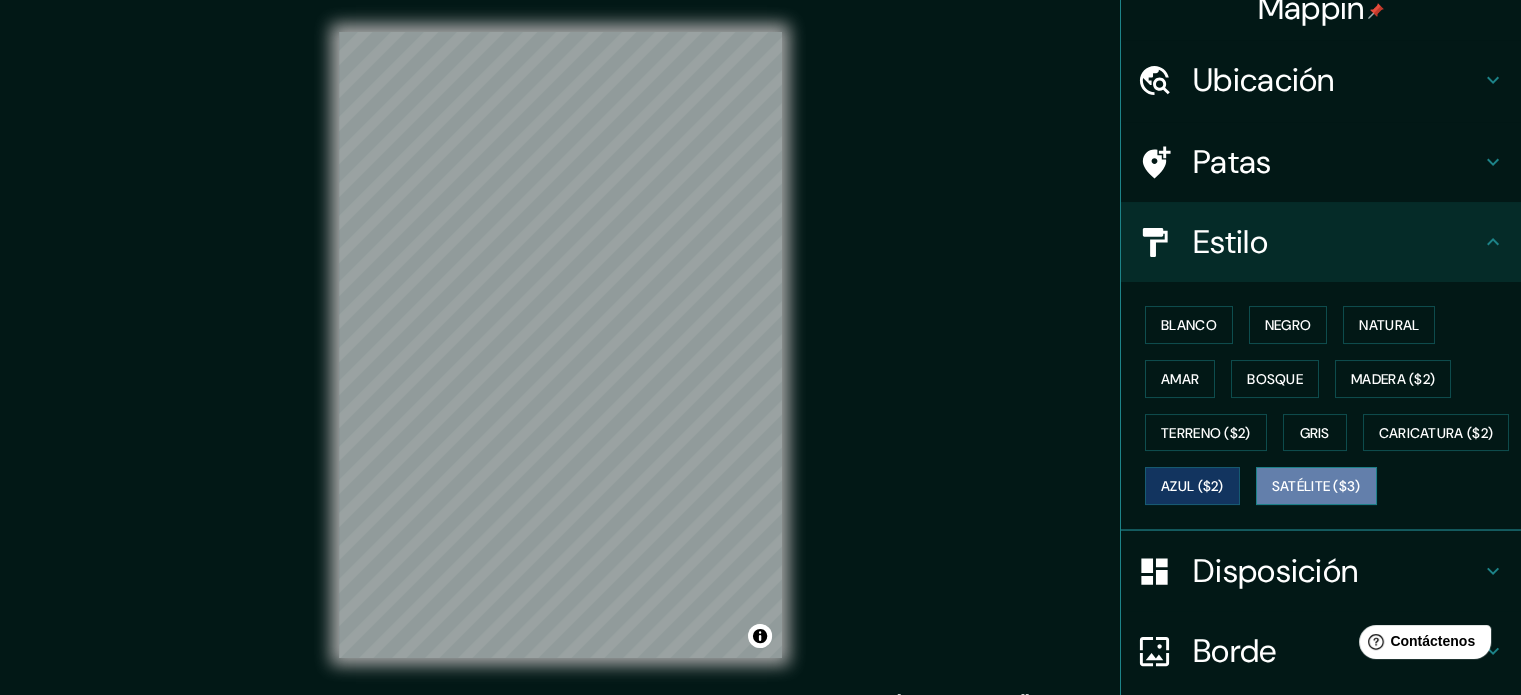 click on "Satélite ($3)" at bounding box center [1316, 487] 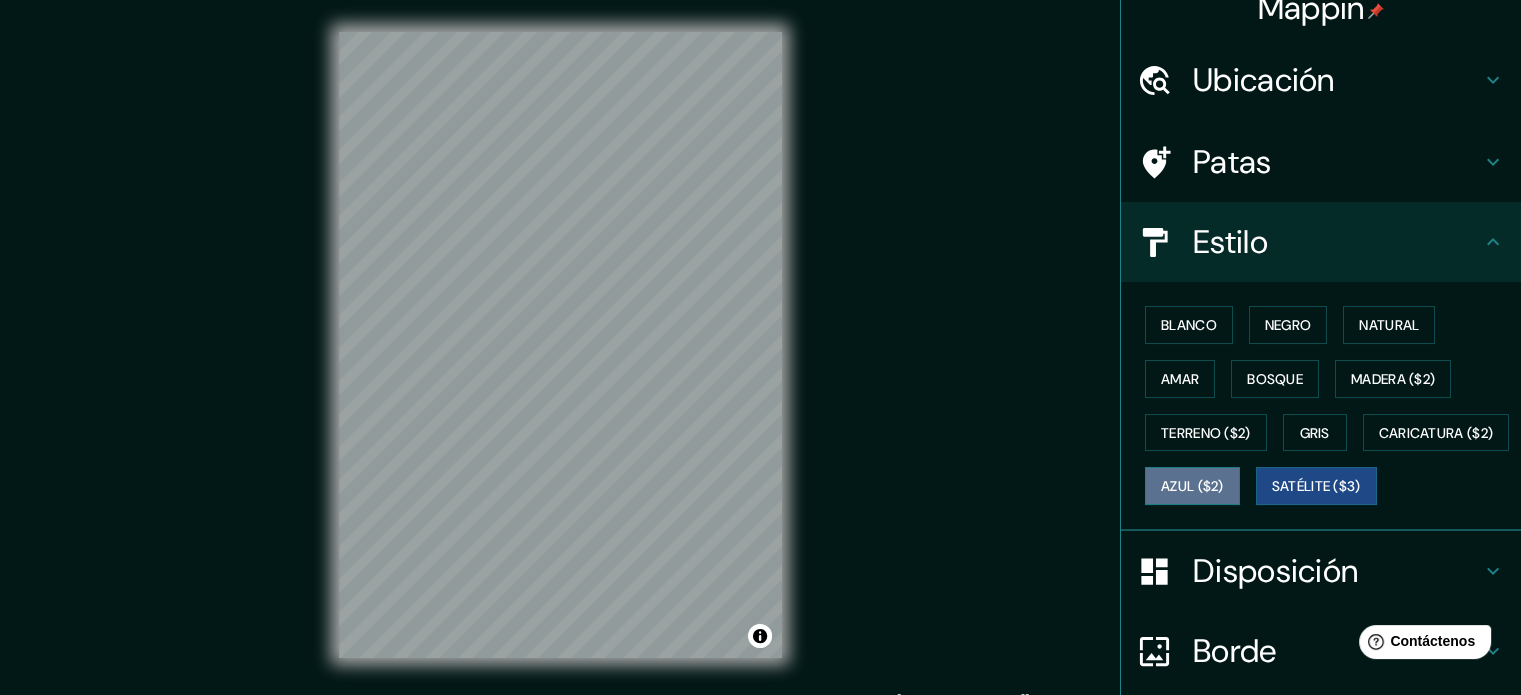 click on "Azul ($2)" at bounding box center (1192, 487) 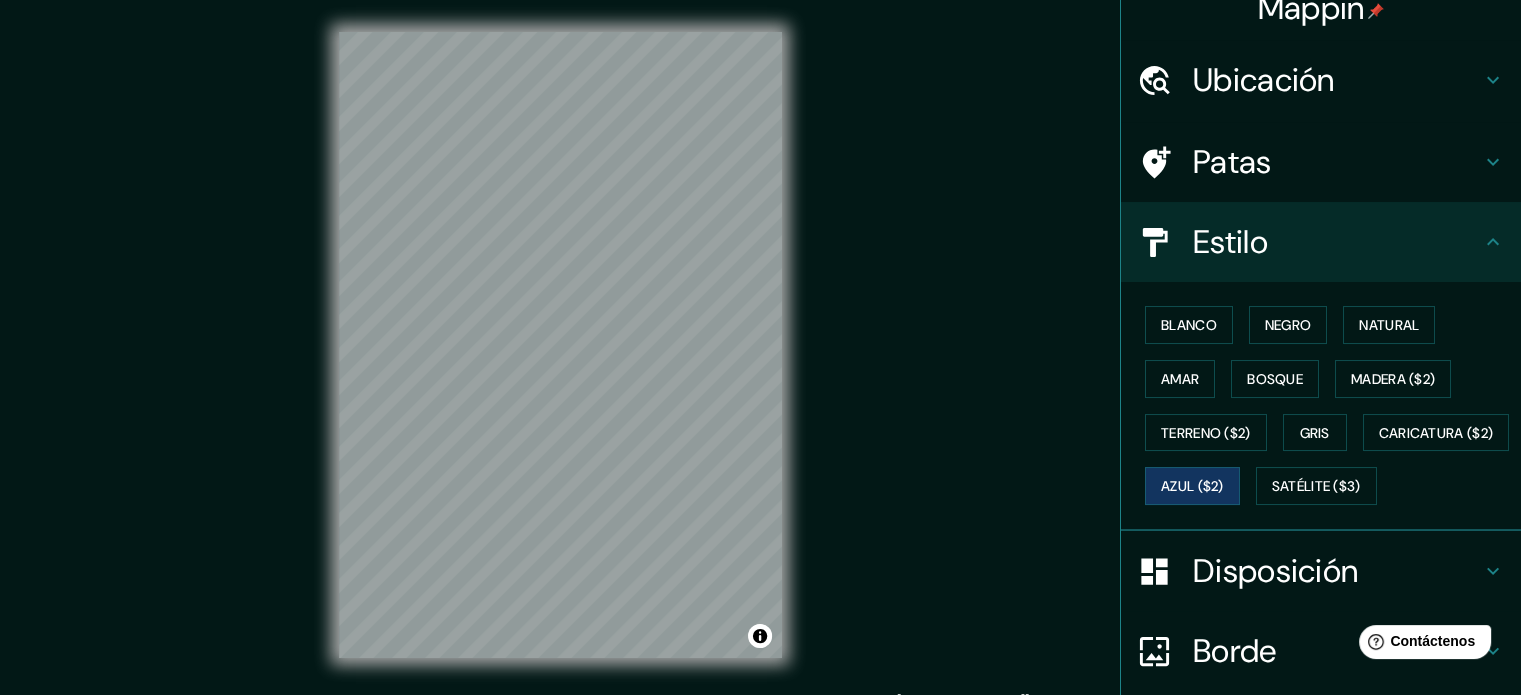 drag, startPoint x: 1339, startPoint y: 476, endPoint x: 1402, endPoint y: 484, distance: 63.505905 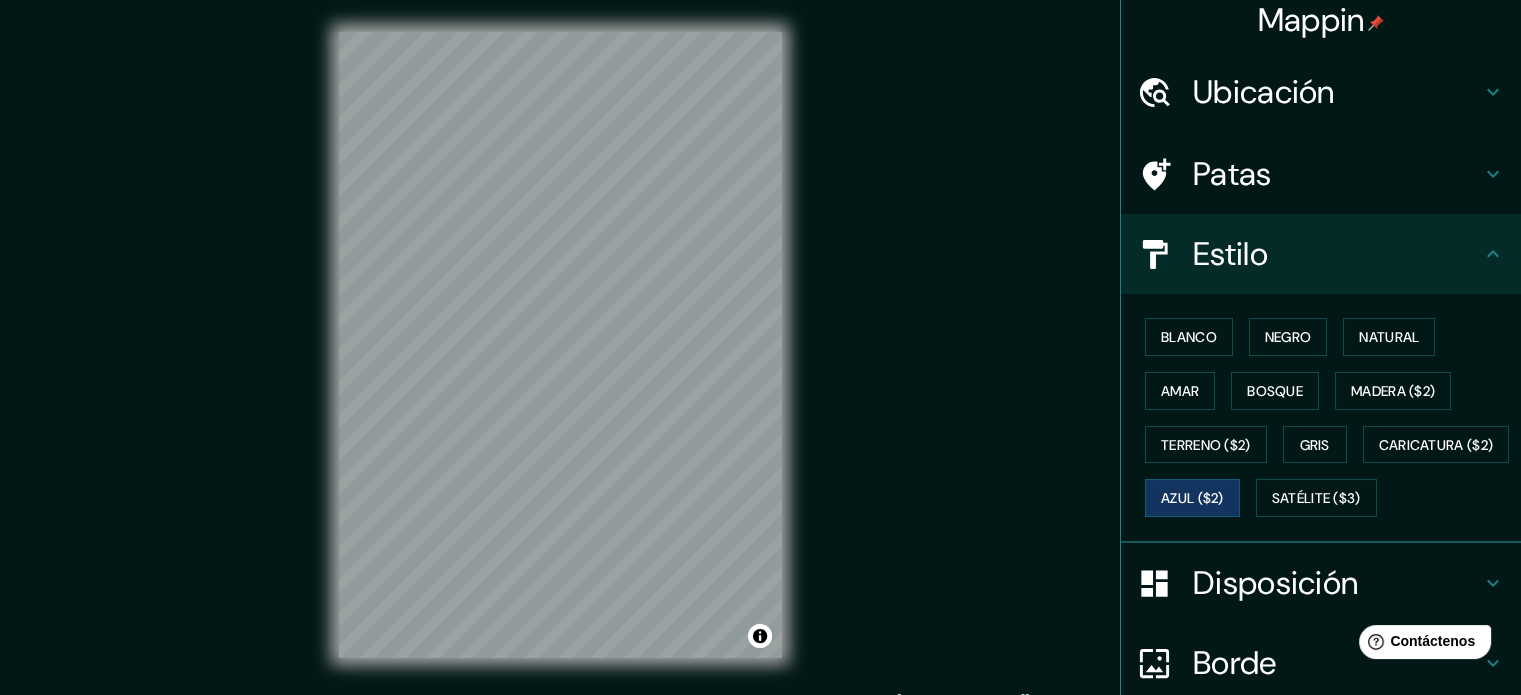 scroll, scrollTop: 0, scrollLeft: 0, axis: both 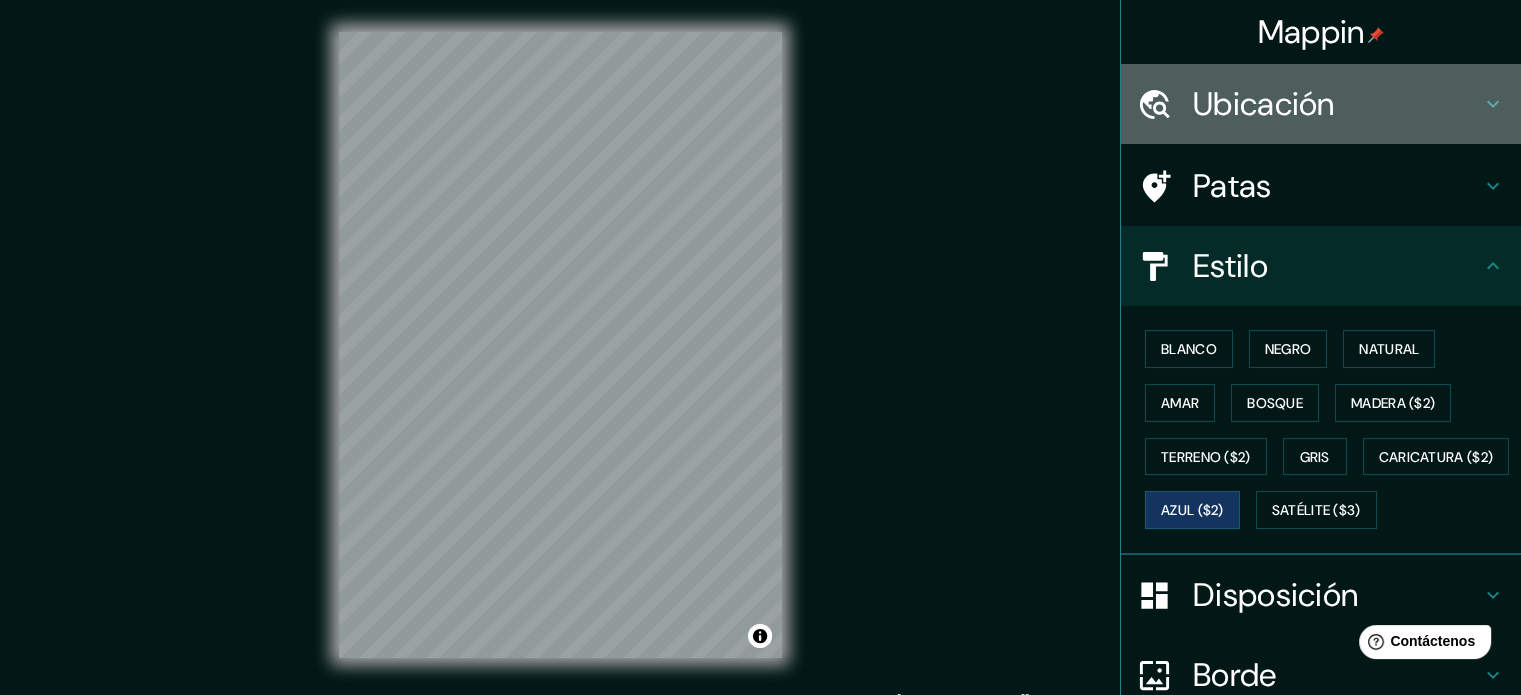 click on "Ubicación" at bounding box center [1337, 104] 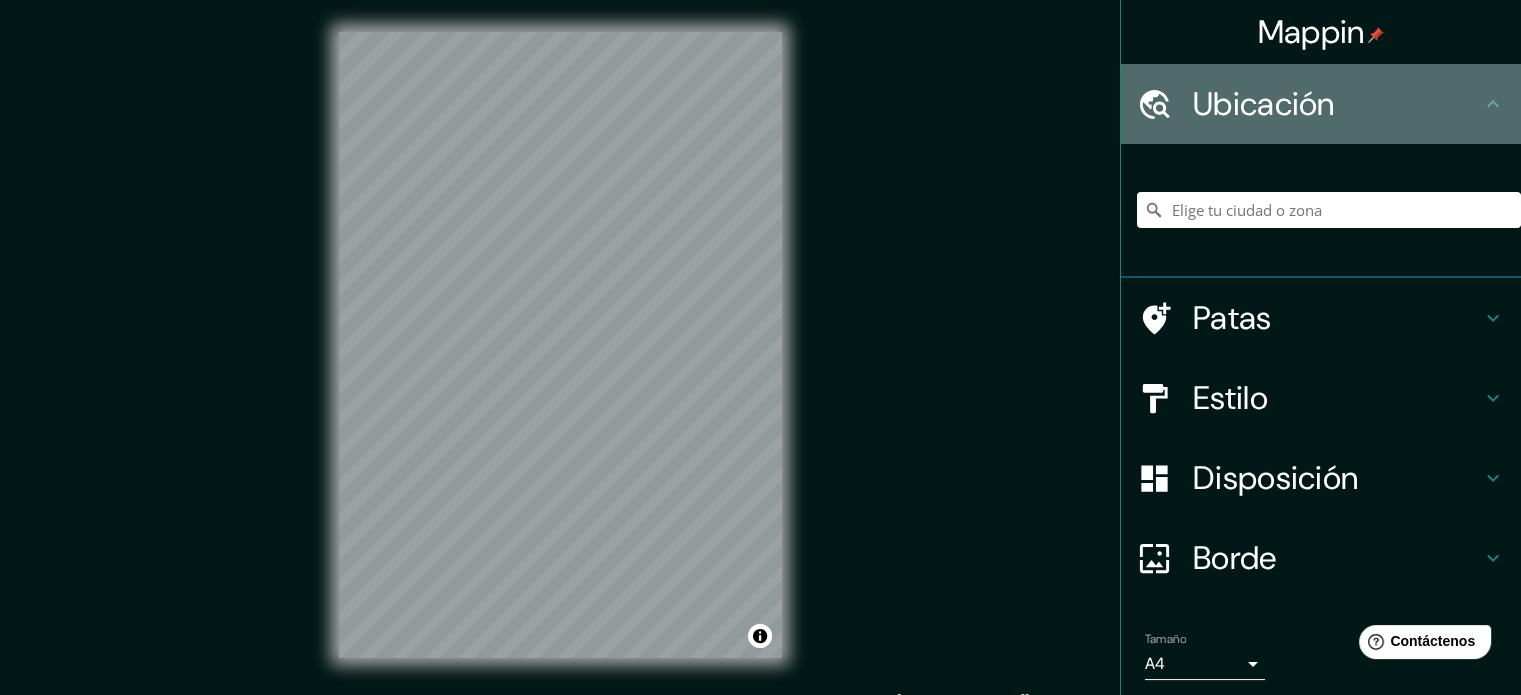 click on "Ubicación" at bounding box center (1337, 104) 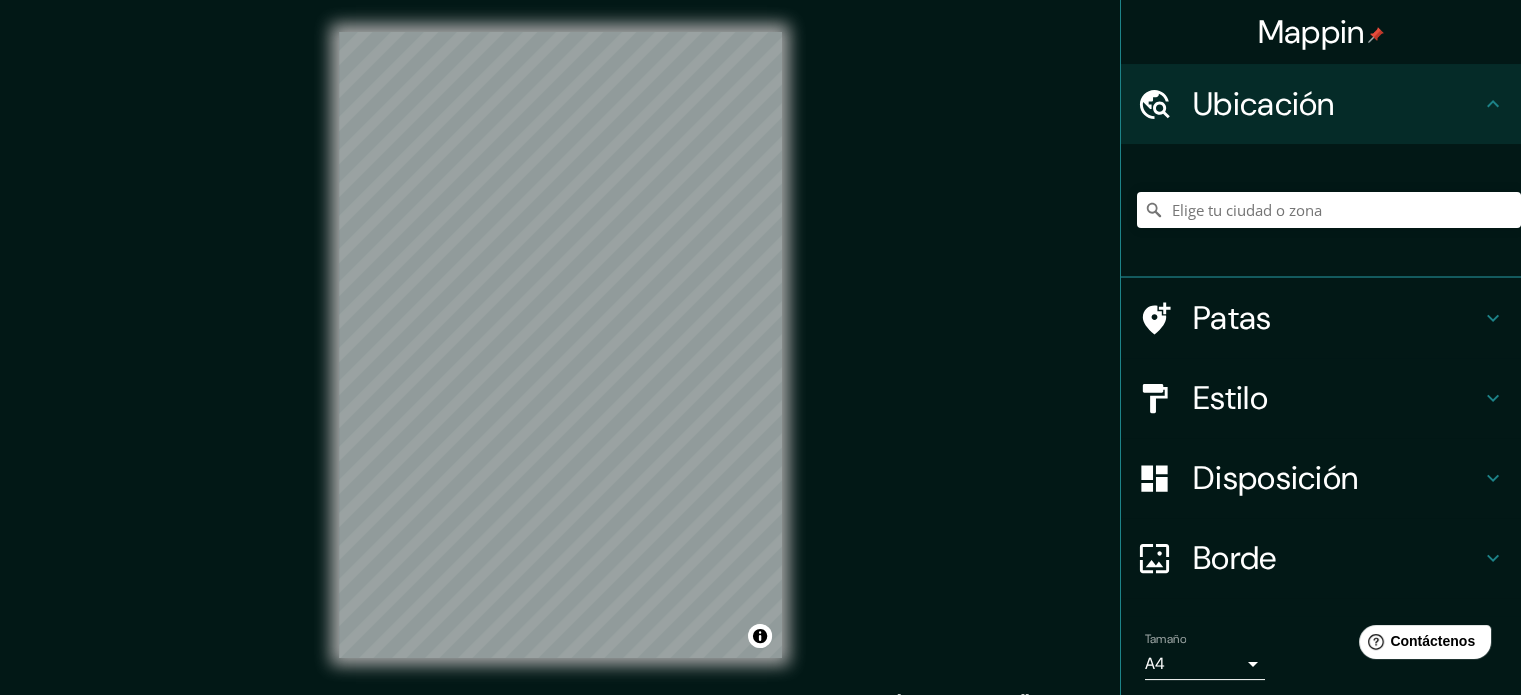 click on "Patas" at bounding box center (1337, 318) 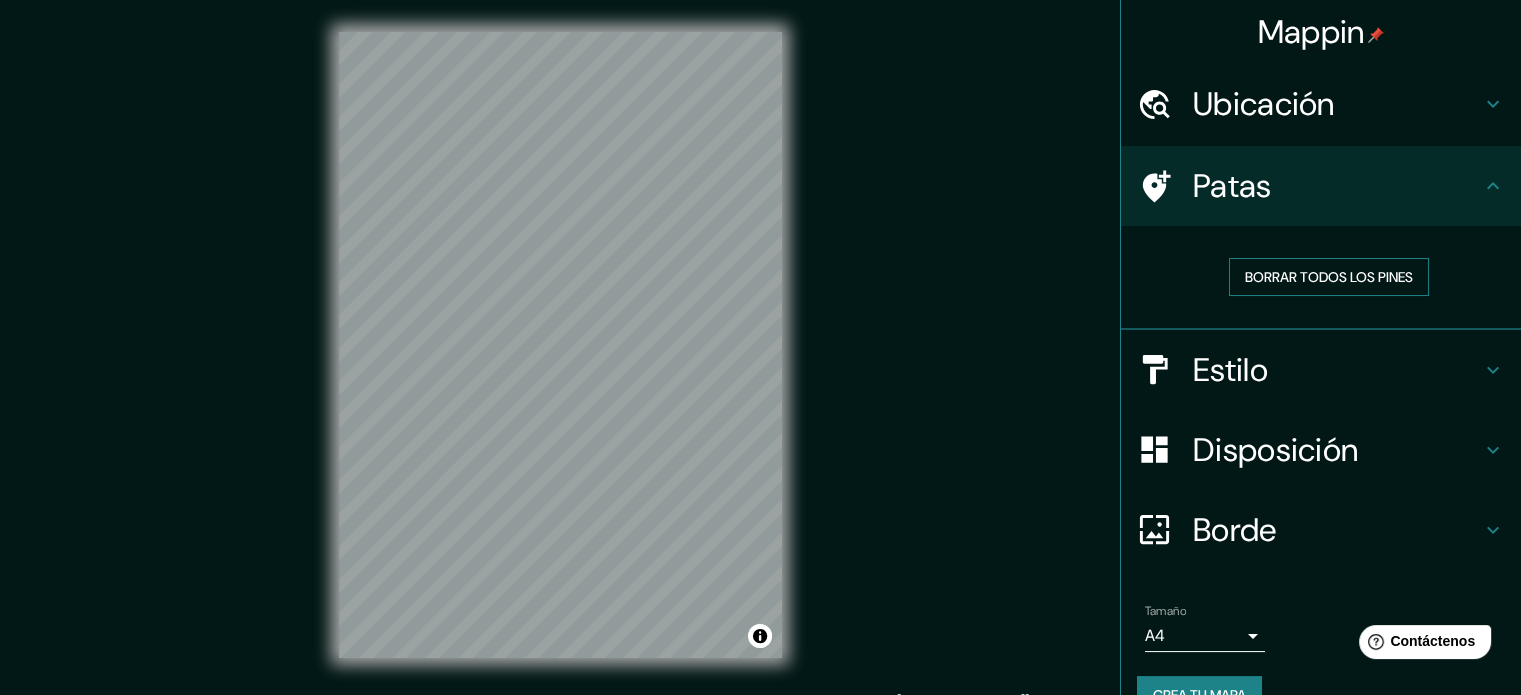 click on "Borrar todos los pines" at bounding box center [1329, 277] 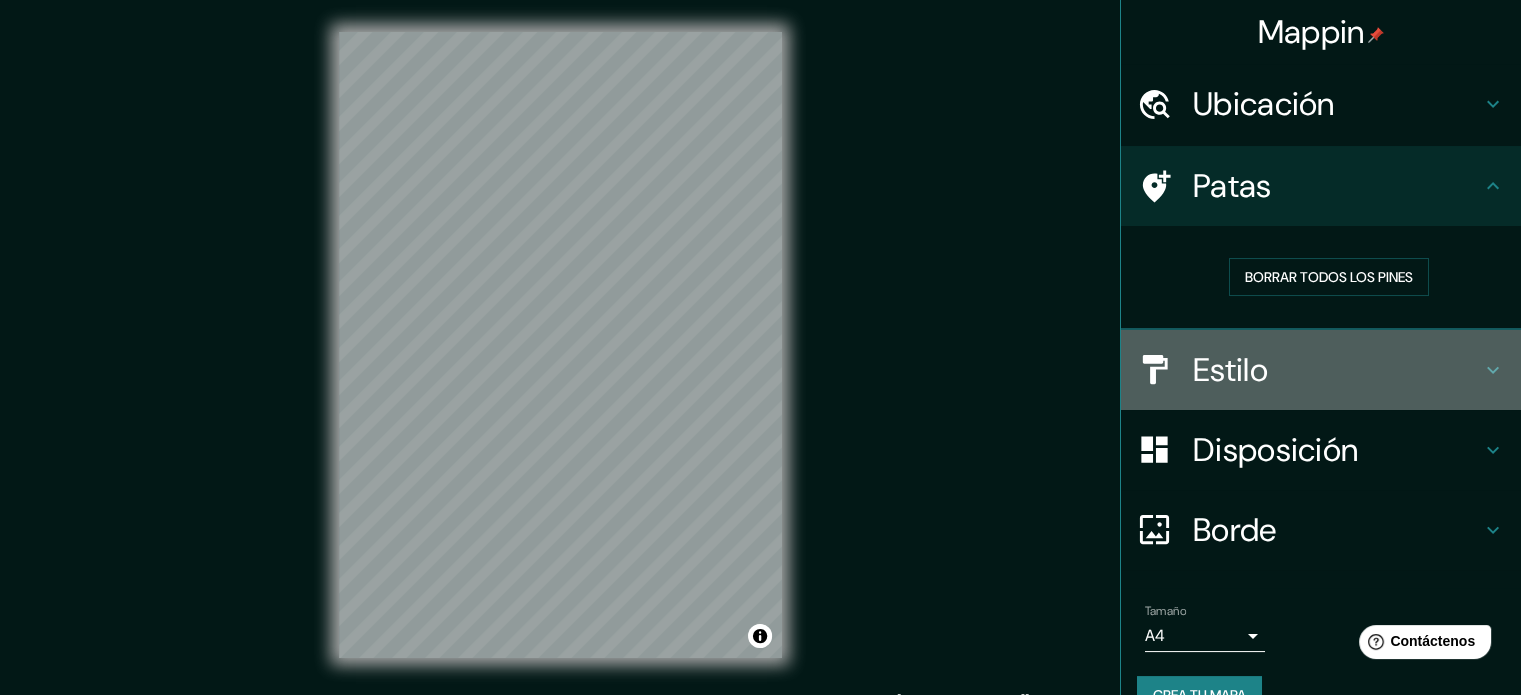 click on "Estilo" at bounding box center [1337, 370] 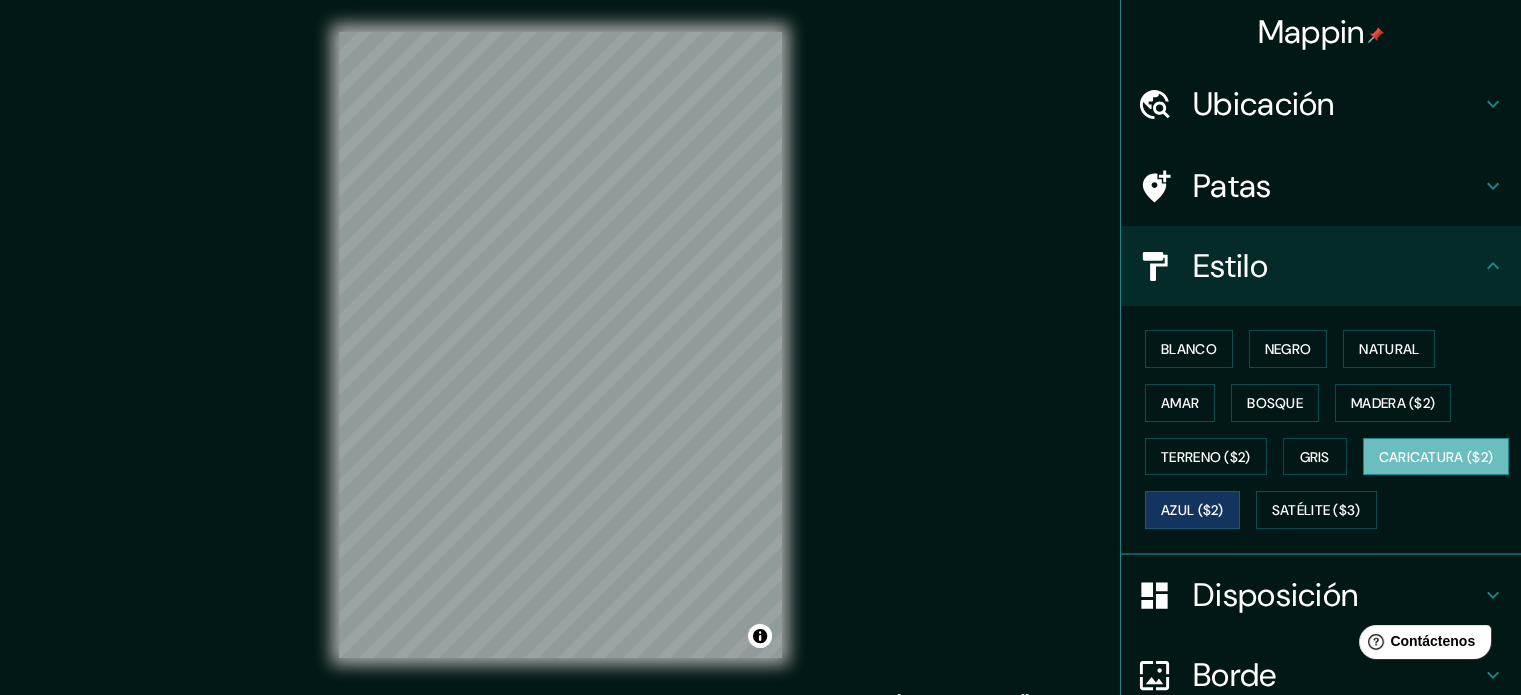 click on "Caricatura ($2)" at bounding box center (1436, 457) 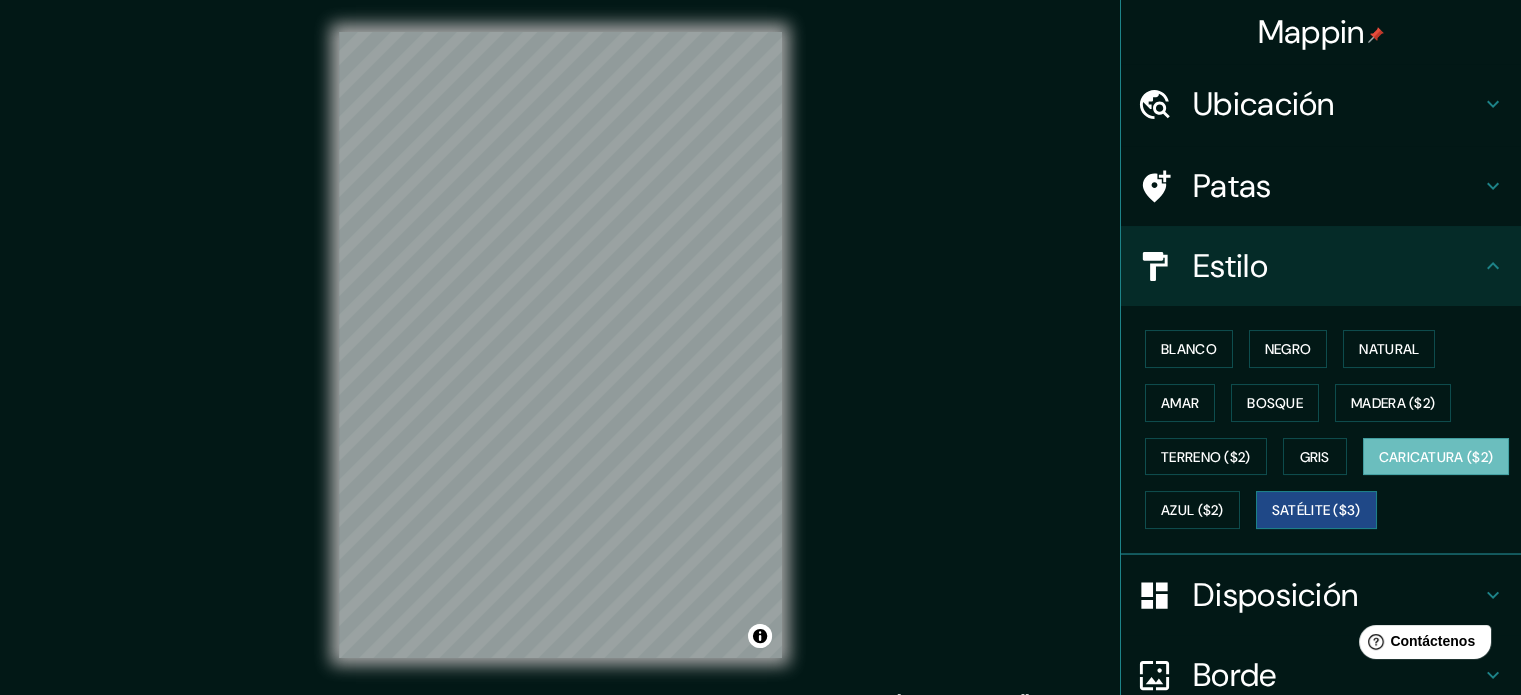 click on "Satélite ($3)" at bounding box center [1316, 511] 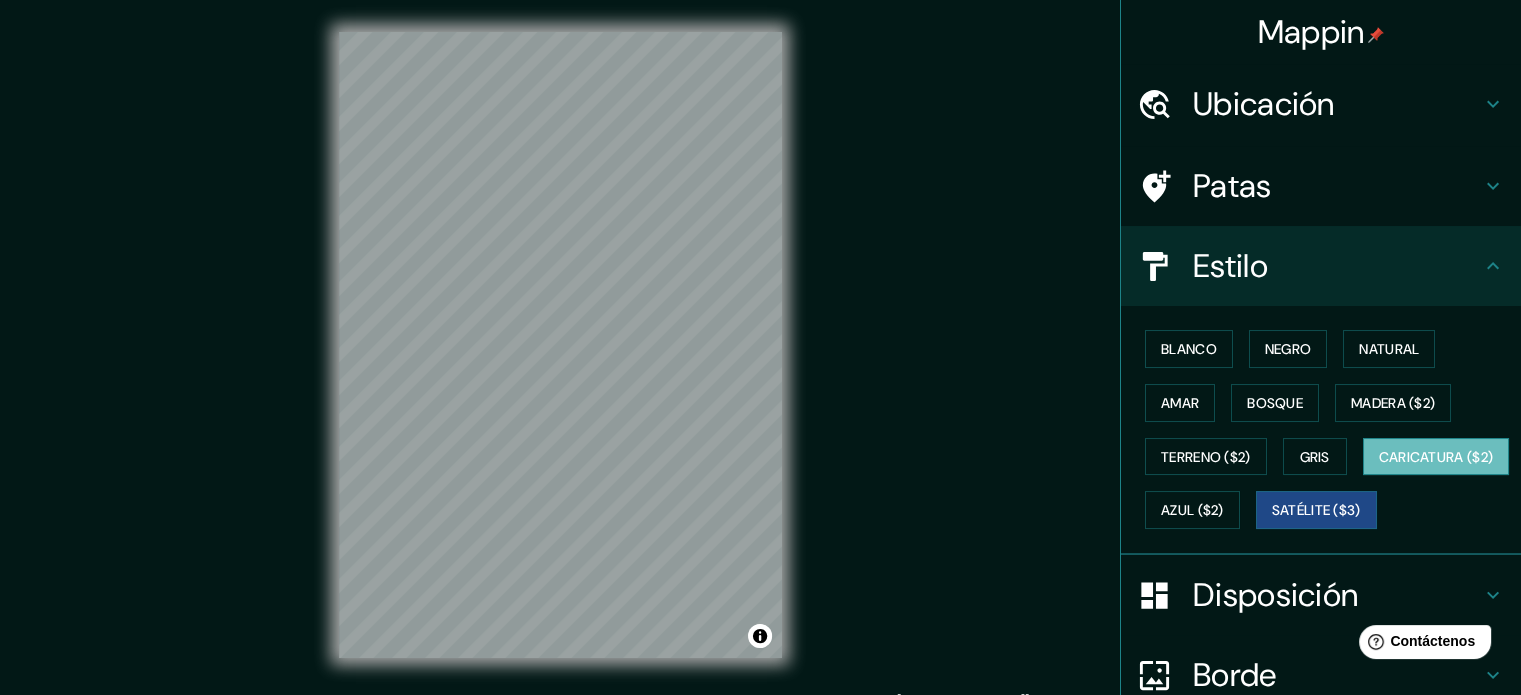 click on "Caricatura ($2)" at bounding box center (1436, 457) 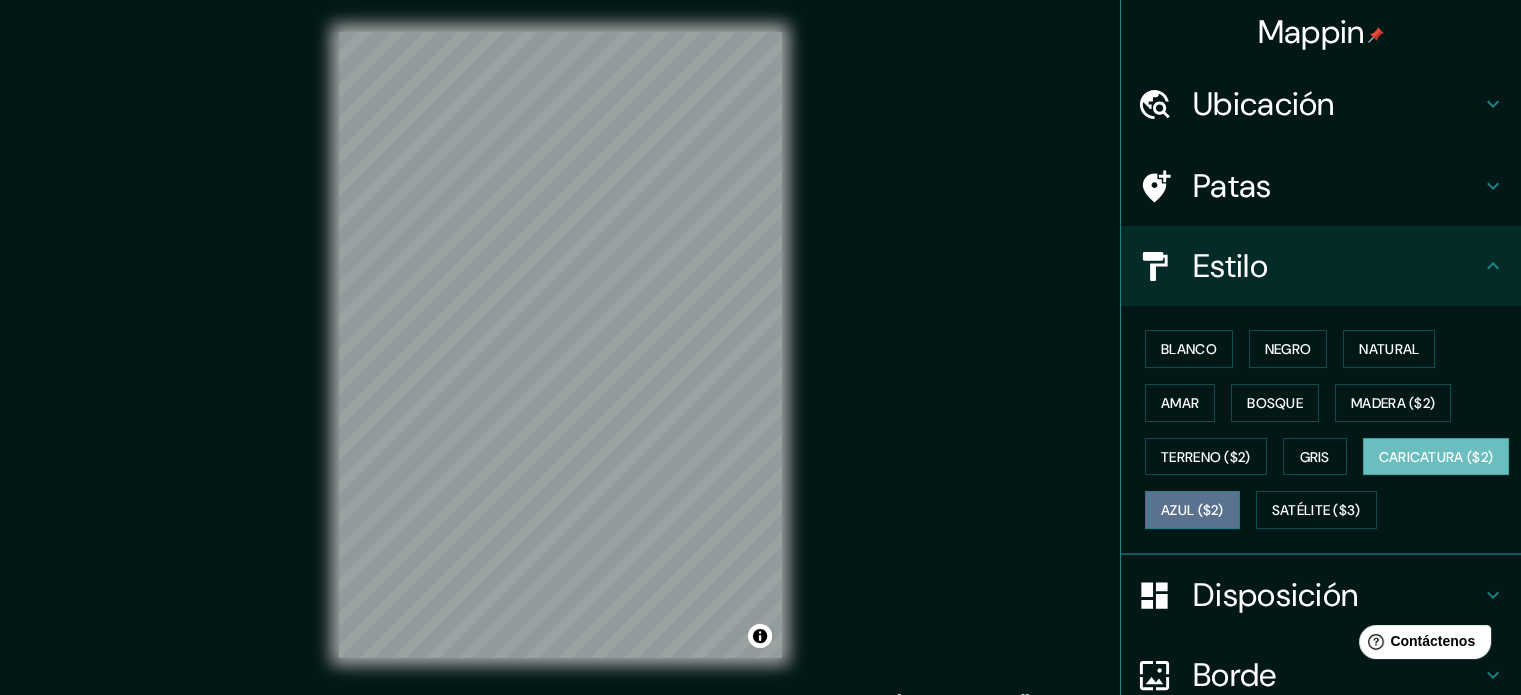 drag, startPoint x: 1360, startPoint y: 506, endPoint x: 1337, endPoint y: 512, distance: 23.769728 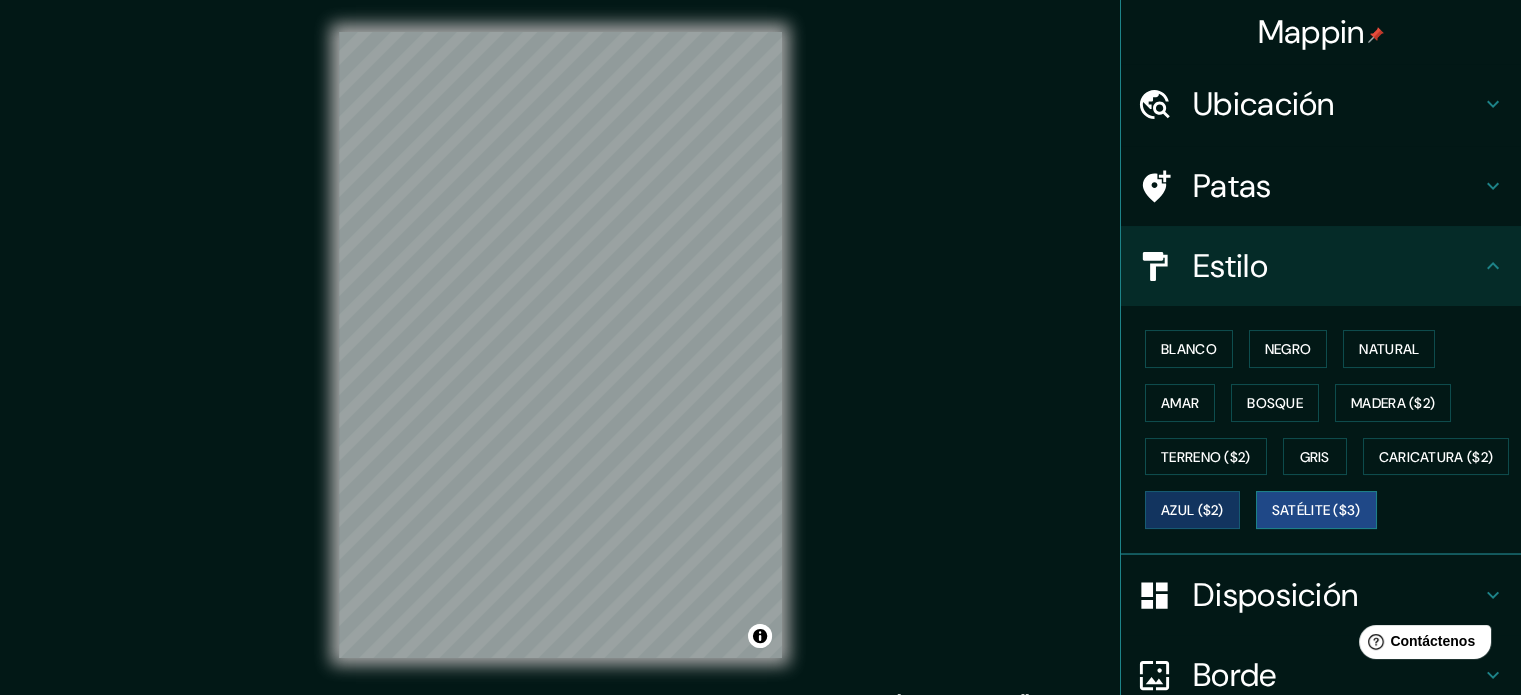 click on "Satélite ($3)" at bounding box center [1316, 510] 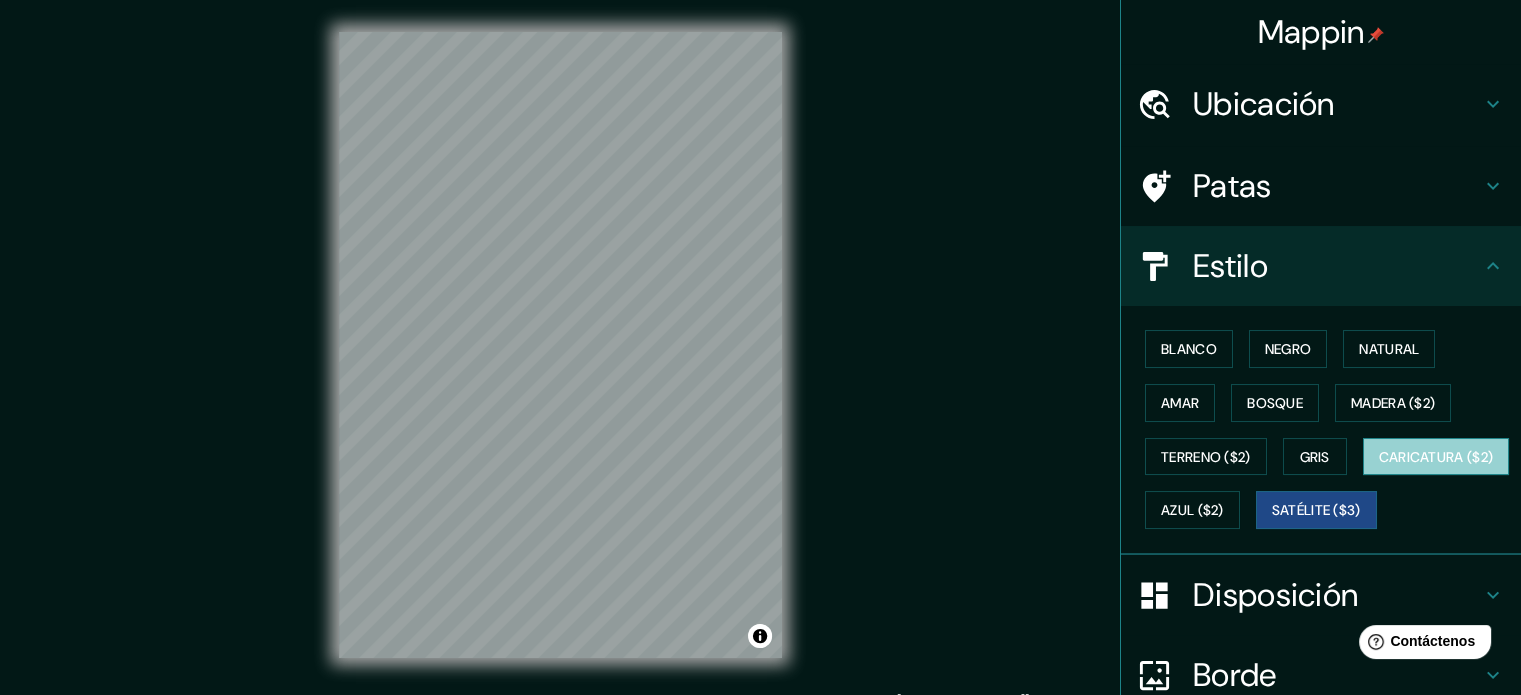 click on "Caricatura ($2)" at bounding box center [1436, 457] 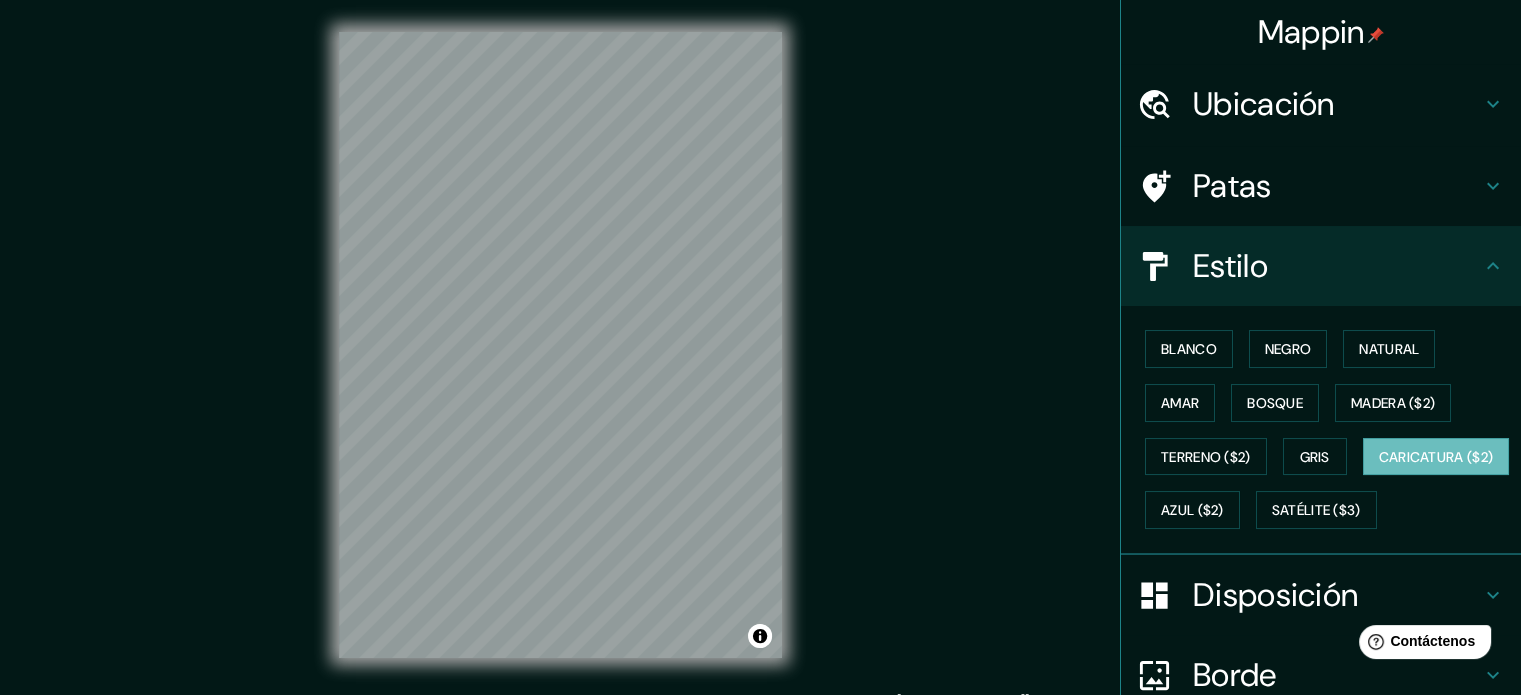 click on "Blanco Negro Natural Amar Bosque Madera ($2) Terreno ($2) Gris Caricatura ($2) Azul ($2) Satélite ($3)" at bounding box center [1329, 429] 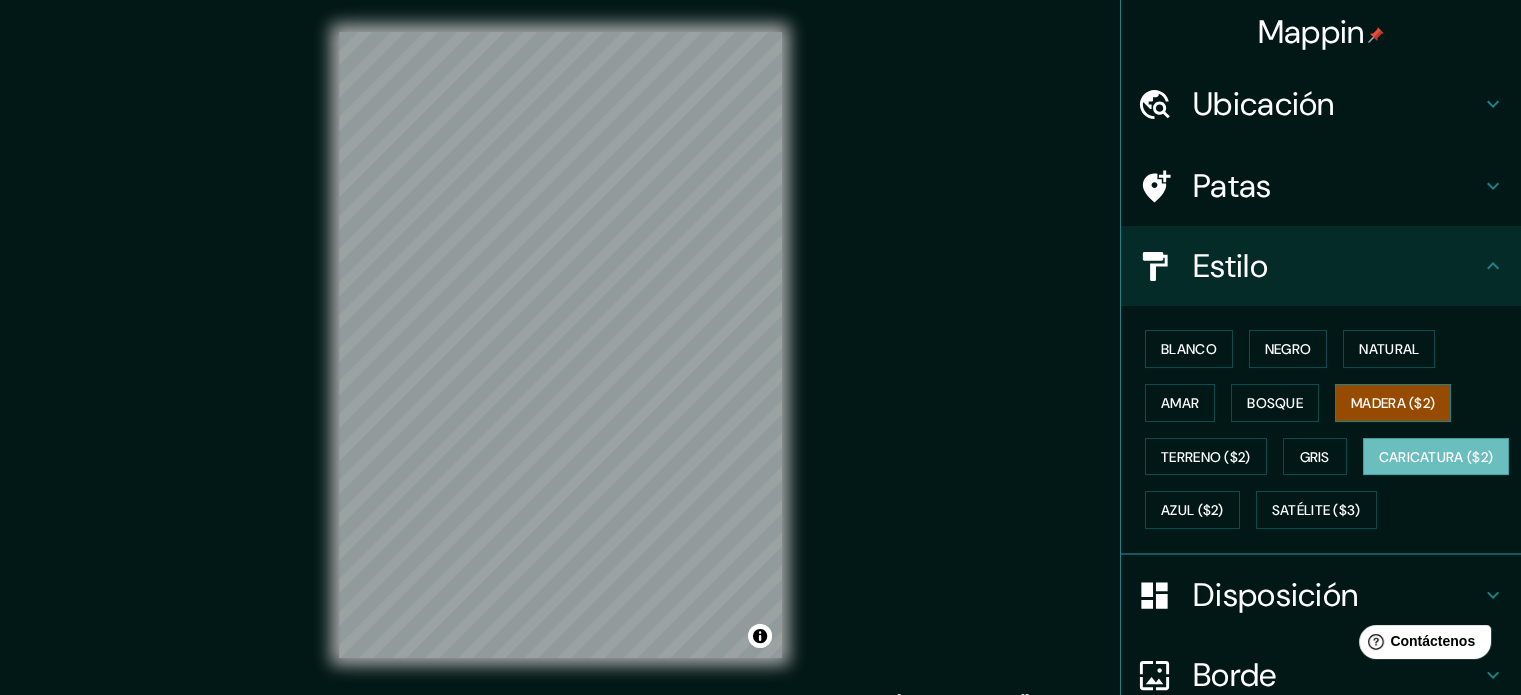 click on "Madera ($2)" at bounding box center [1393, 403] 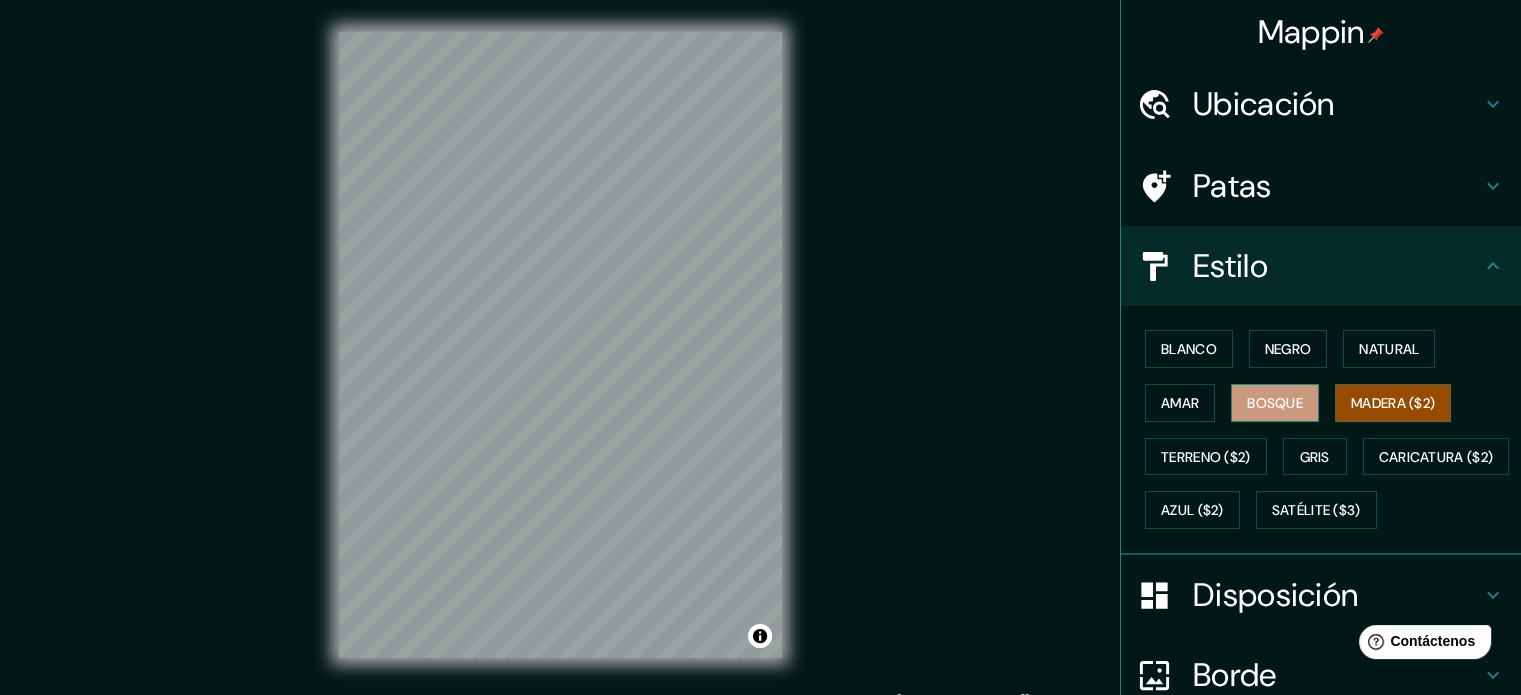 click on "Bosque" at bounding box center [1275, 403] 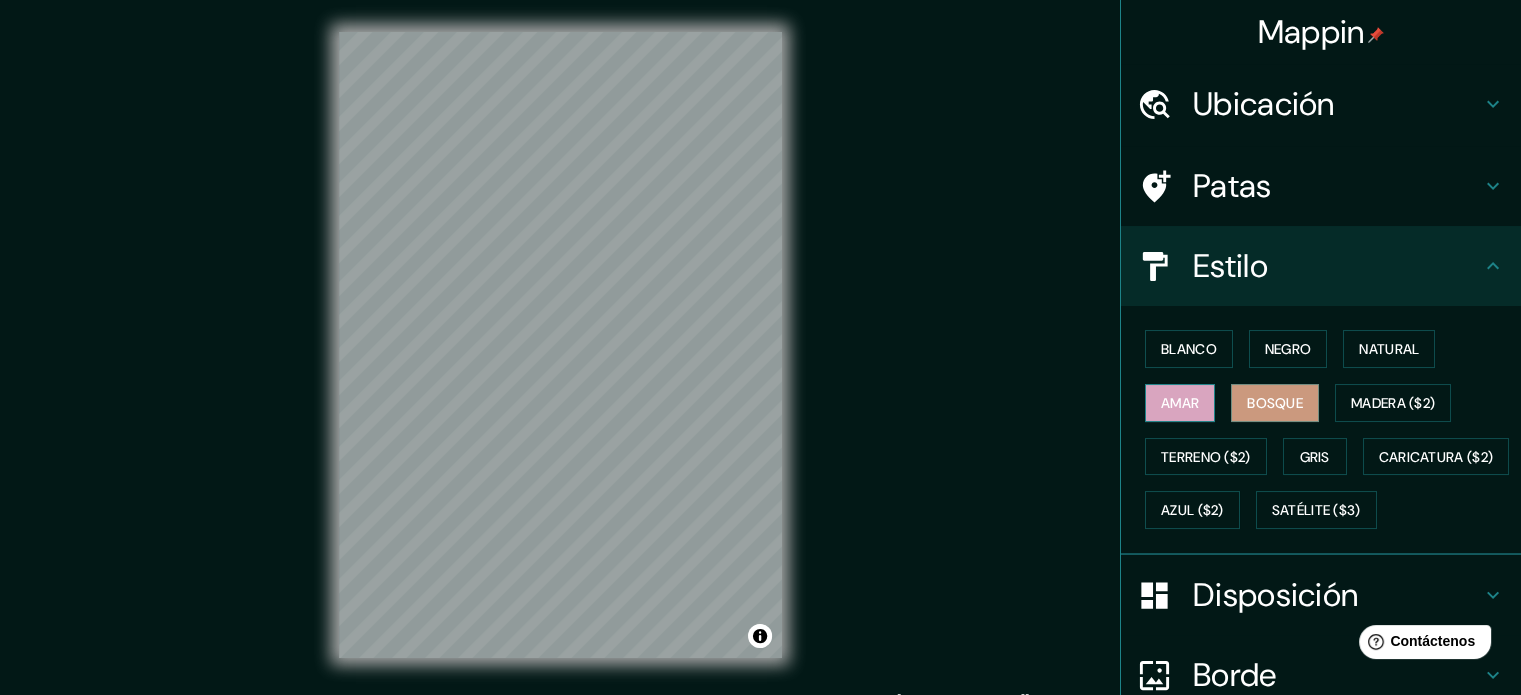 click on "Amar" at bounding box center [1180, 403] 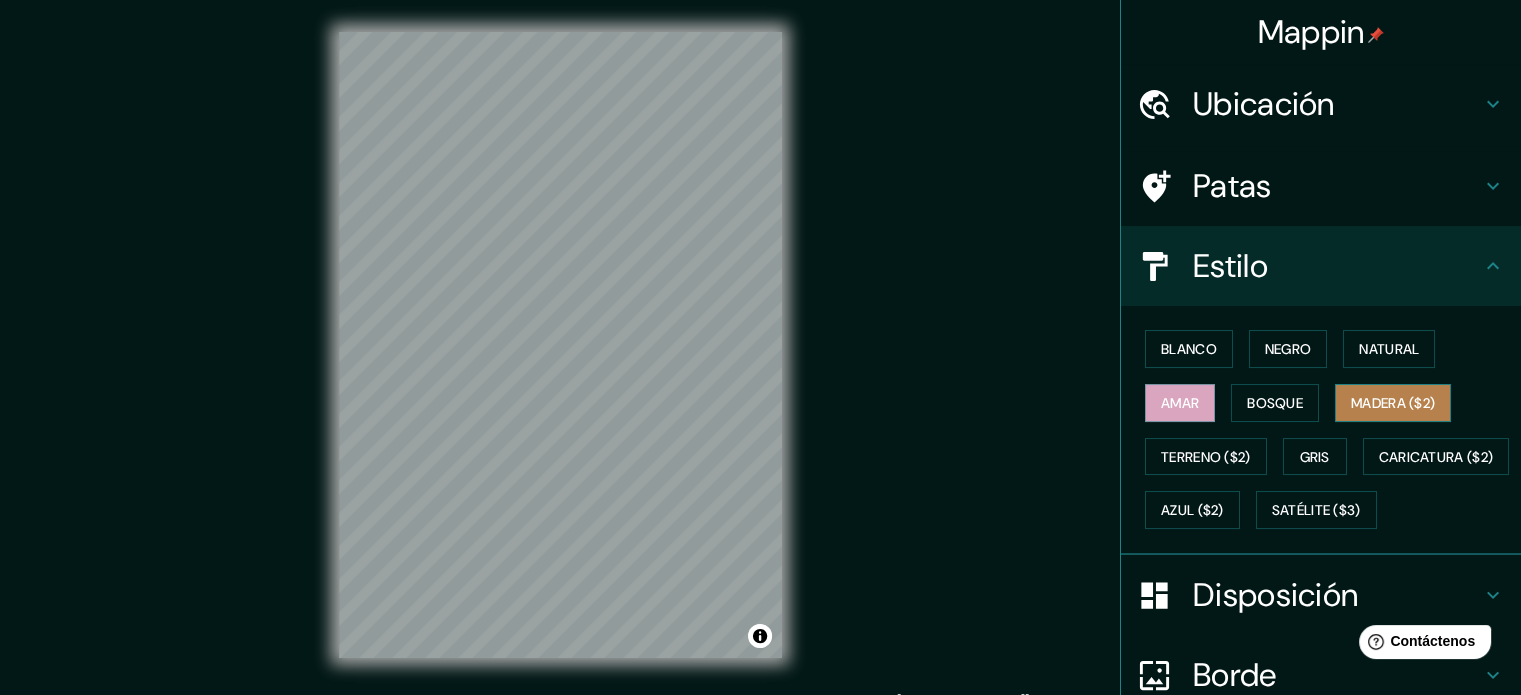 click on "Madera ($2)" at bounding box center (1393, 403) 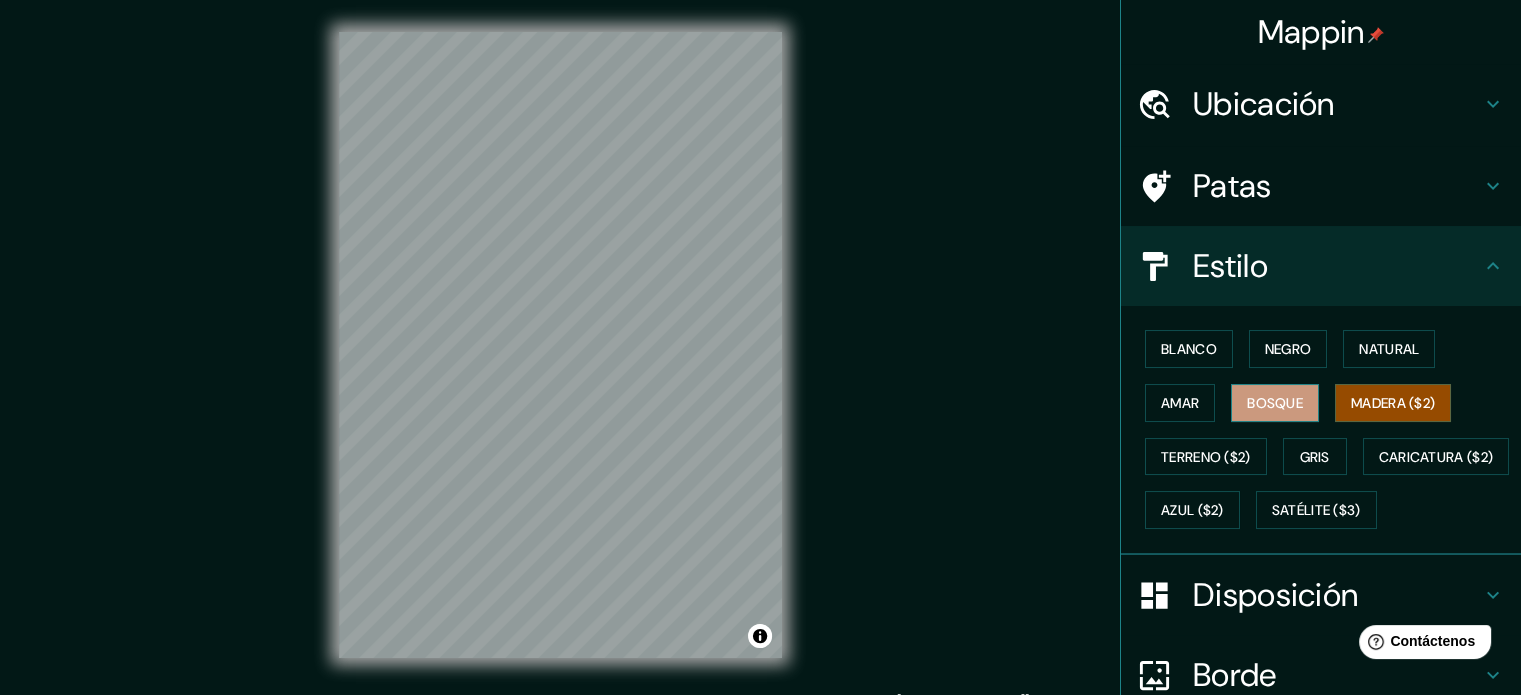 click on "Bosque" at bounding box center (1275, 403) 